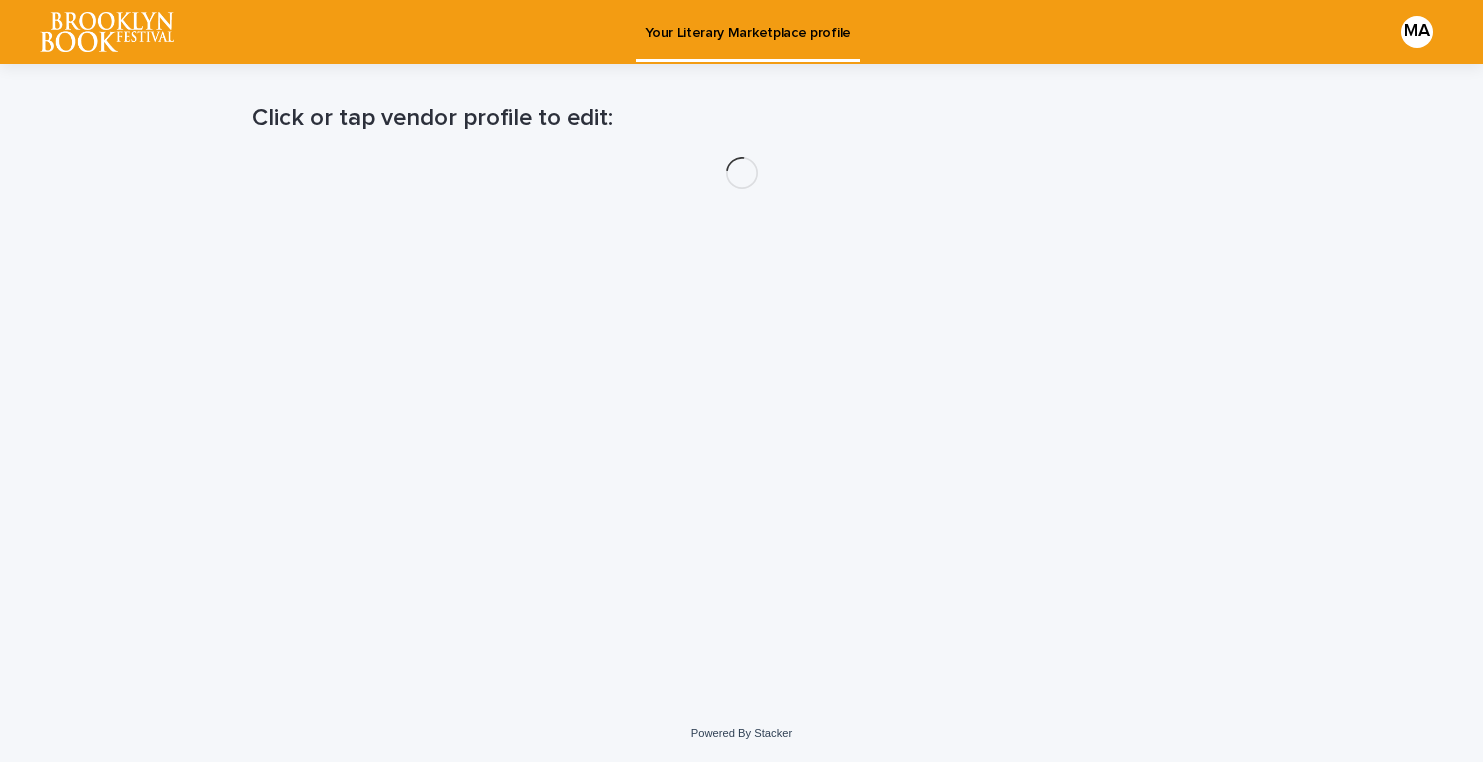 scroll, scrollTop: 0, scrollLeft: 0, axis: both 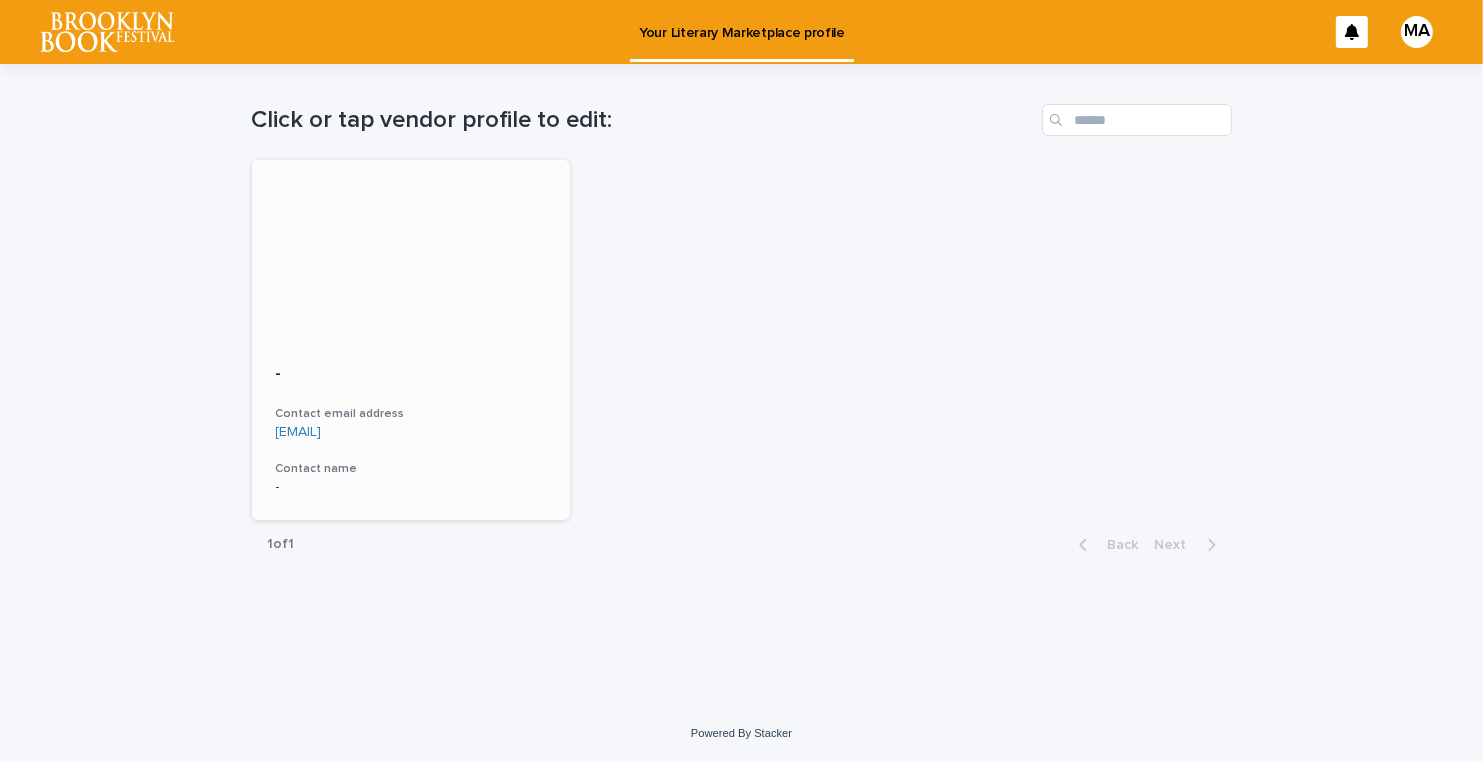 click on "- Contact email address [EMAIL] Contact name -" at bounding box center (411, 430) 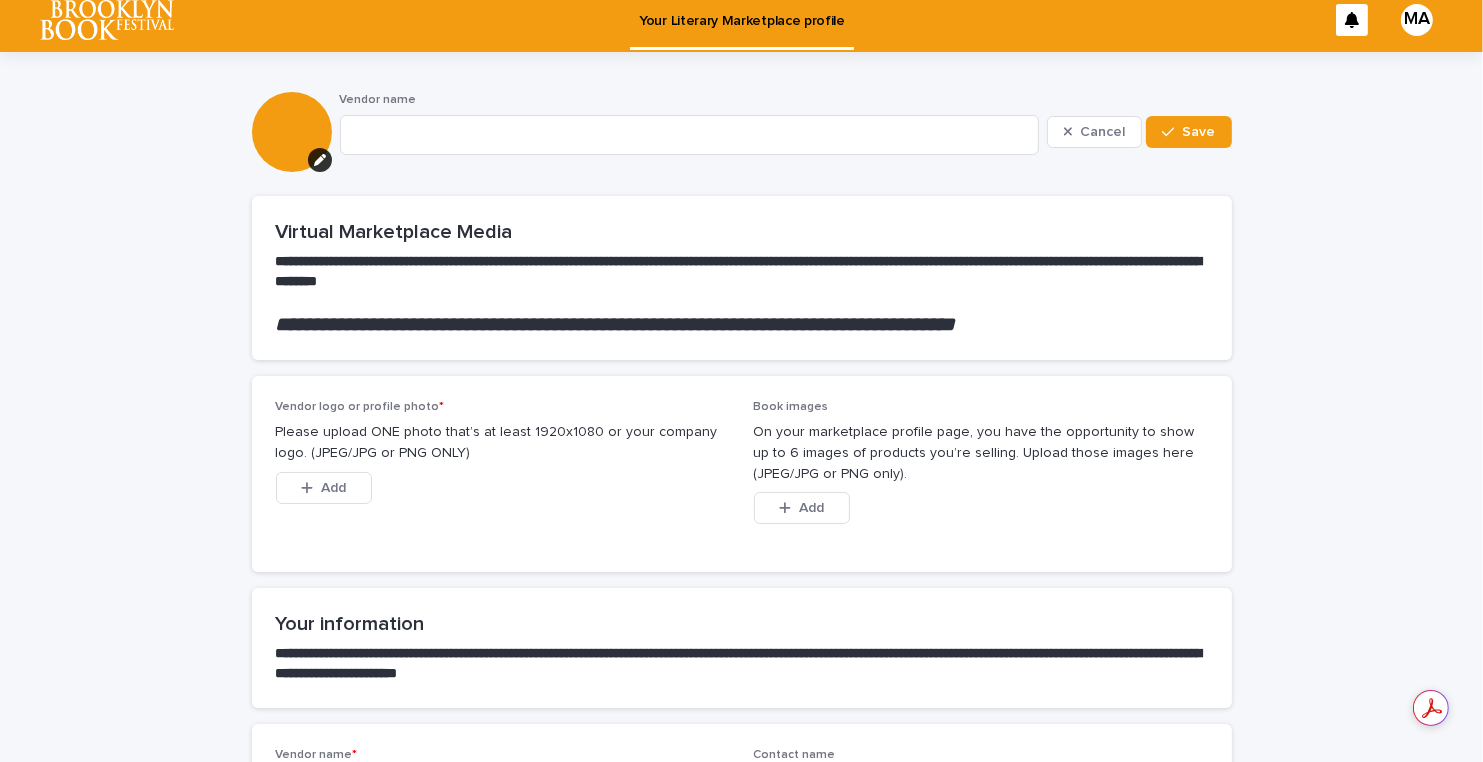 scroll, scrollTop: 0, scrollLeft: 0, axis: both 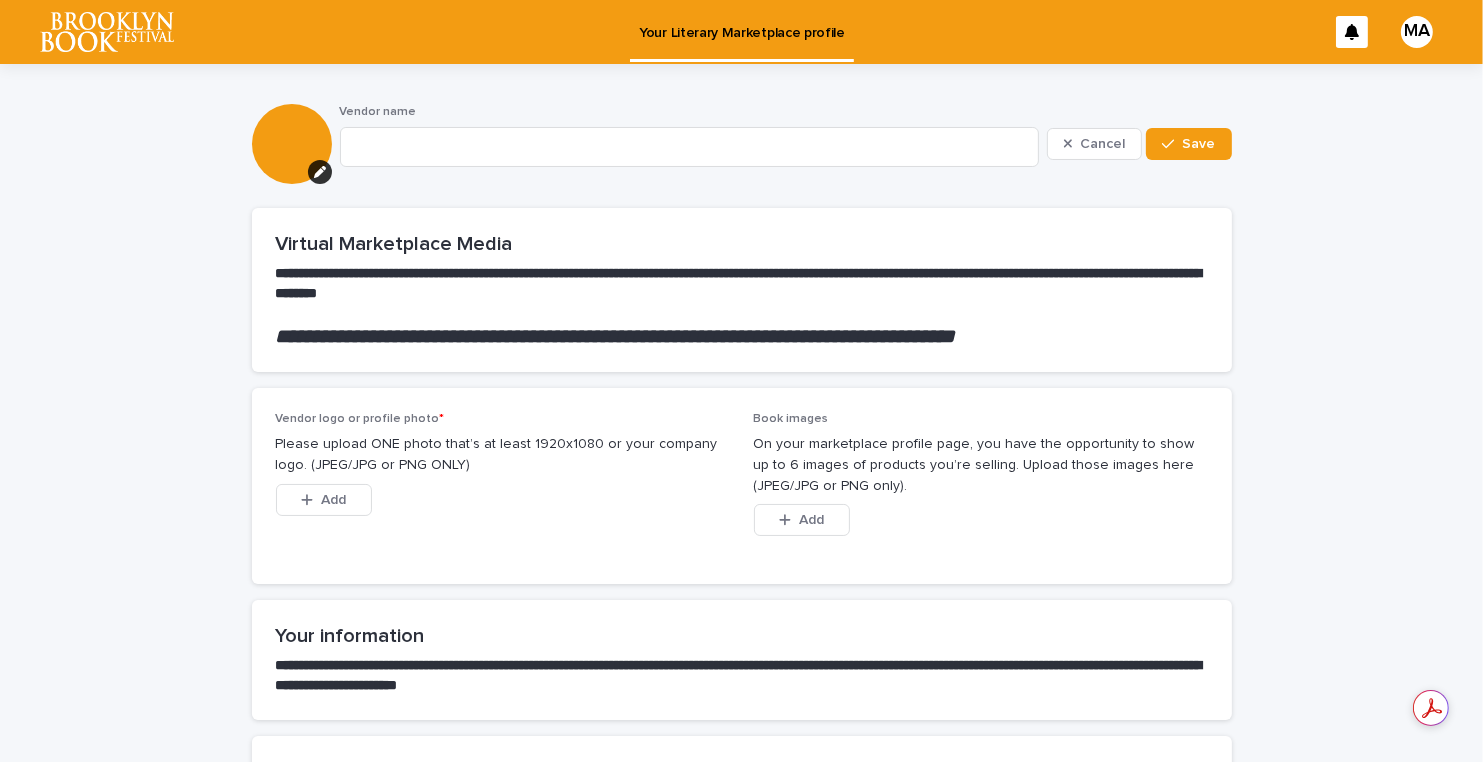 click on "MA" at bounding box center [1417, 32] 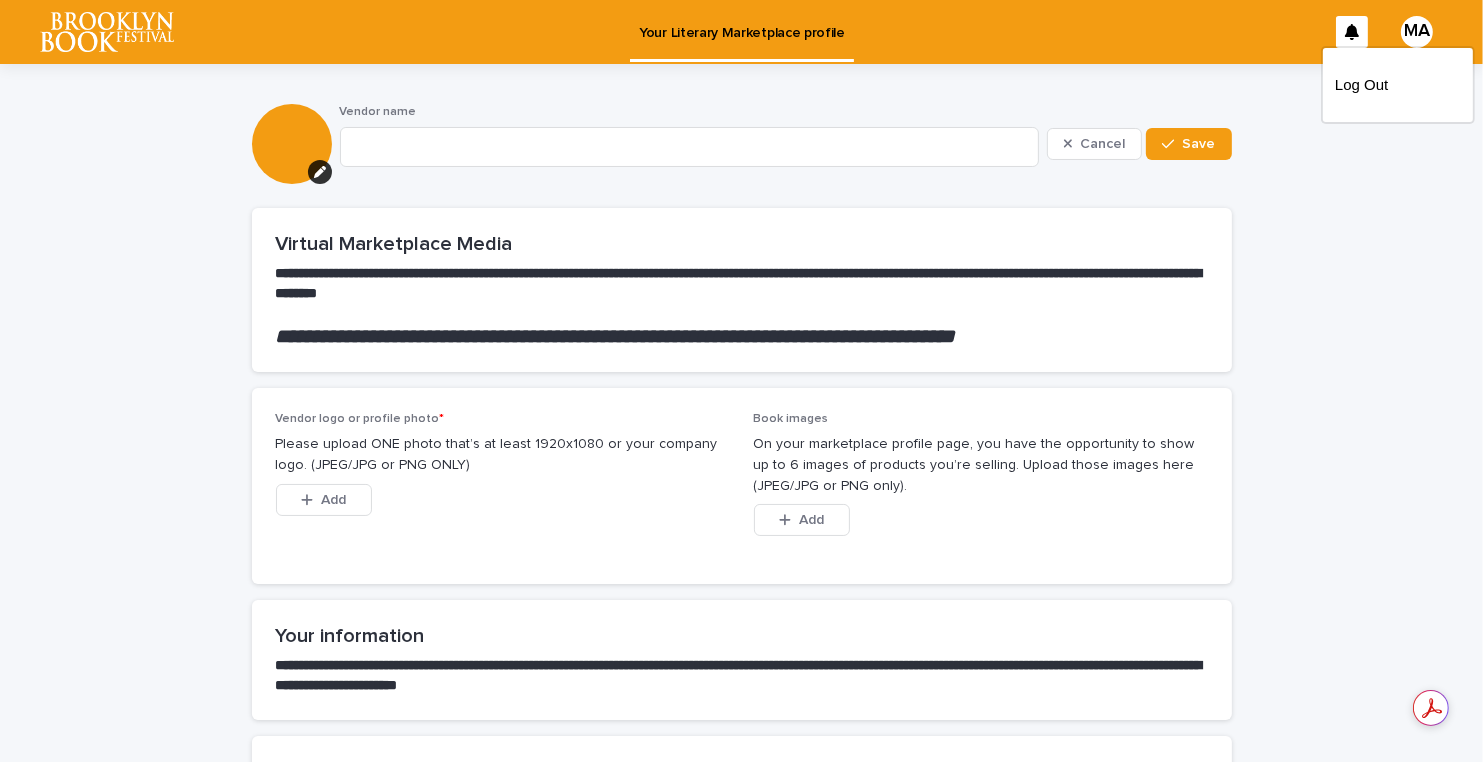 click at bounding box center [741, 32] 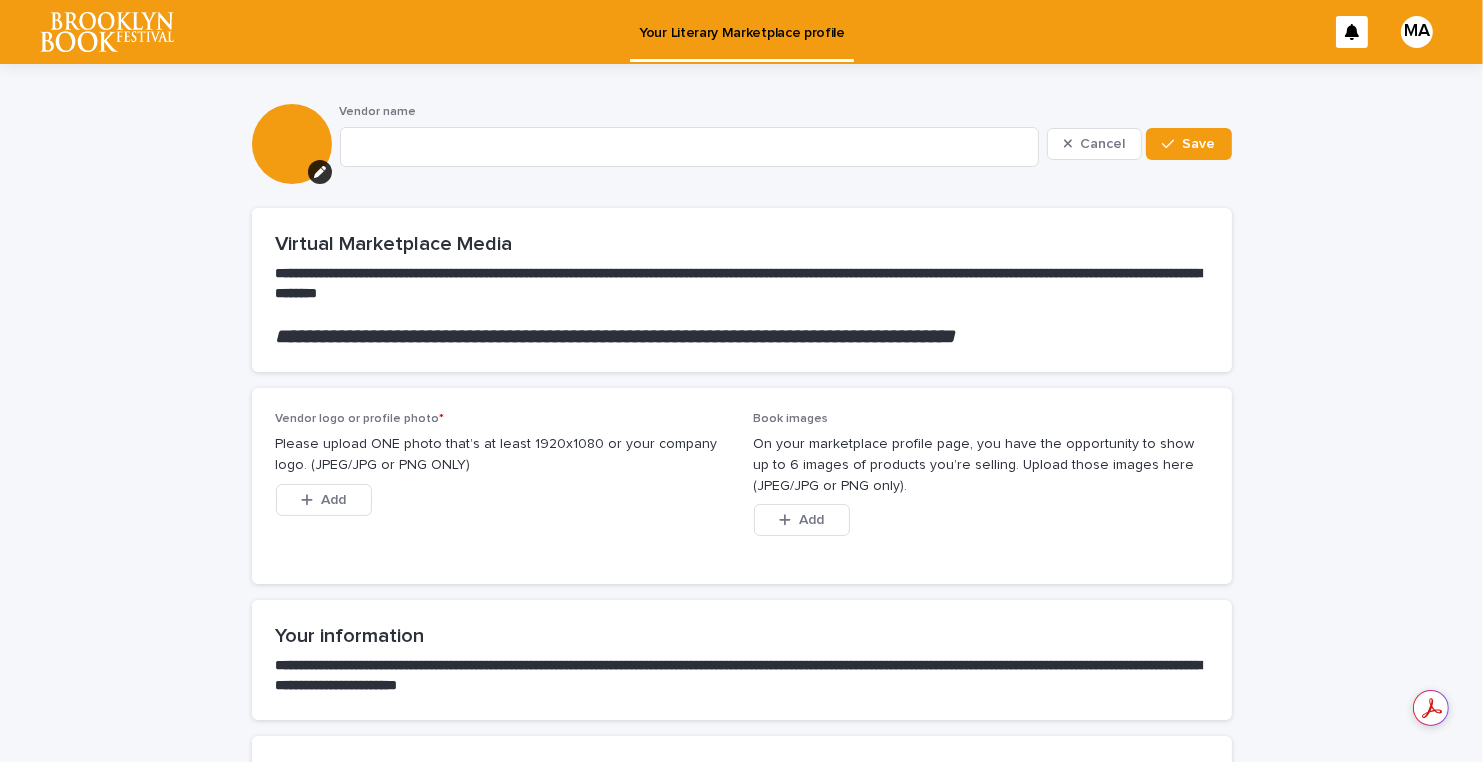 click 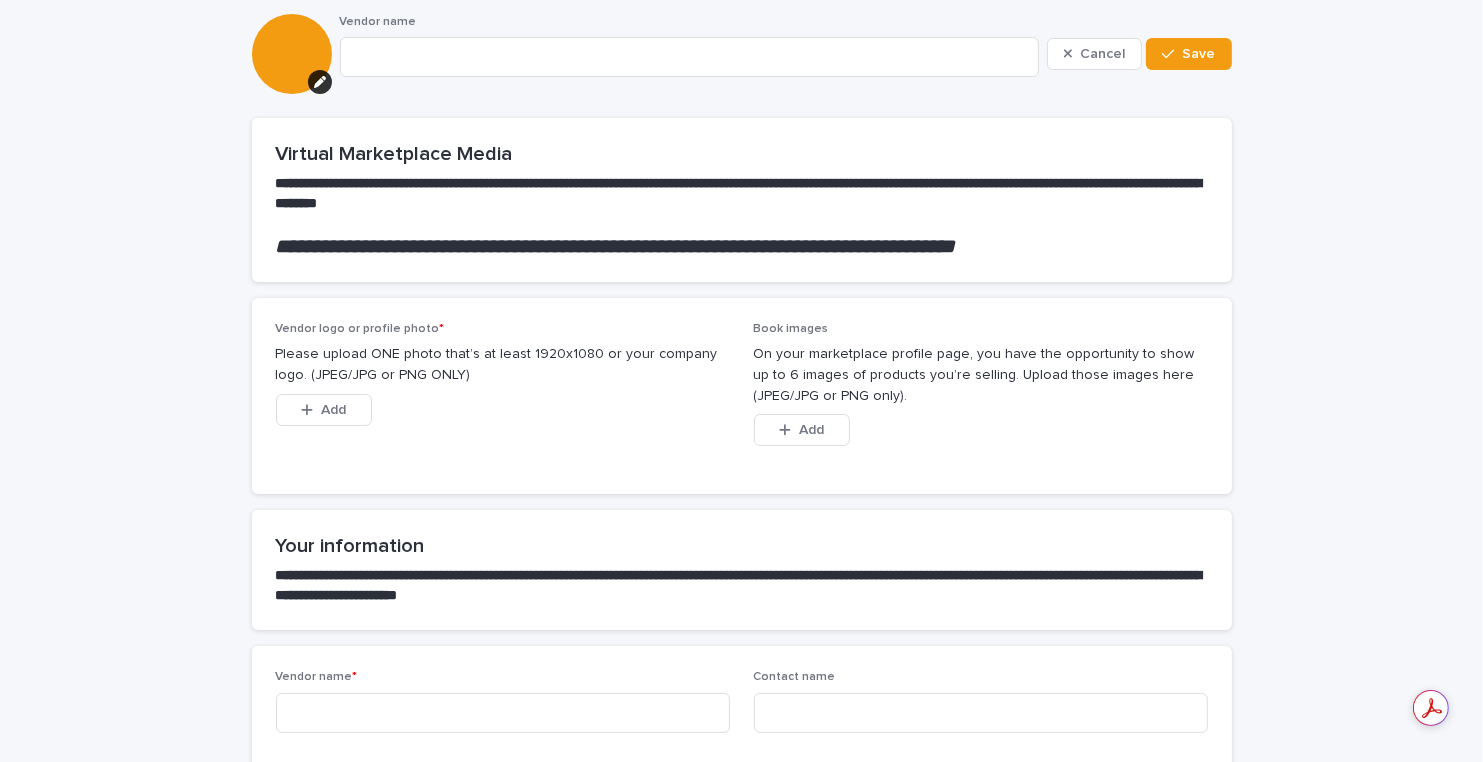 scroll, scrollTop: 0, scrollLeft: 0, axis: both 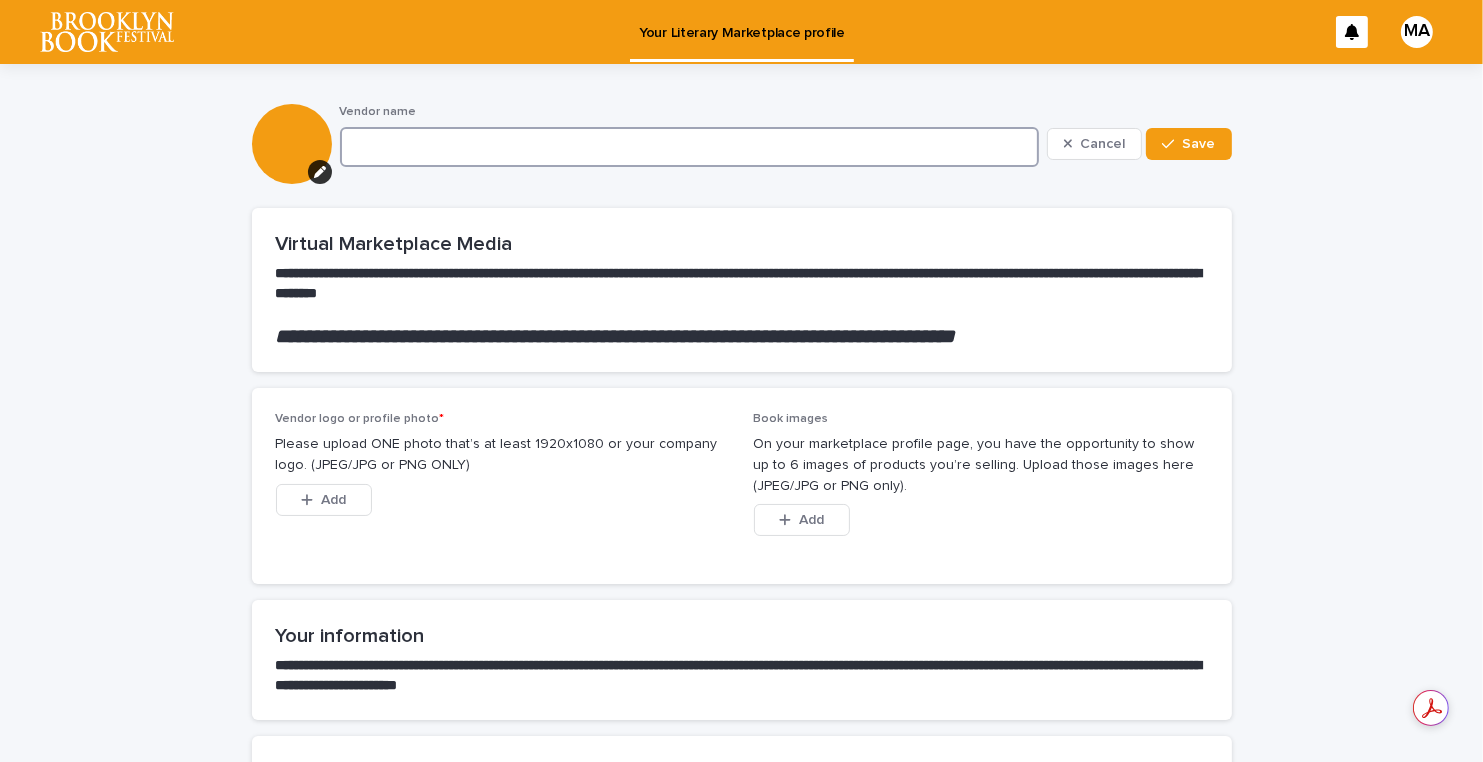 click at bounding box center [689, 147] 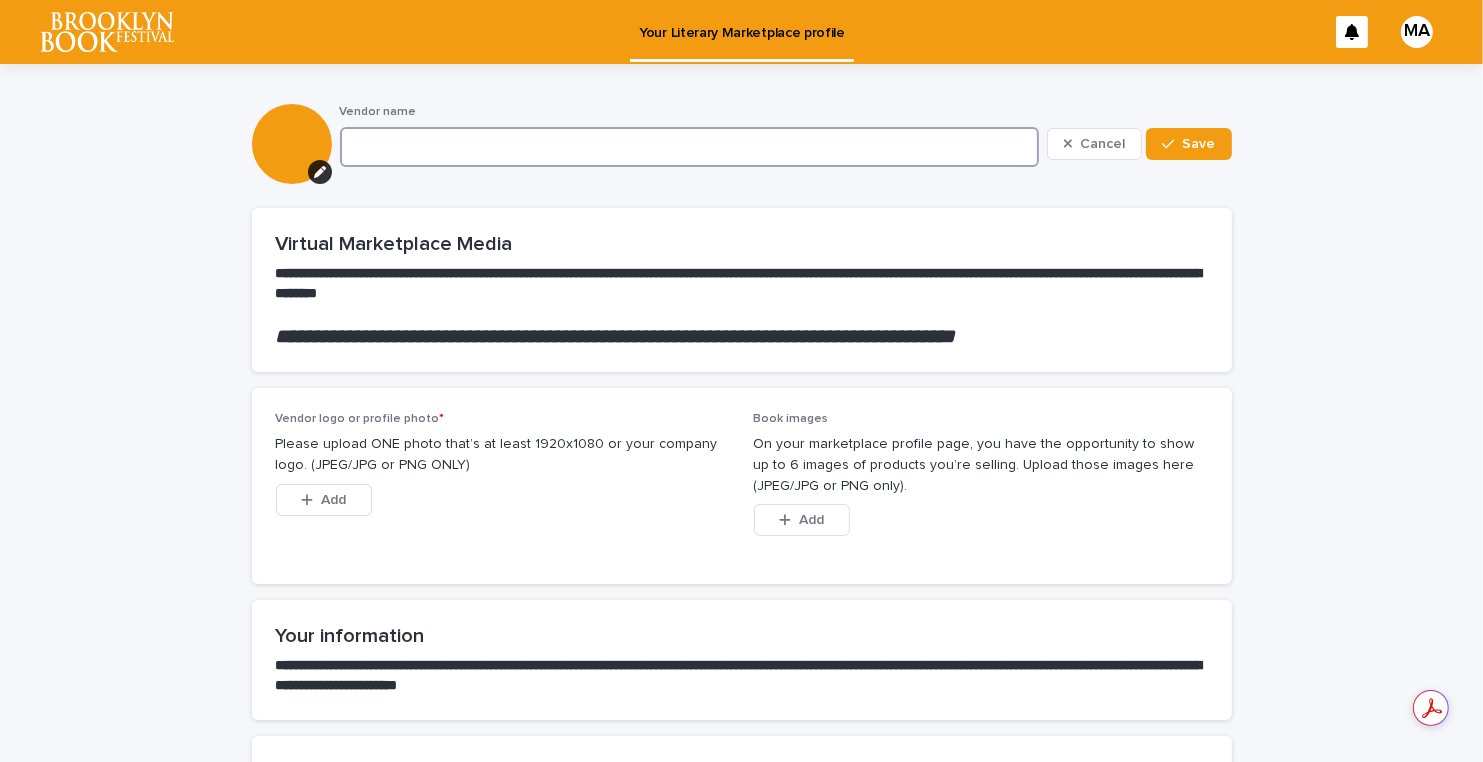 type on "*" 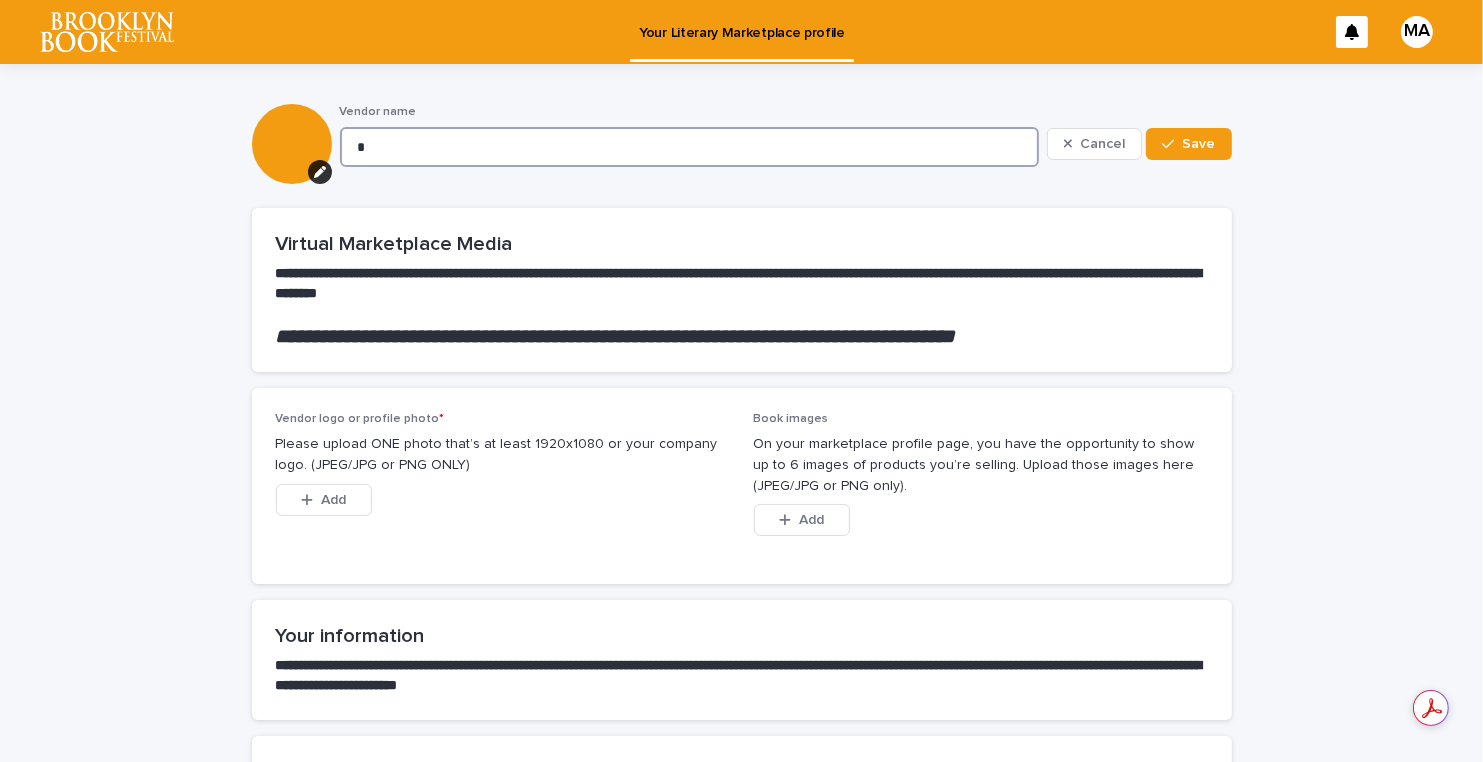 type on "*" 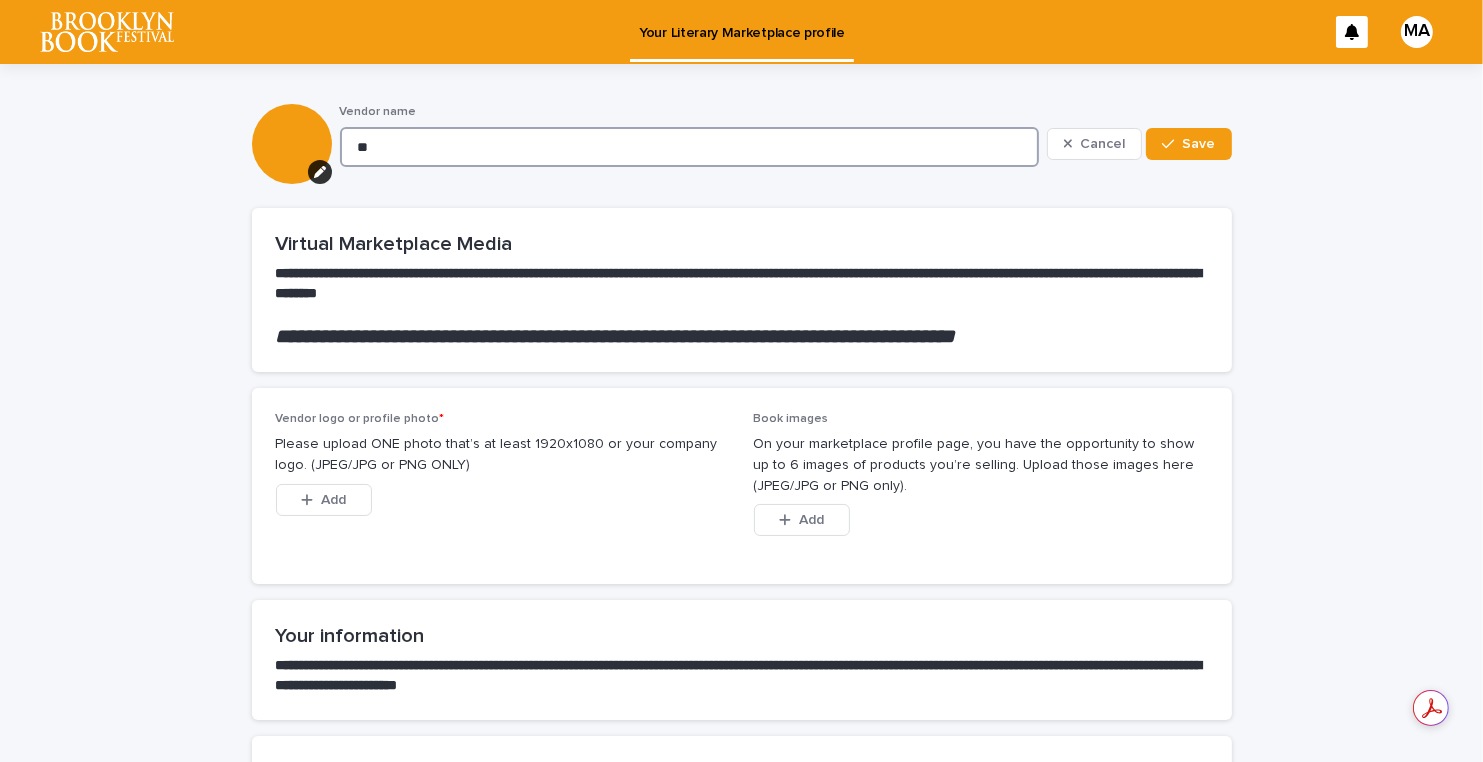 type on "***" 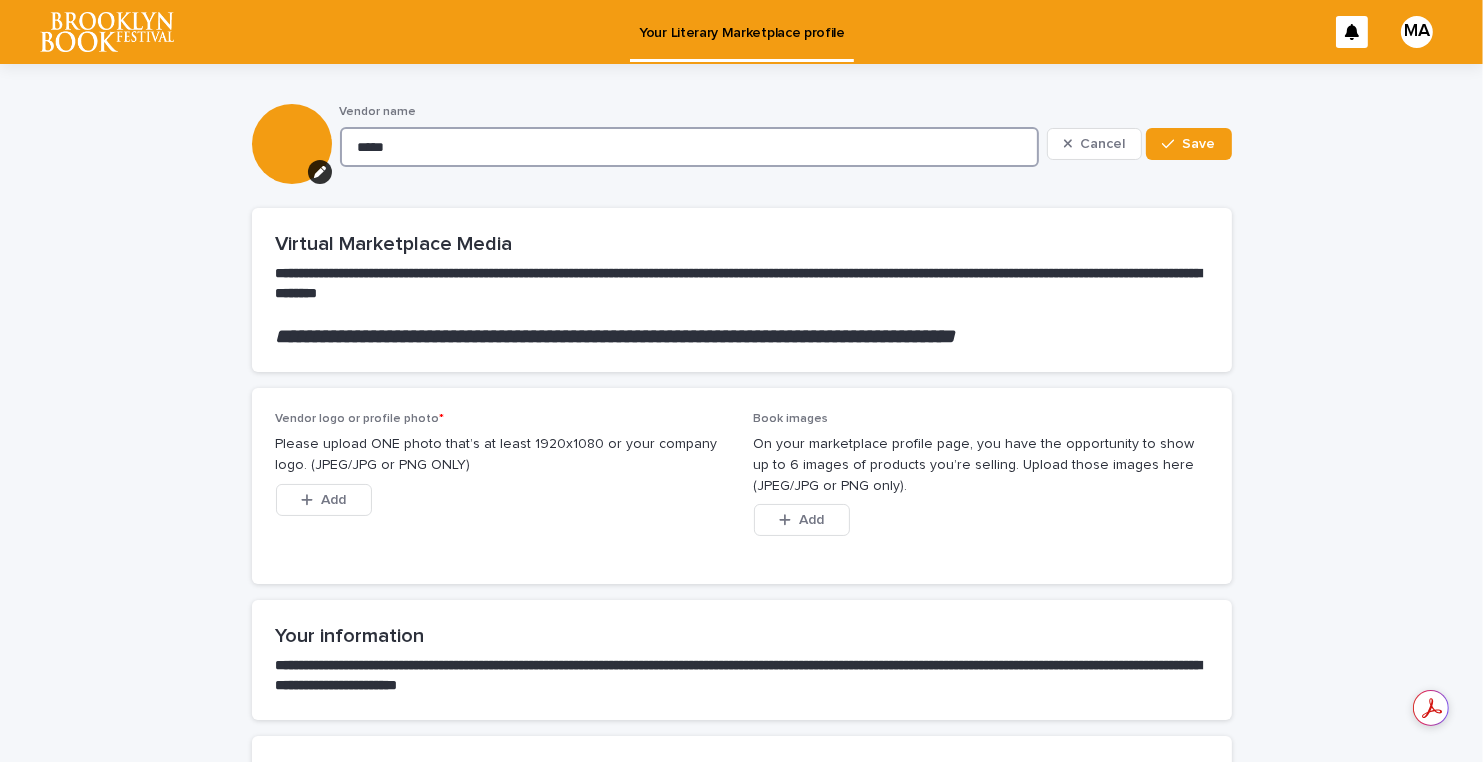 type on "*****" 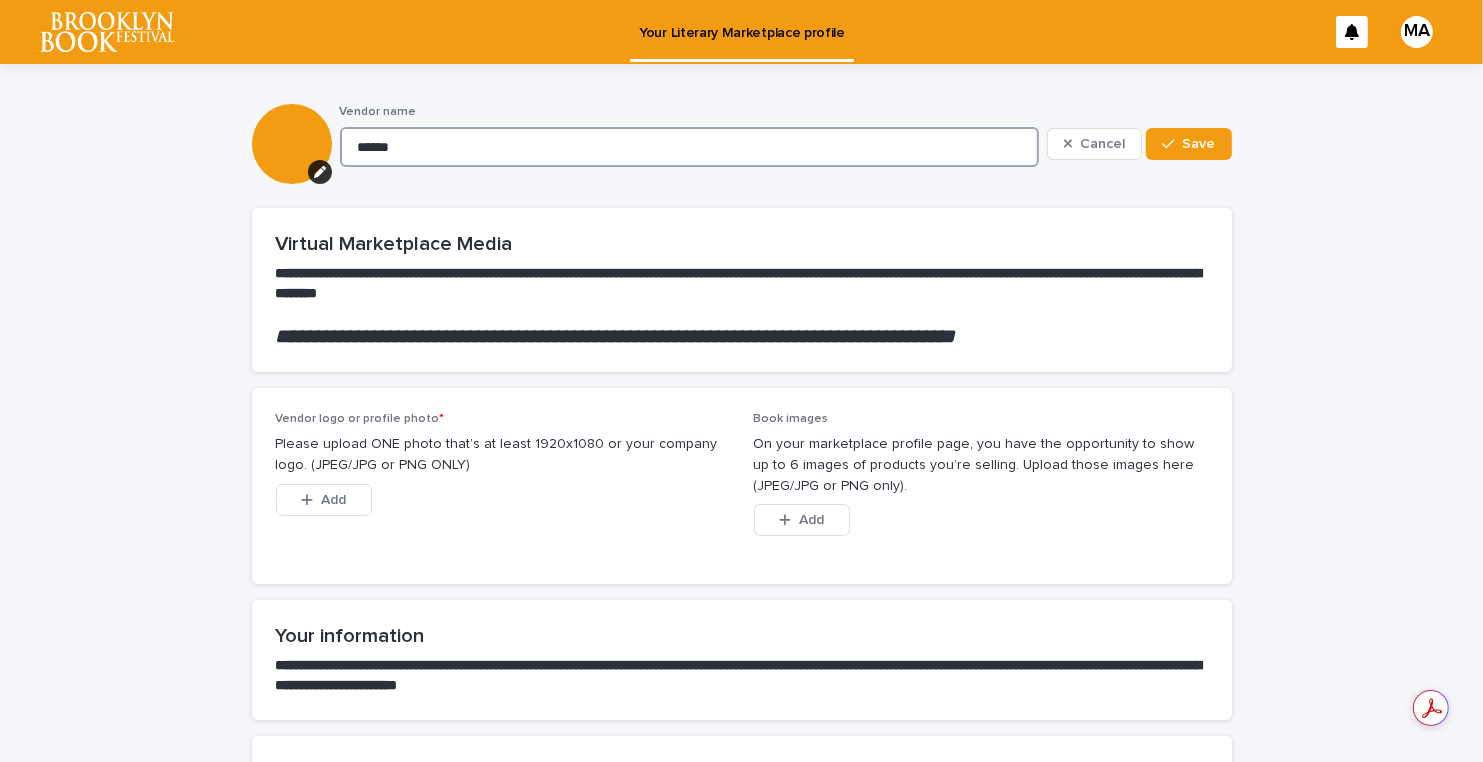 type on "*****" 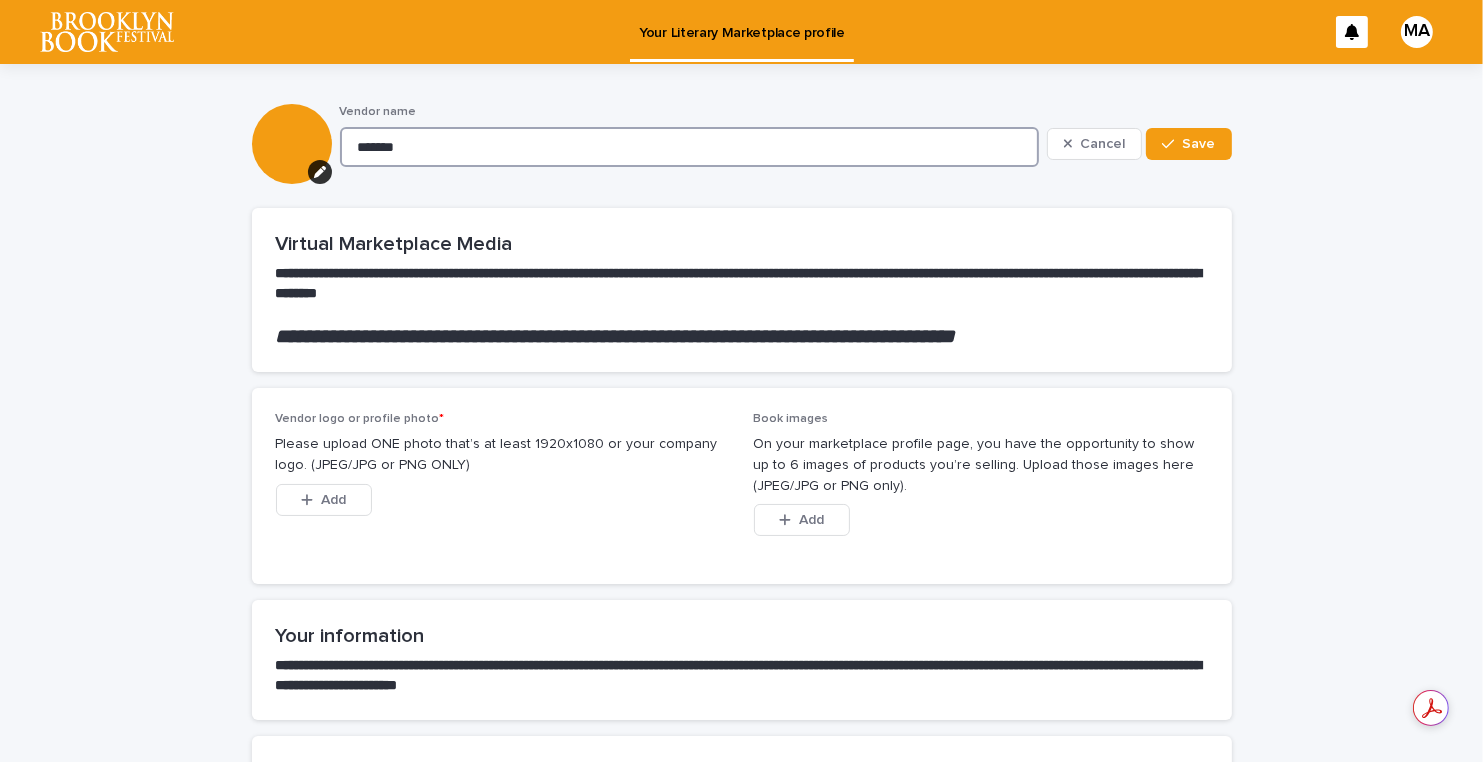 type on "*******" 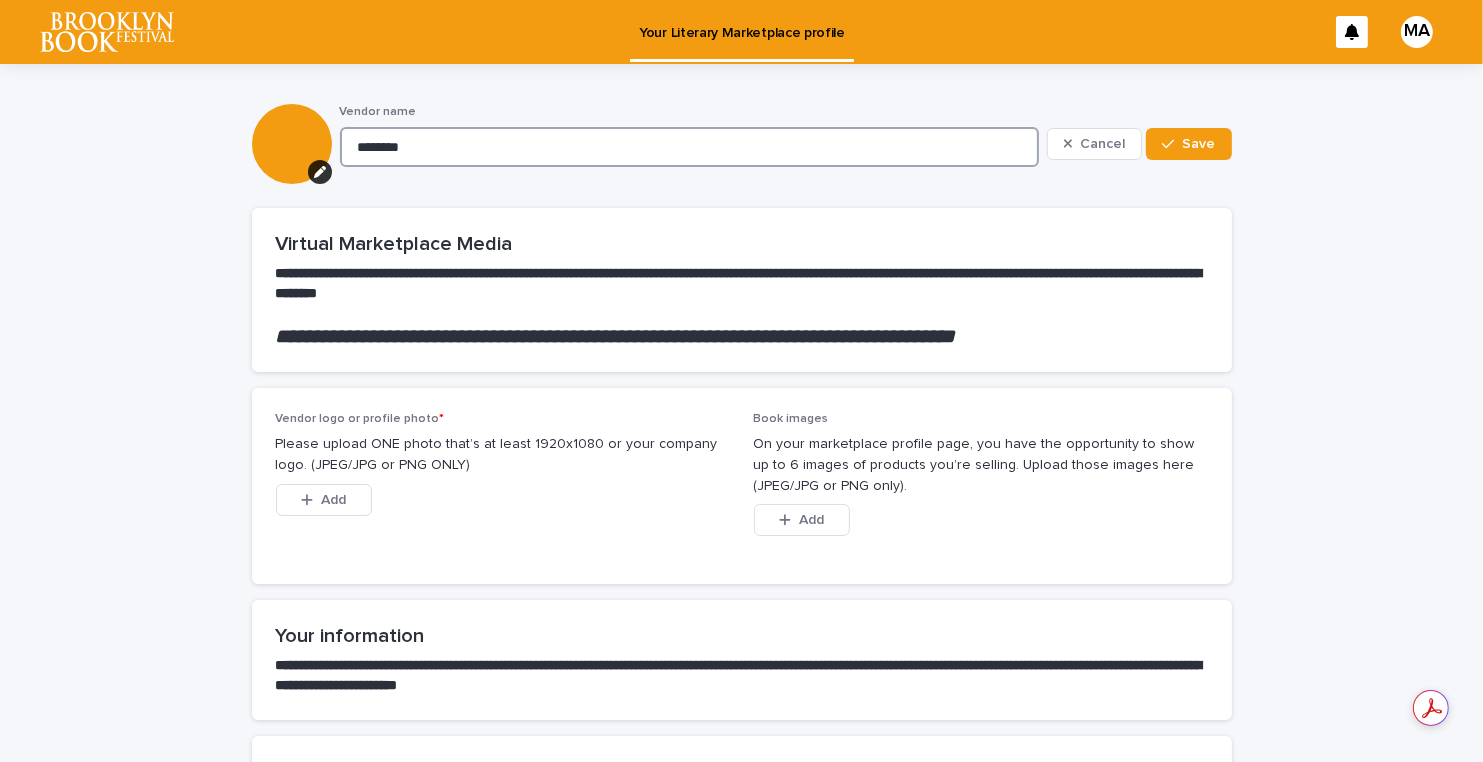 type on "********" 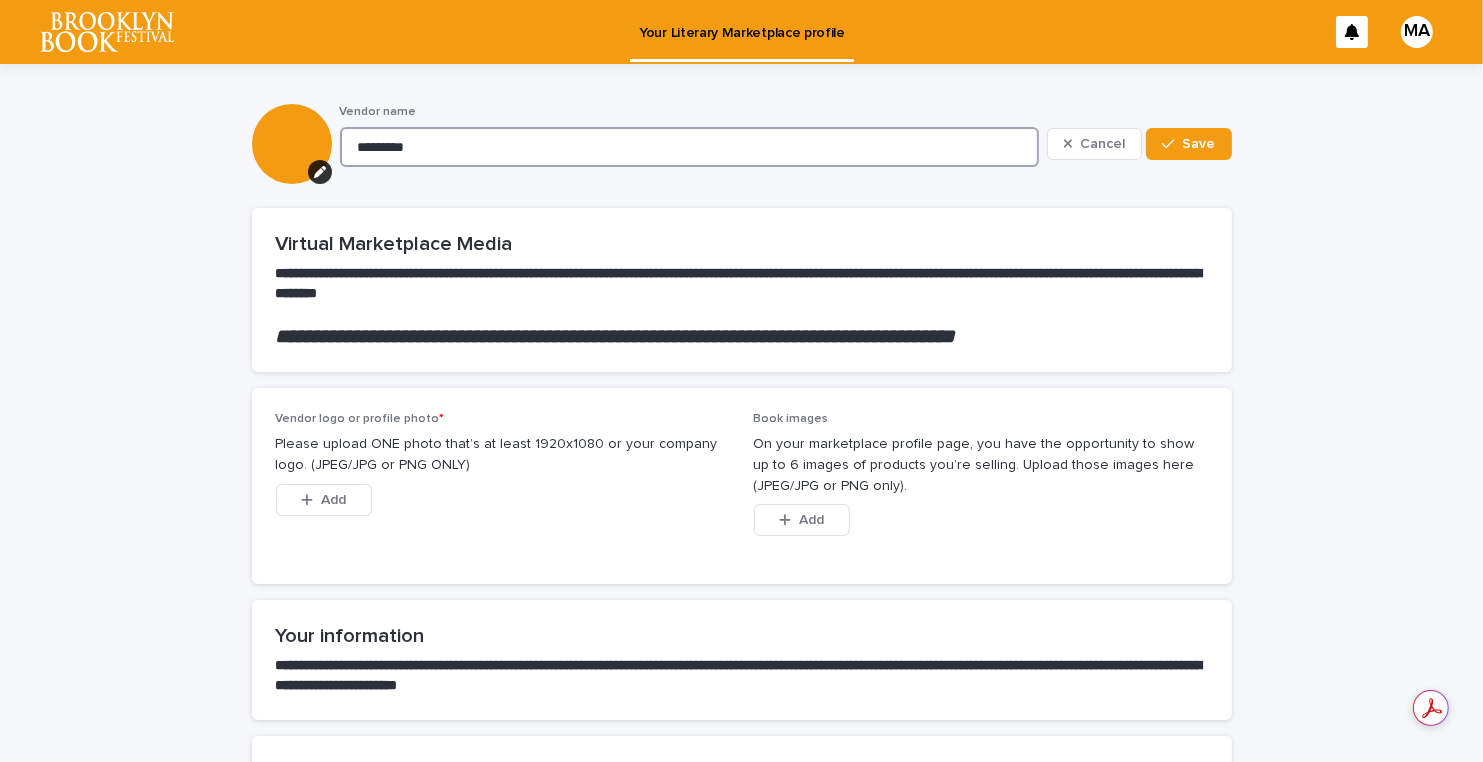 type on "********" 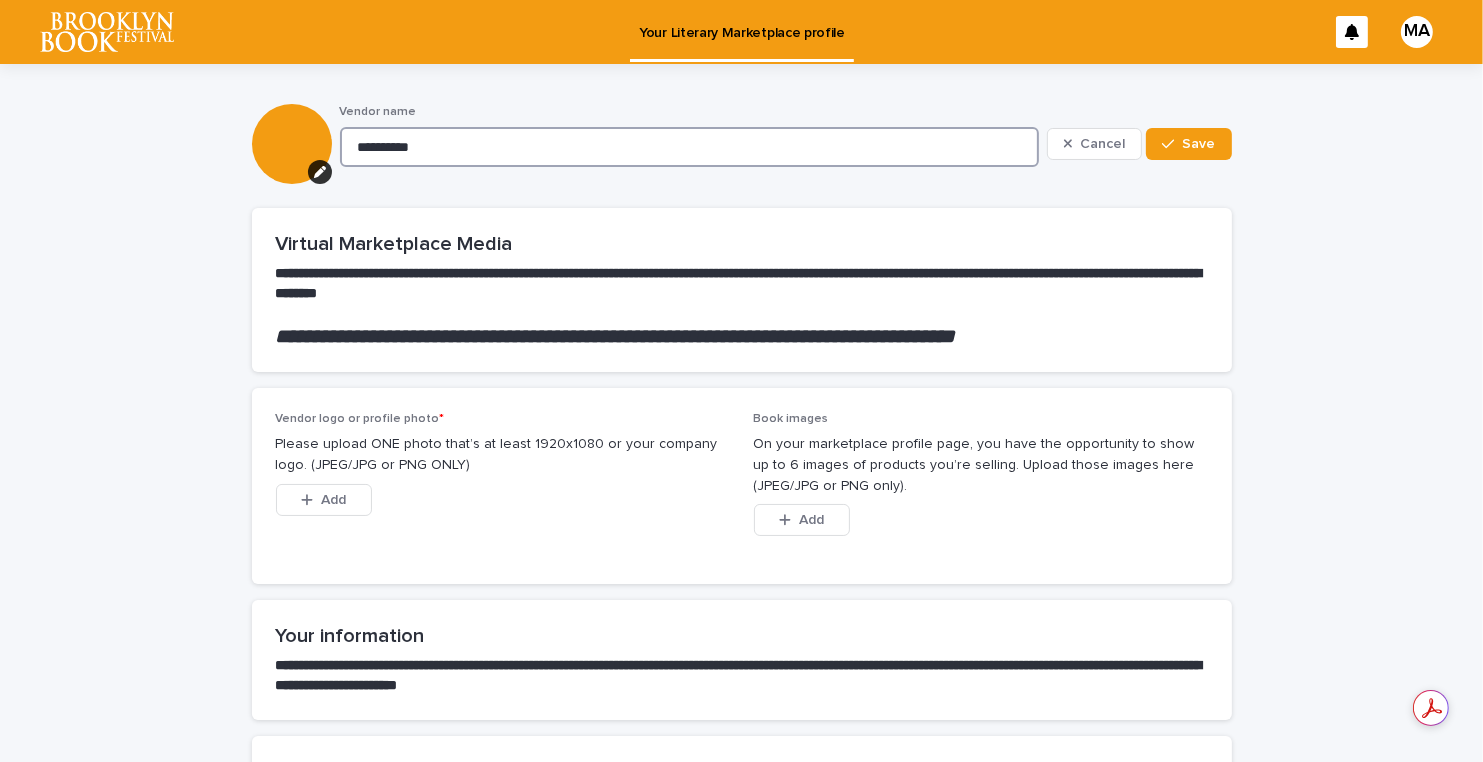 type on "**********" 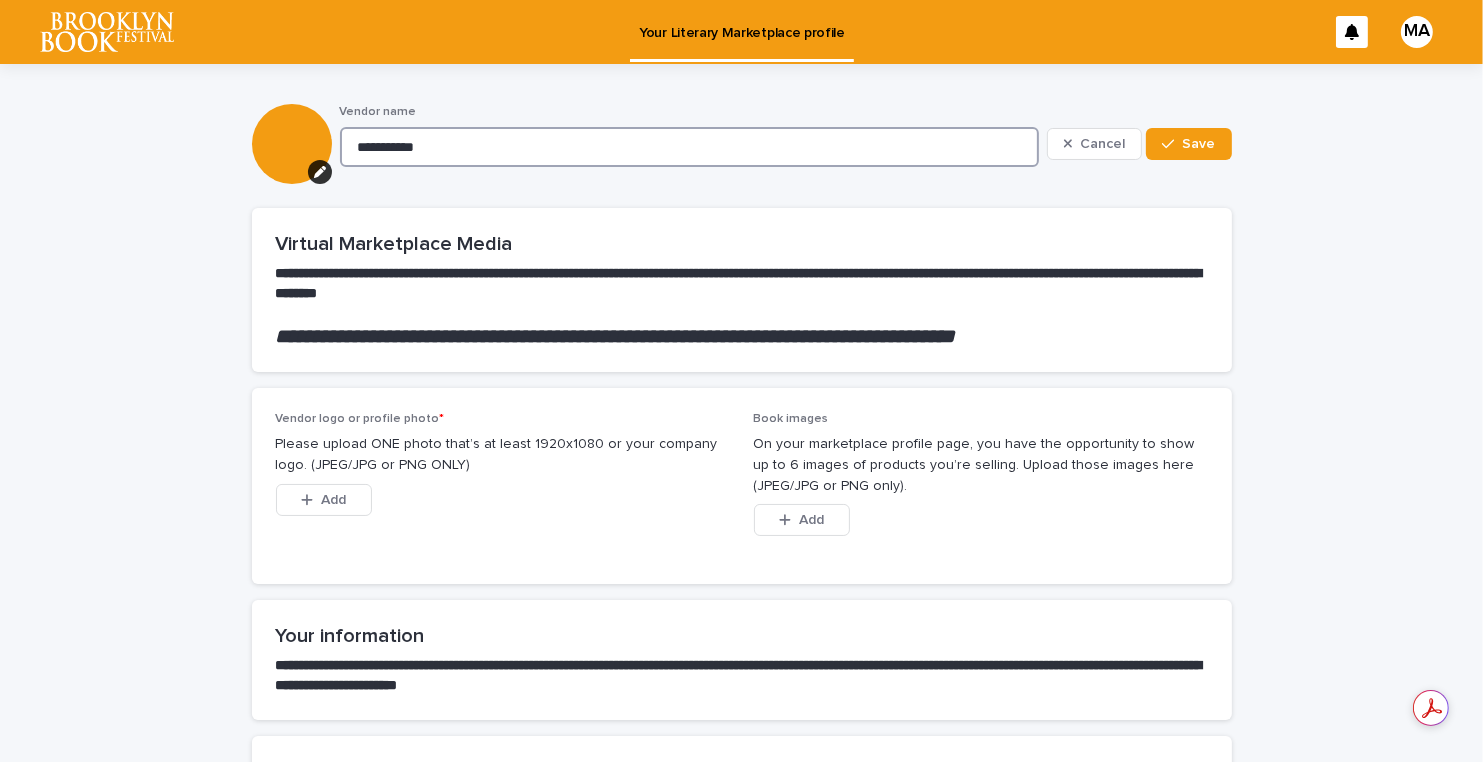 type on "**********" 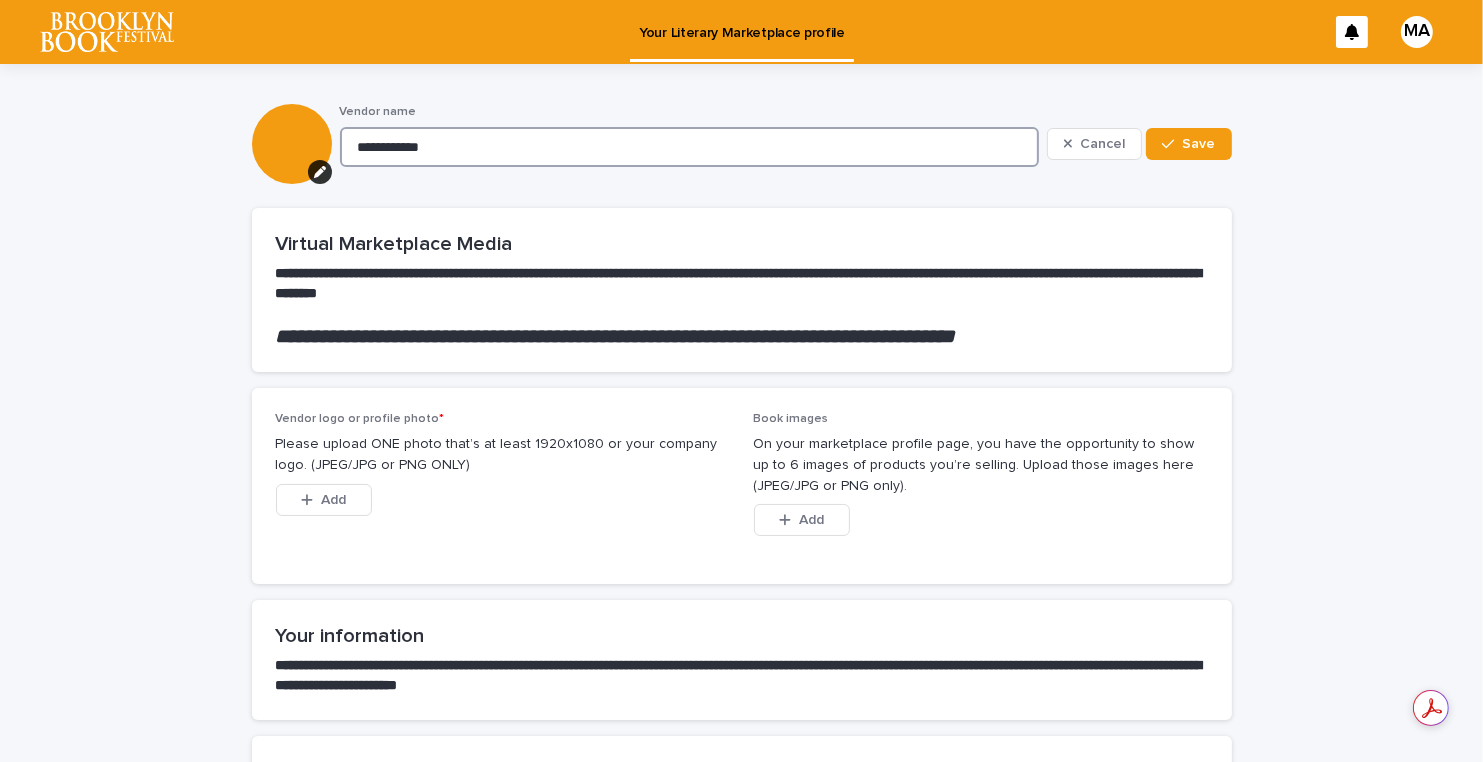type on "**********" 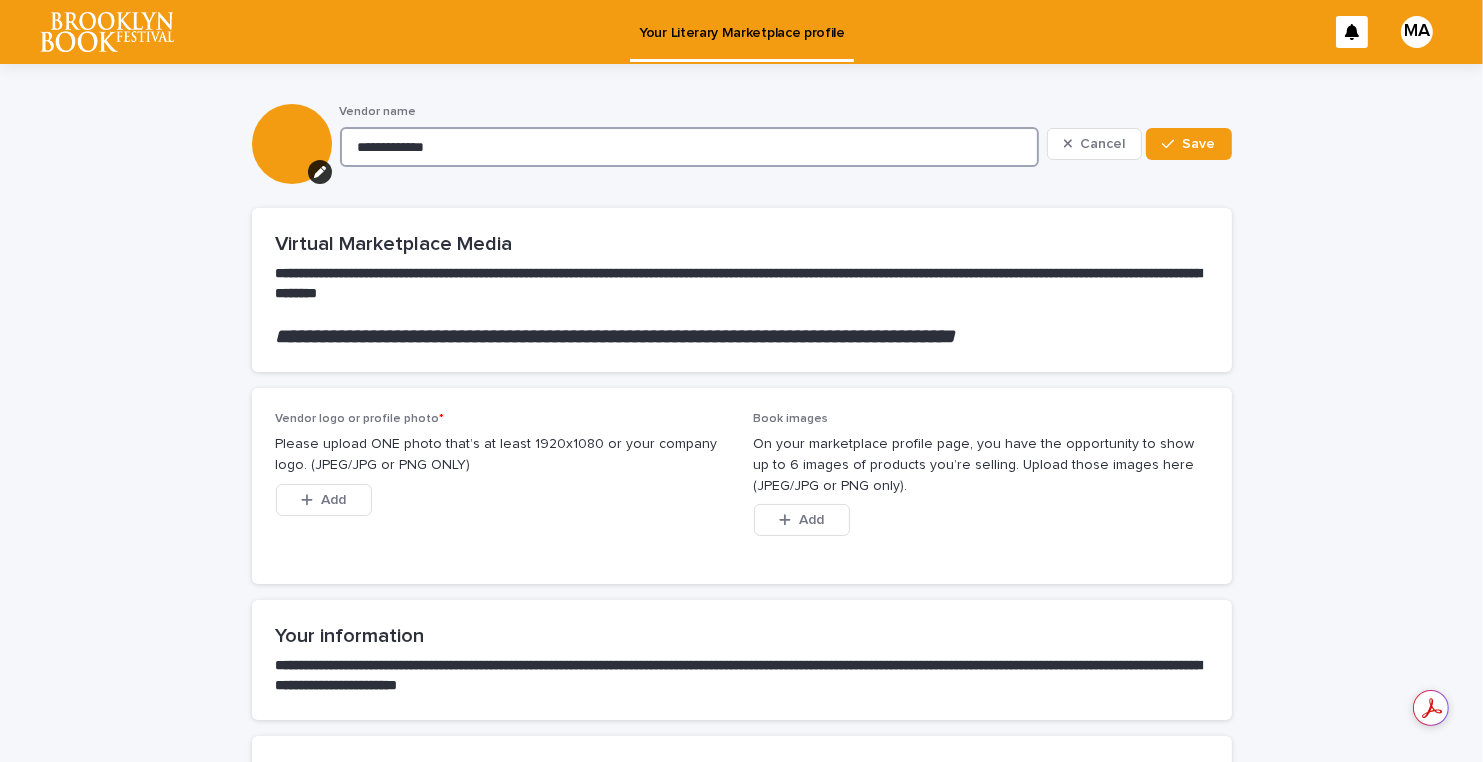 type on "**********" 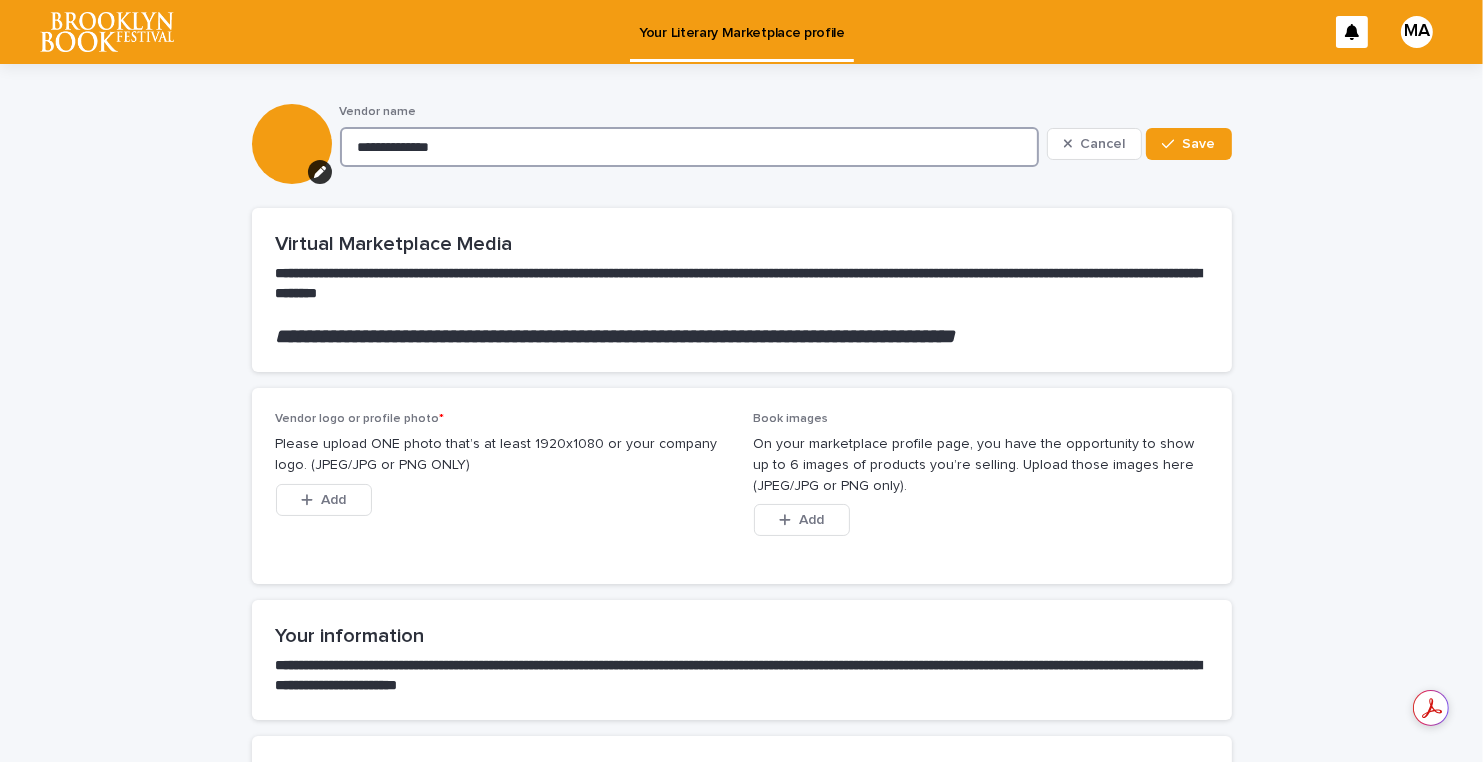 type on "**********" 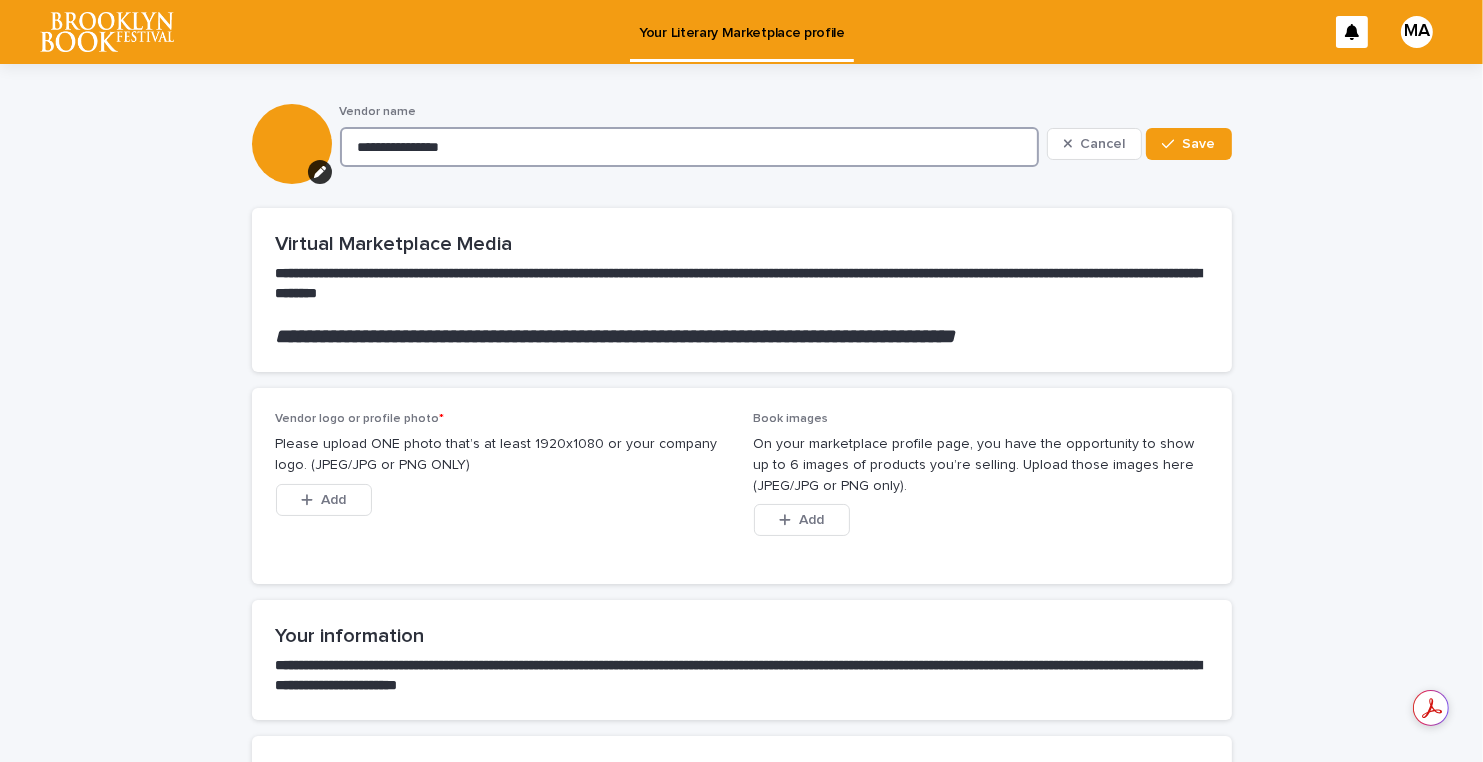 type on "**********" 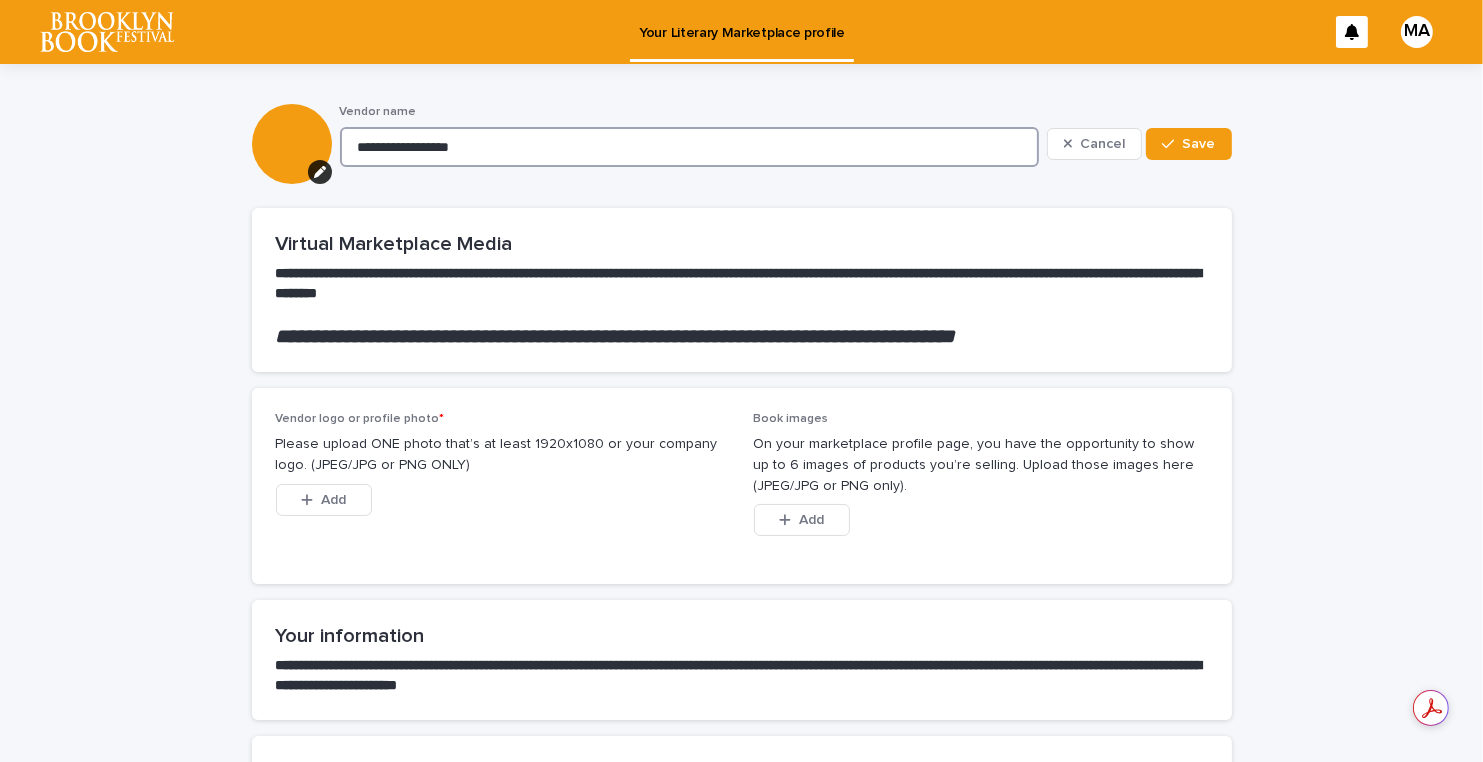 type on "**********" 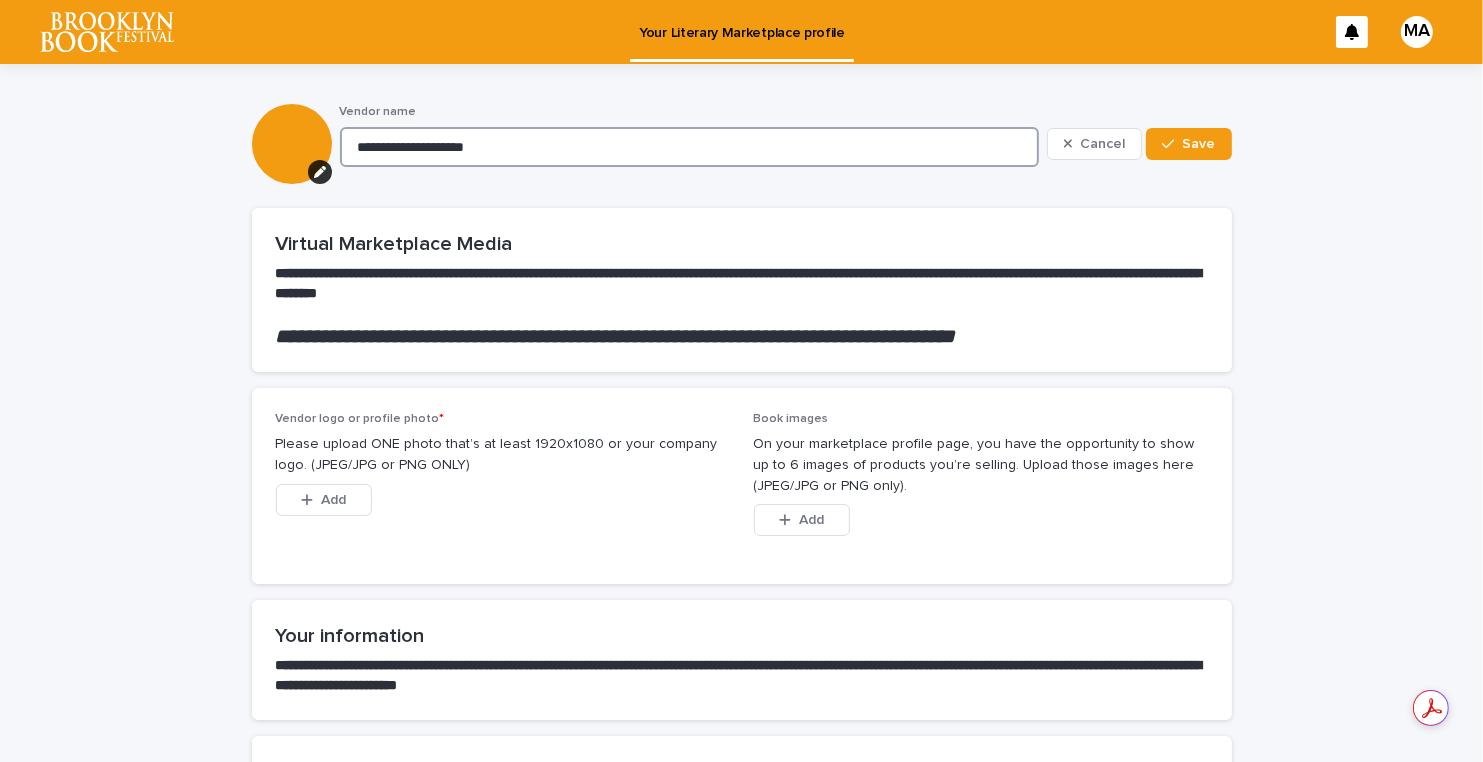 type on "**********" 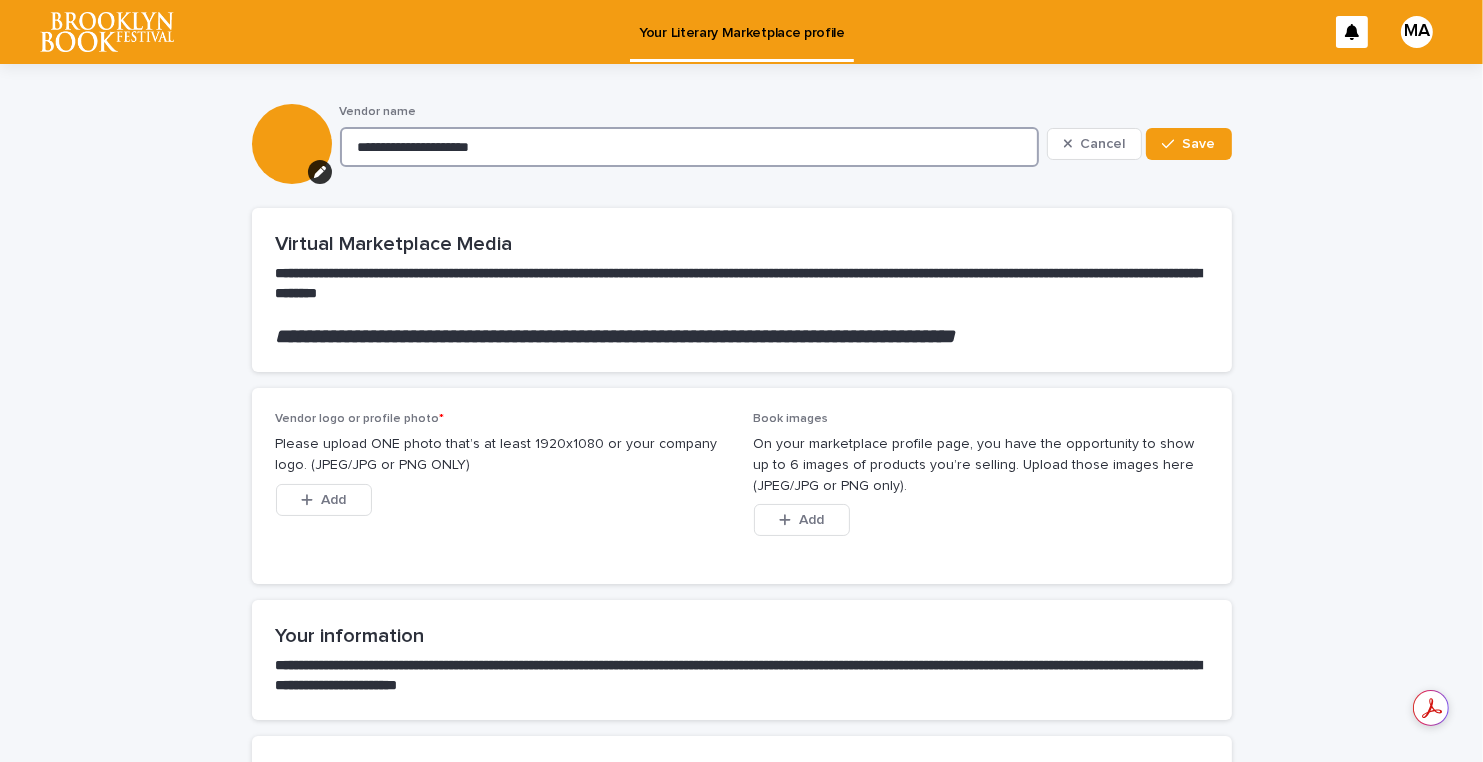 type on "**********" 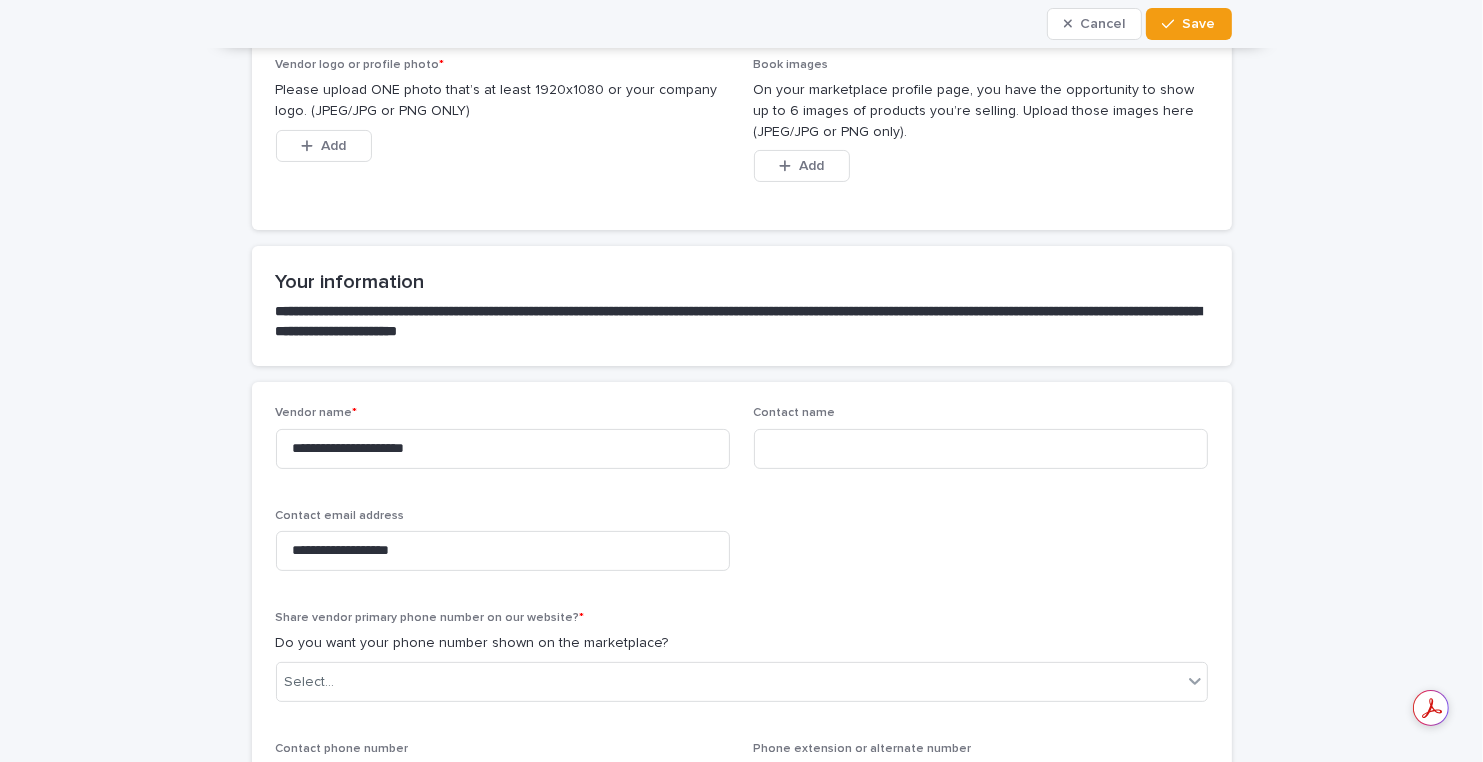 scroll, scrollTop: 360, scrollLeft: 0, axis: vertical 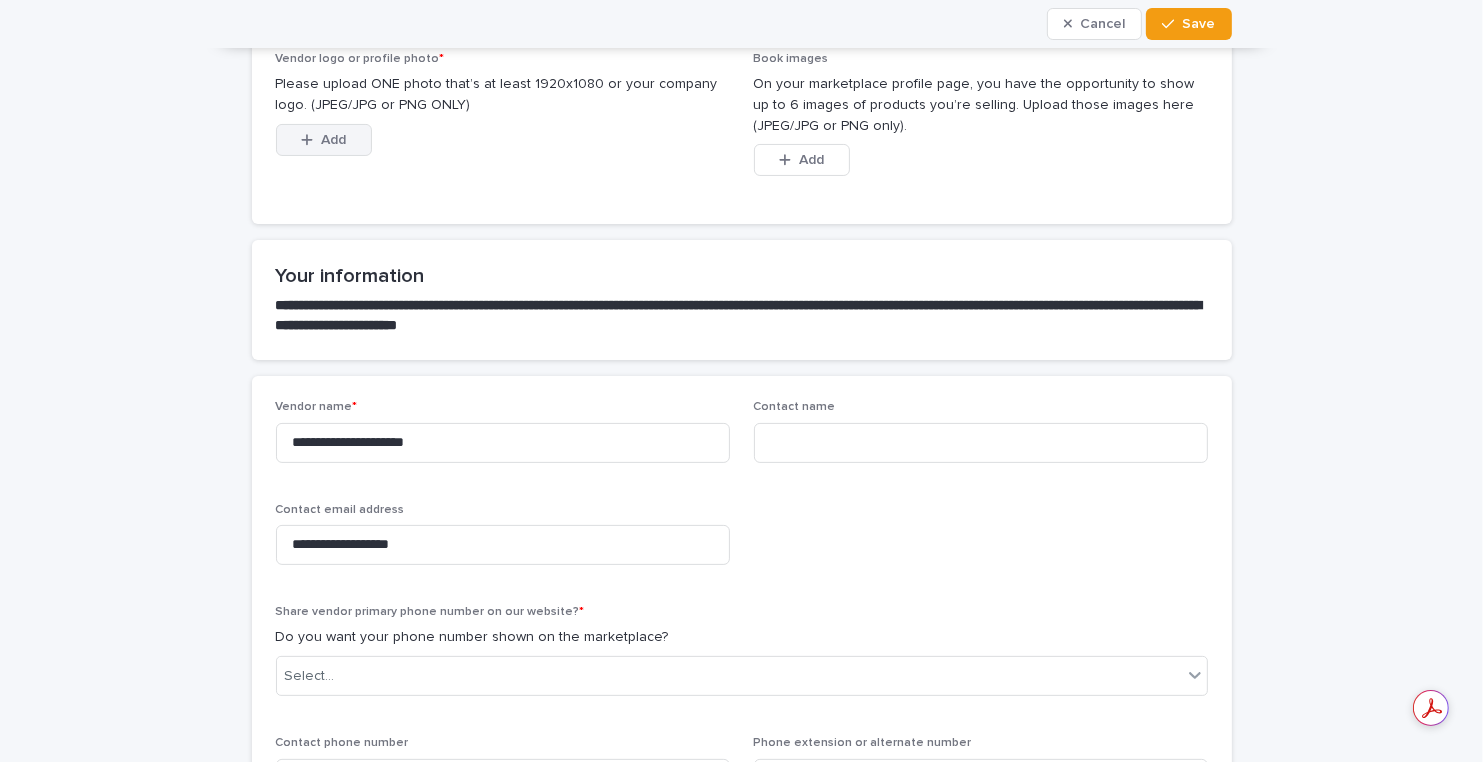 type on "**********" 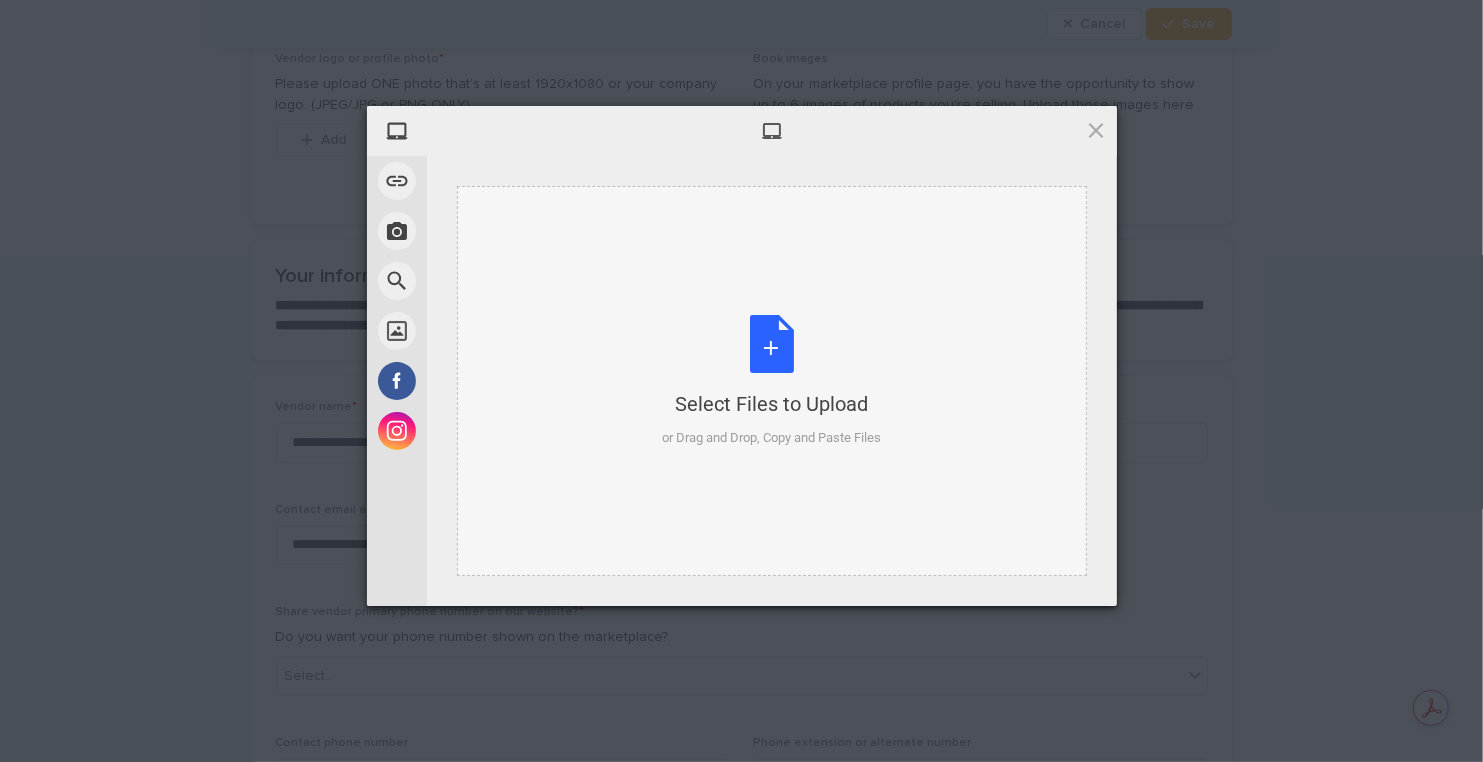 click on "Select Files to Upload
or Drag and Drop, Copy and Paste Files" at bounding box center (771, 381) 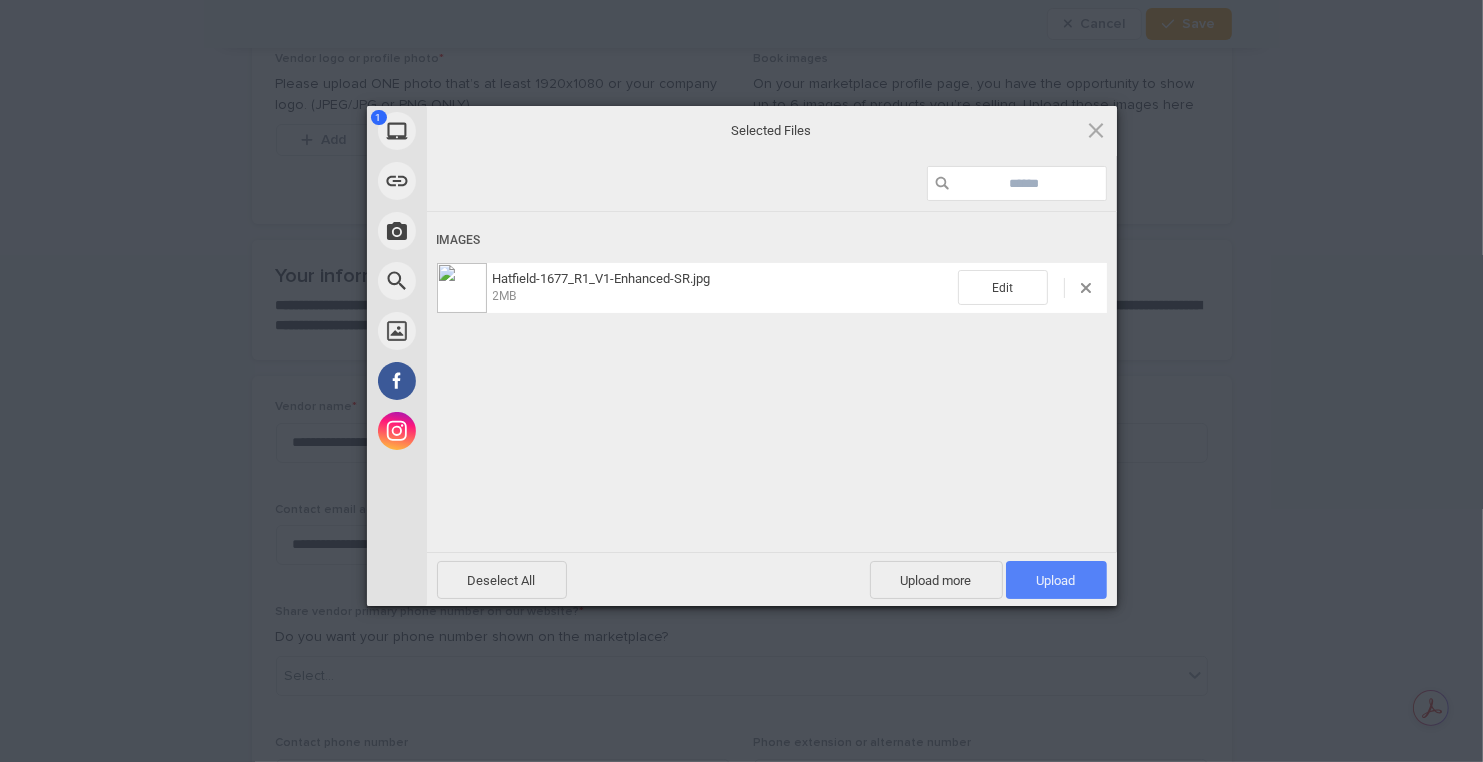 click on "Upload
1" at bounding box center [1056, 580] 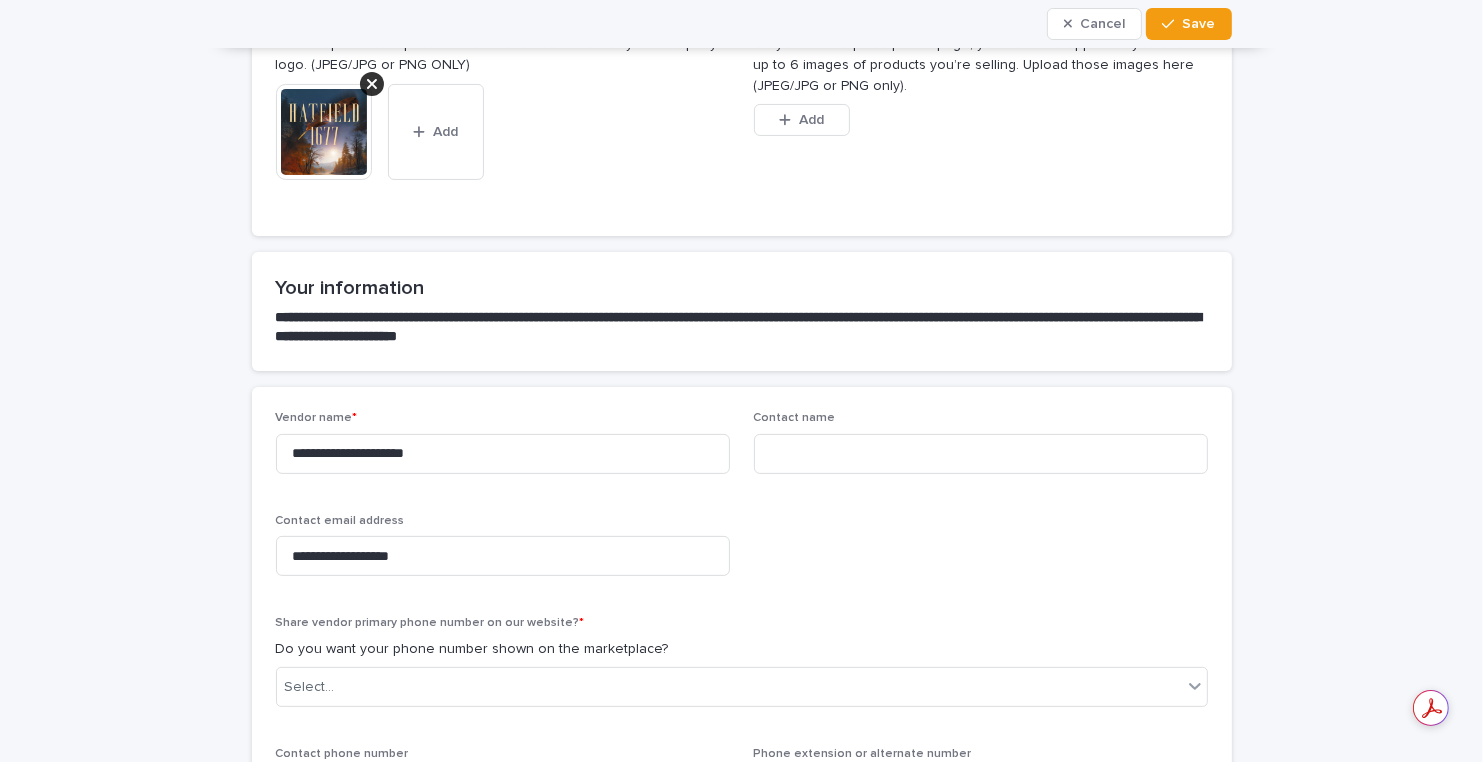 scroll, scrollTop: 406, scrollLeft: 0, axis: vertical 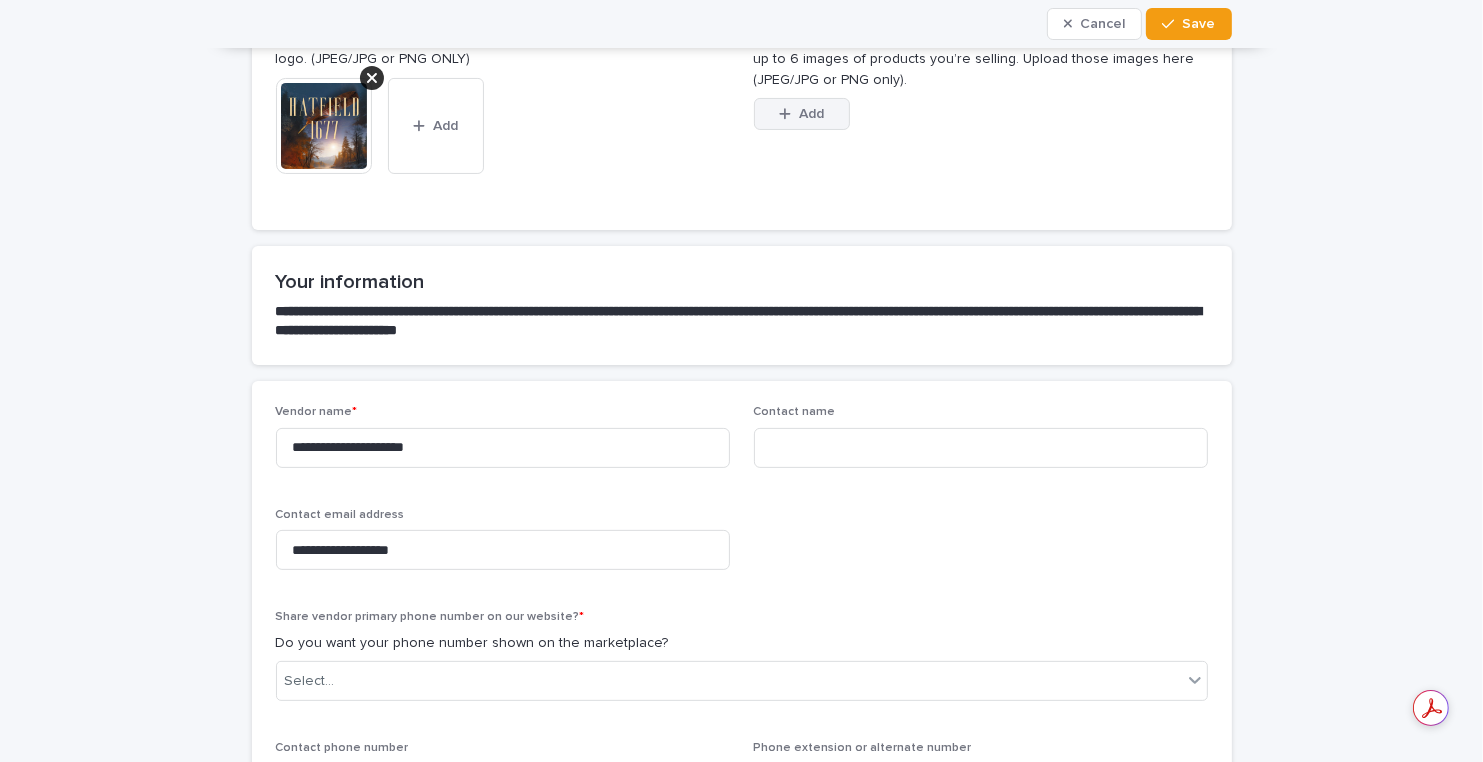 click on "Add" at bounding box center (811, 114) 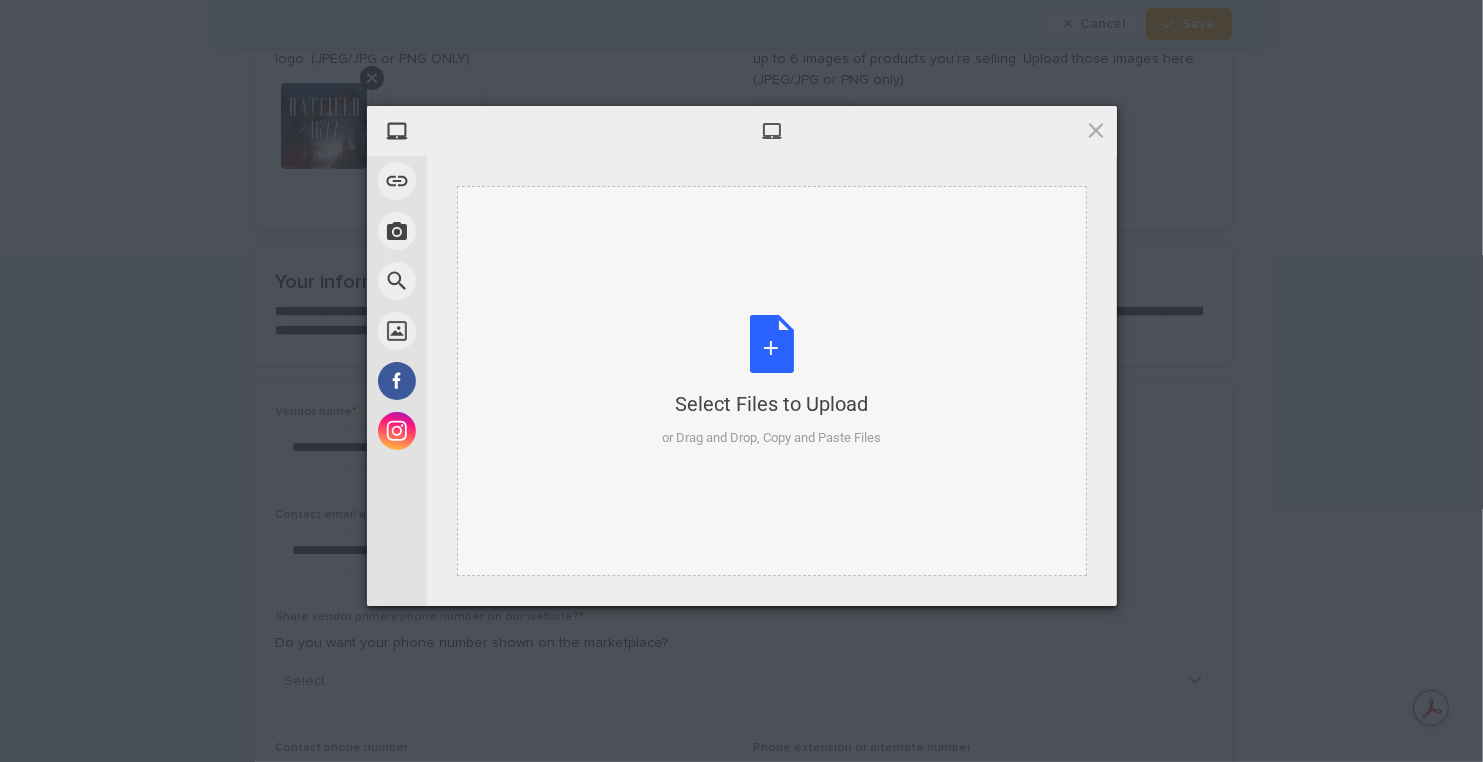 click on "Select Files to Upload
or Drag and Drop, Copy and Paste Files" at bounding box center (771, 381) 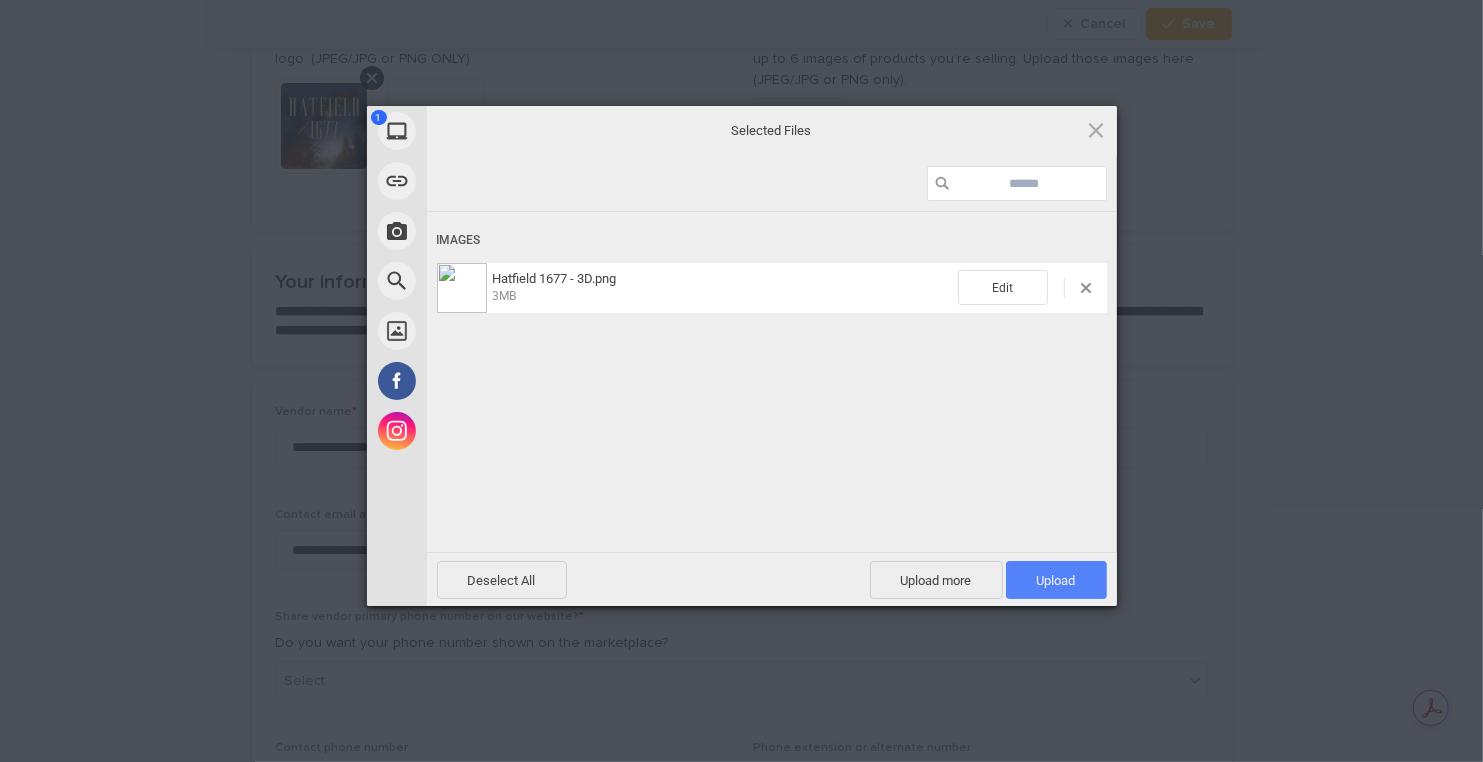 click on "Upload
1" at bounding box center (1056, 580) 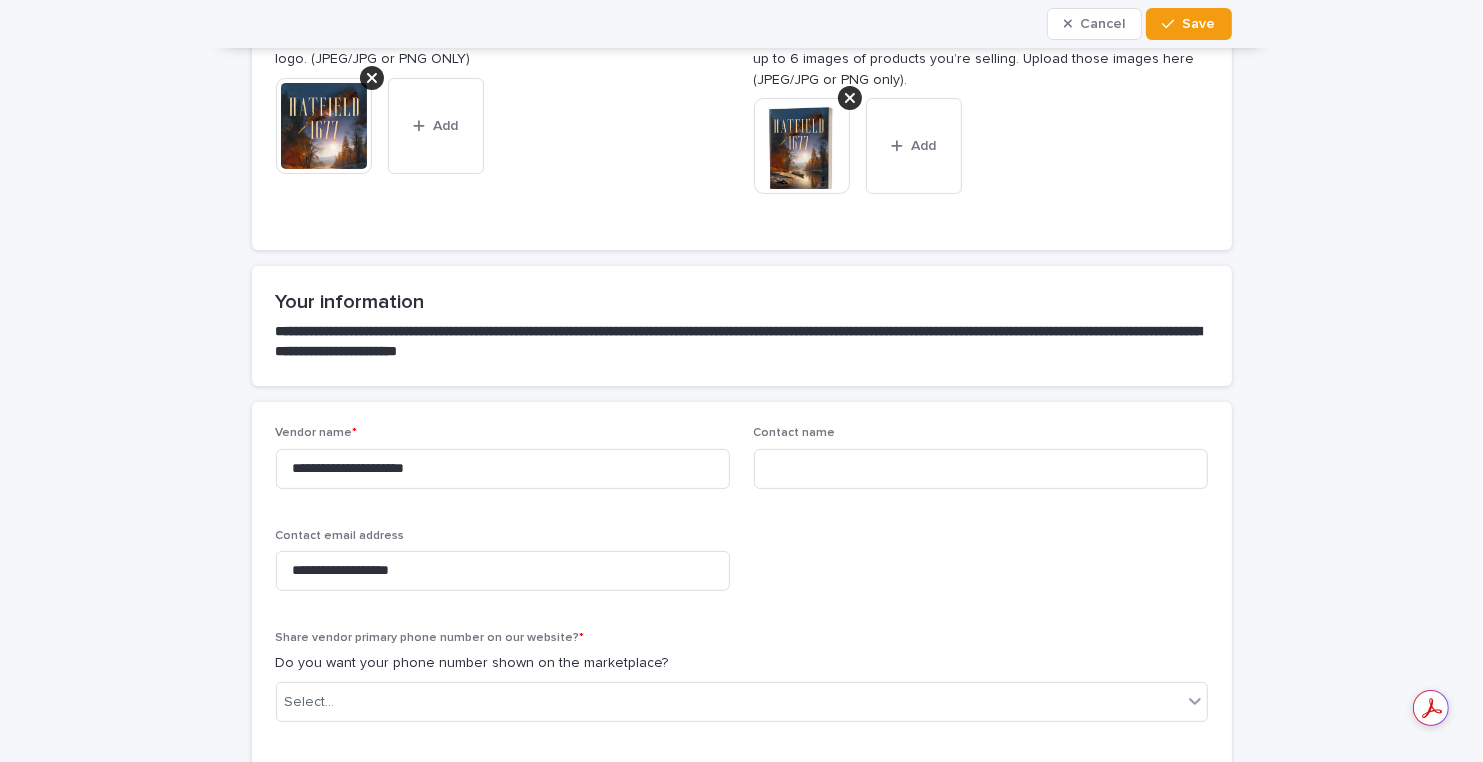 click at bounding box center (324, 126) 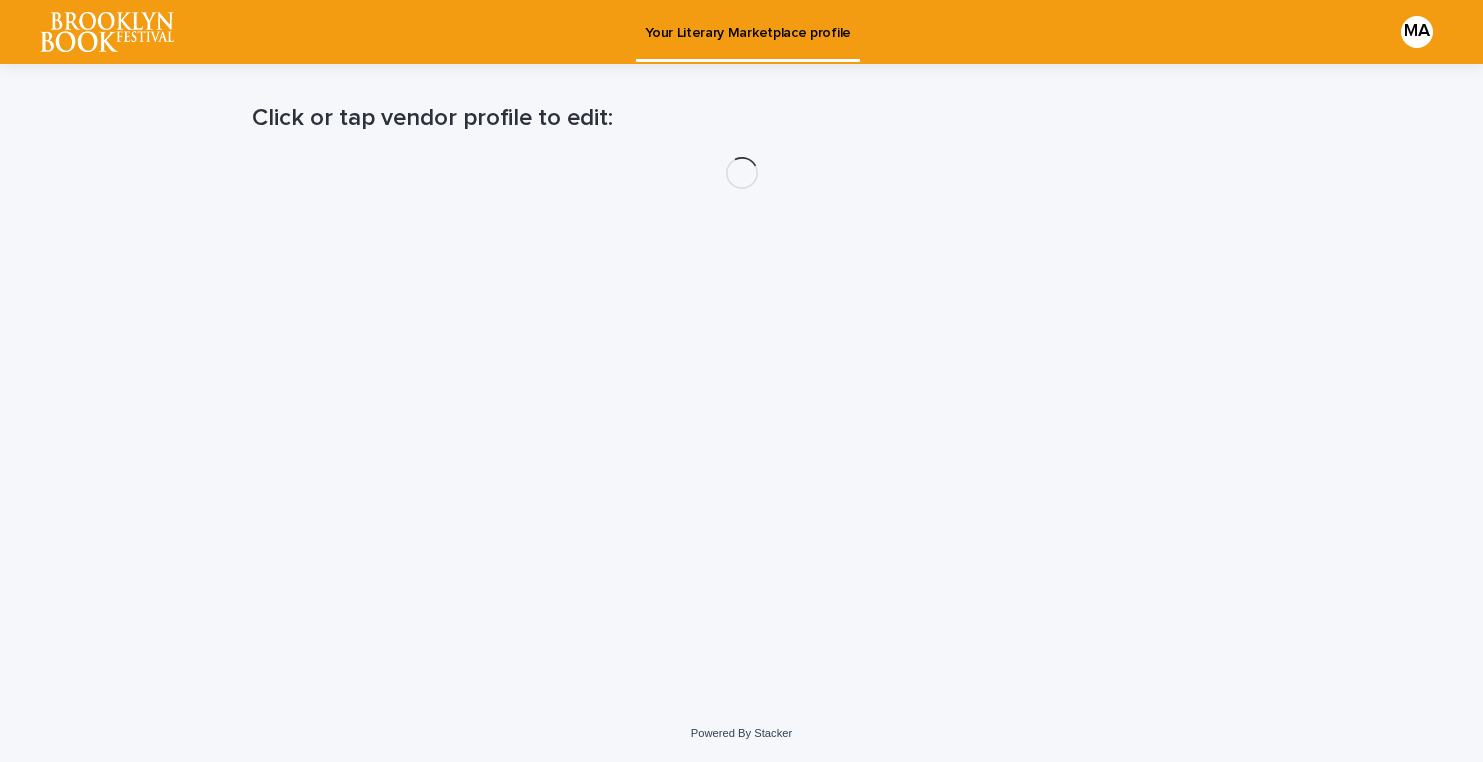 scroll, scrollTop: 0, scrollLeft: 0, axis: both 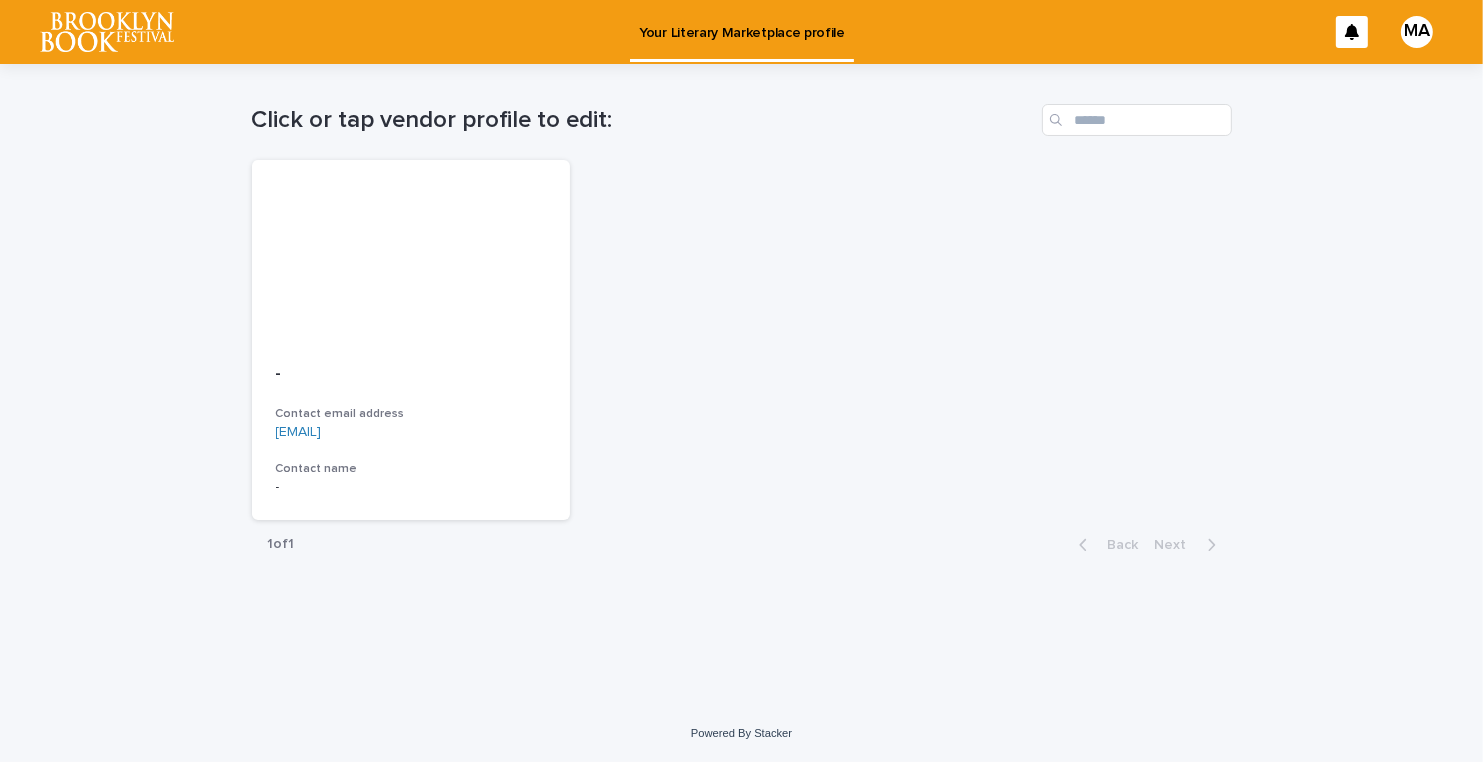 click 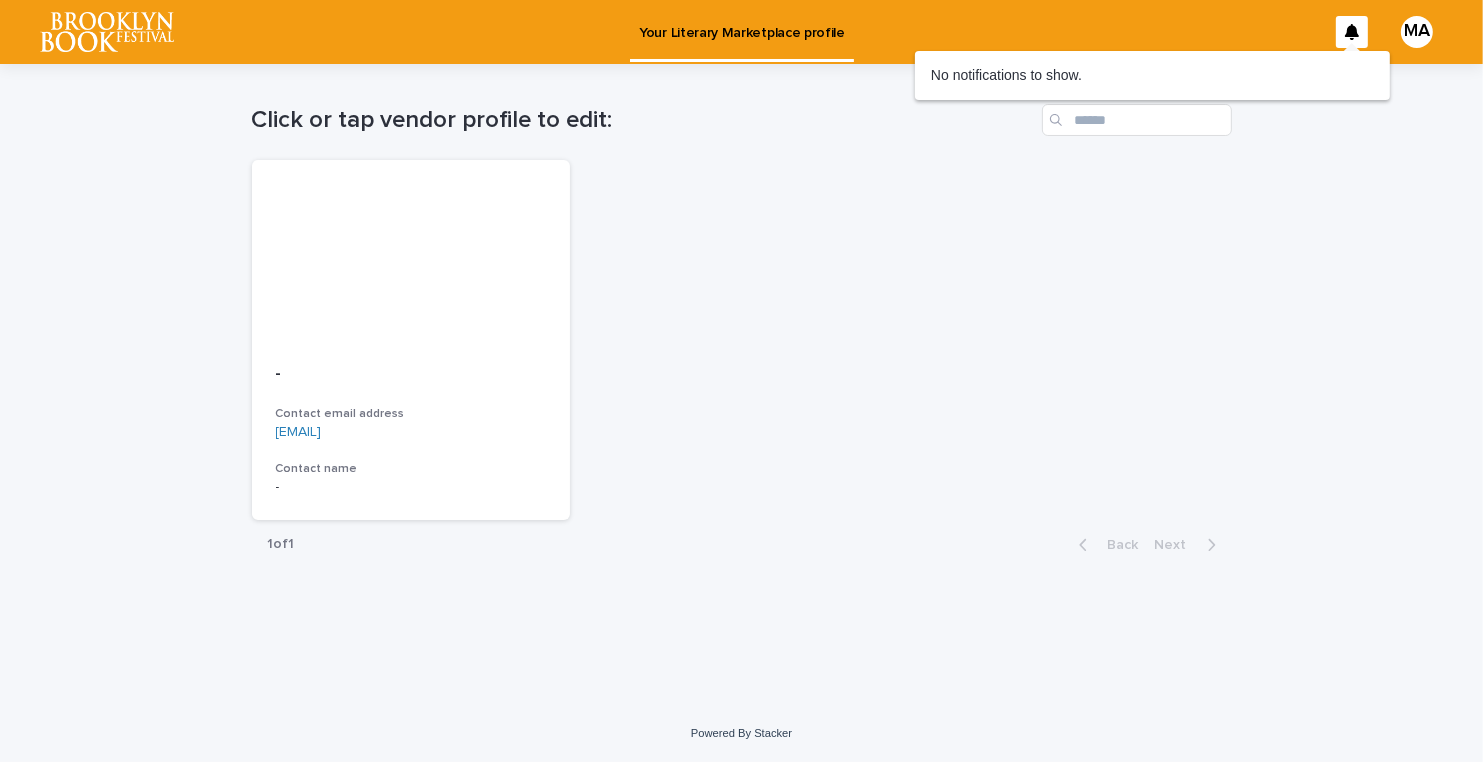 drag, startPoint x: 1305, startPoint y: 210, endPoint x: 1398, endPoint y: 81, distance: 159.0283 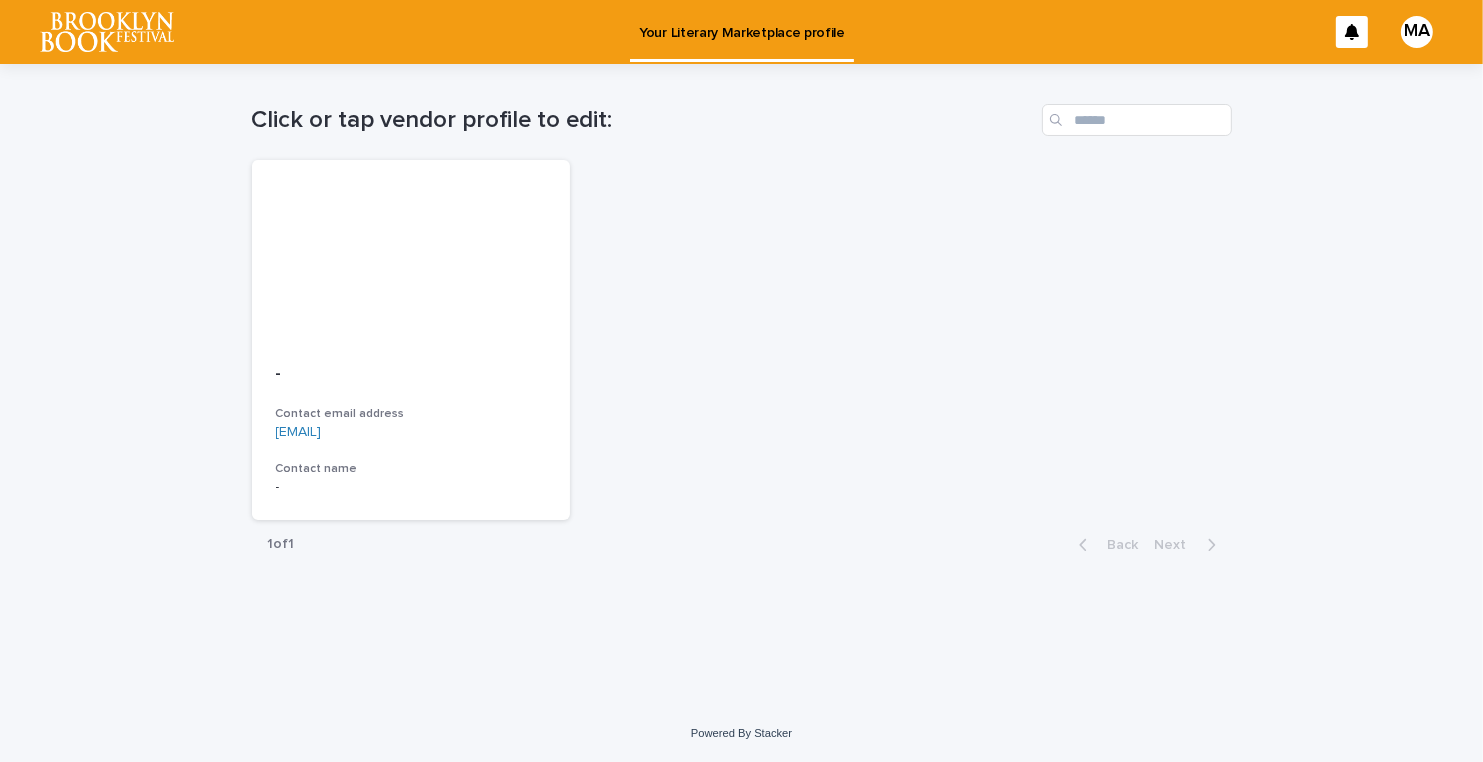 click on "MA" at bounding box center [1417, 32] 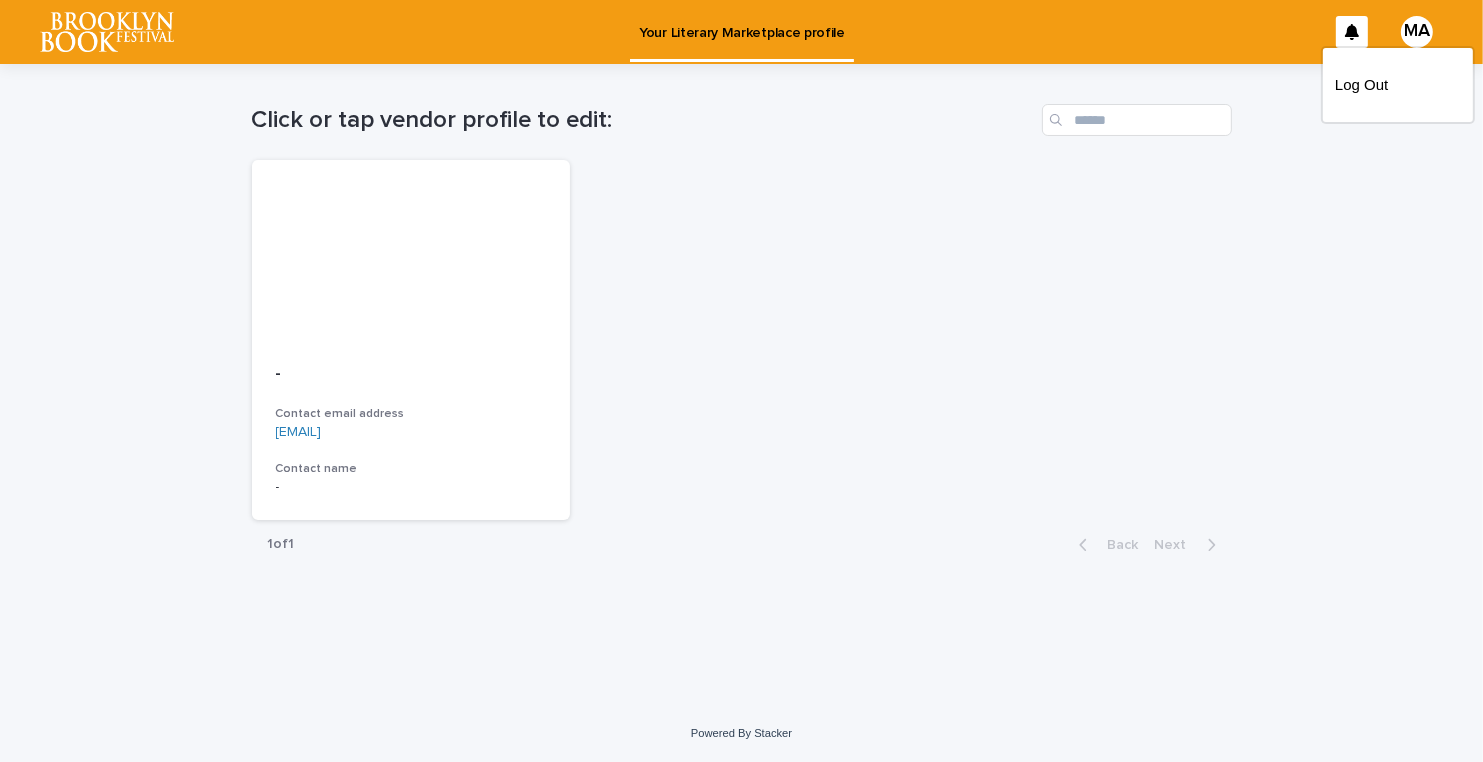 drag, startPoint x: 1354, startPoint y: 179, endPoint x: 1096, endPoint y: 240, distance: 265.1132 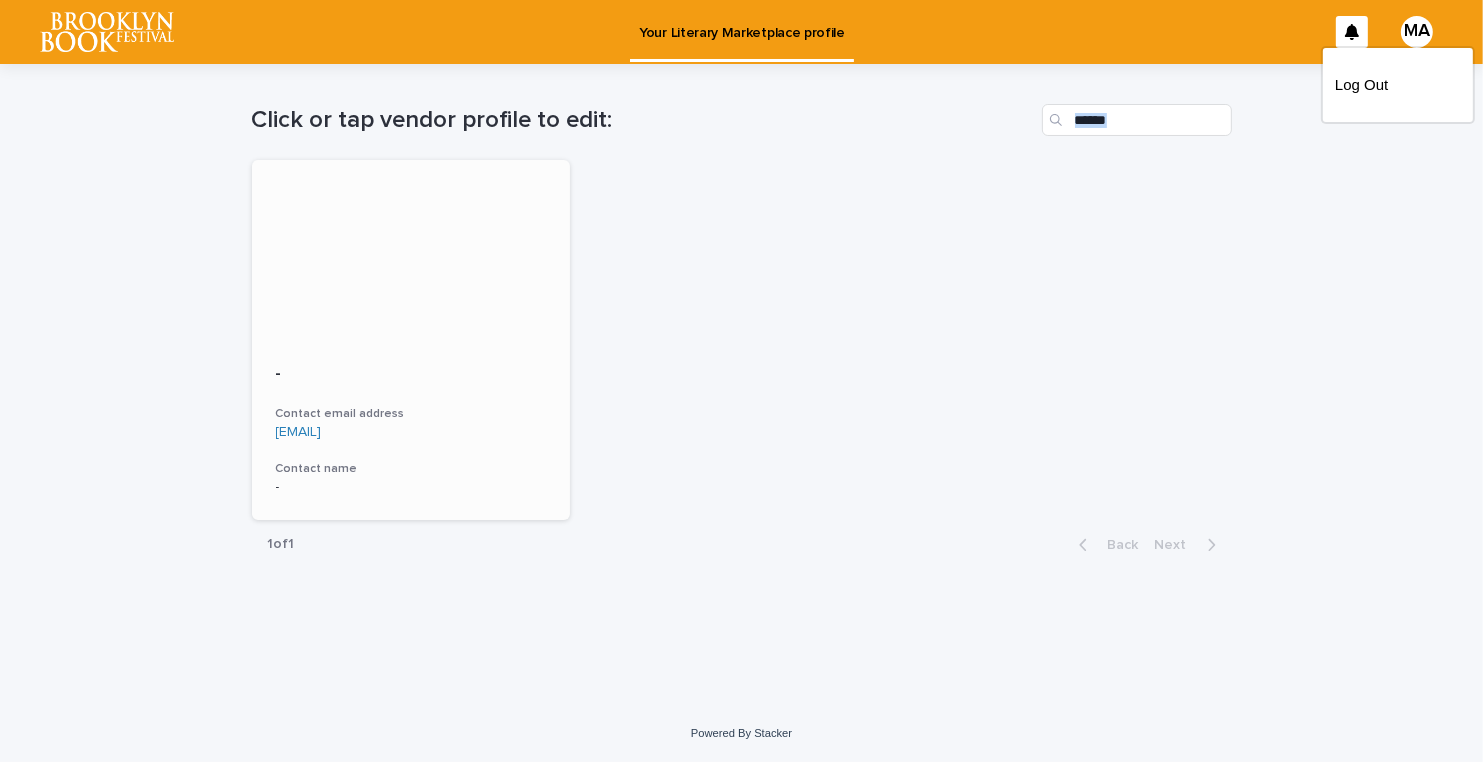 click at bounding box center [411, 250] 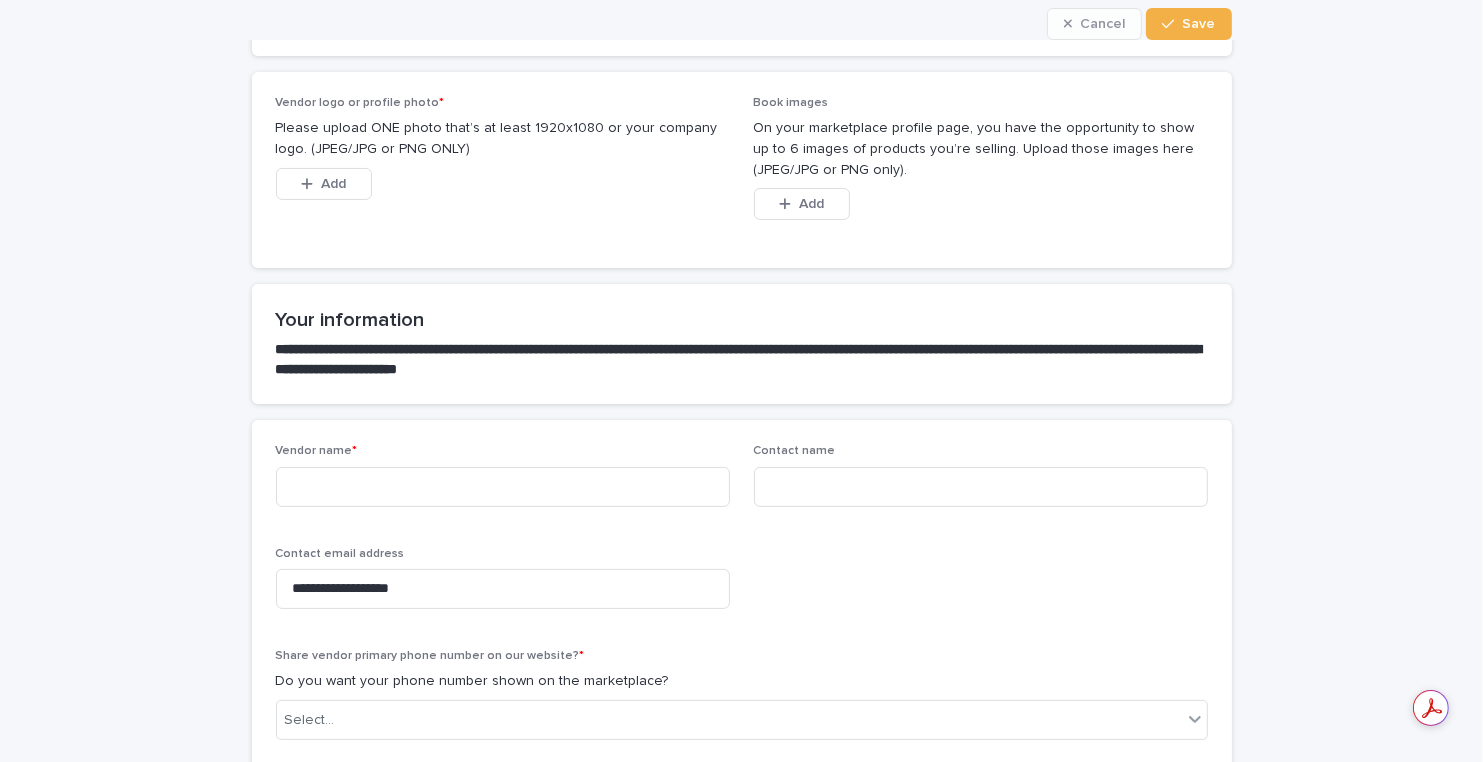 scroll, scrollTop: 320, scrollLeft: 0, axis: vertical 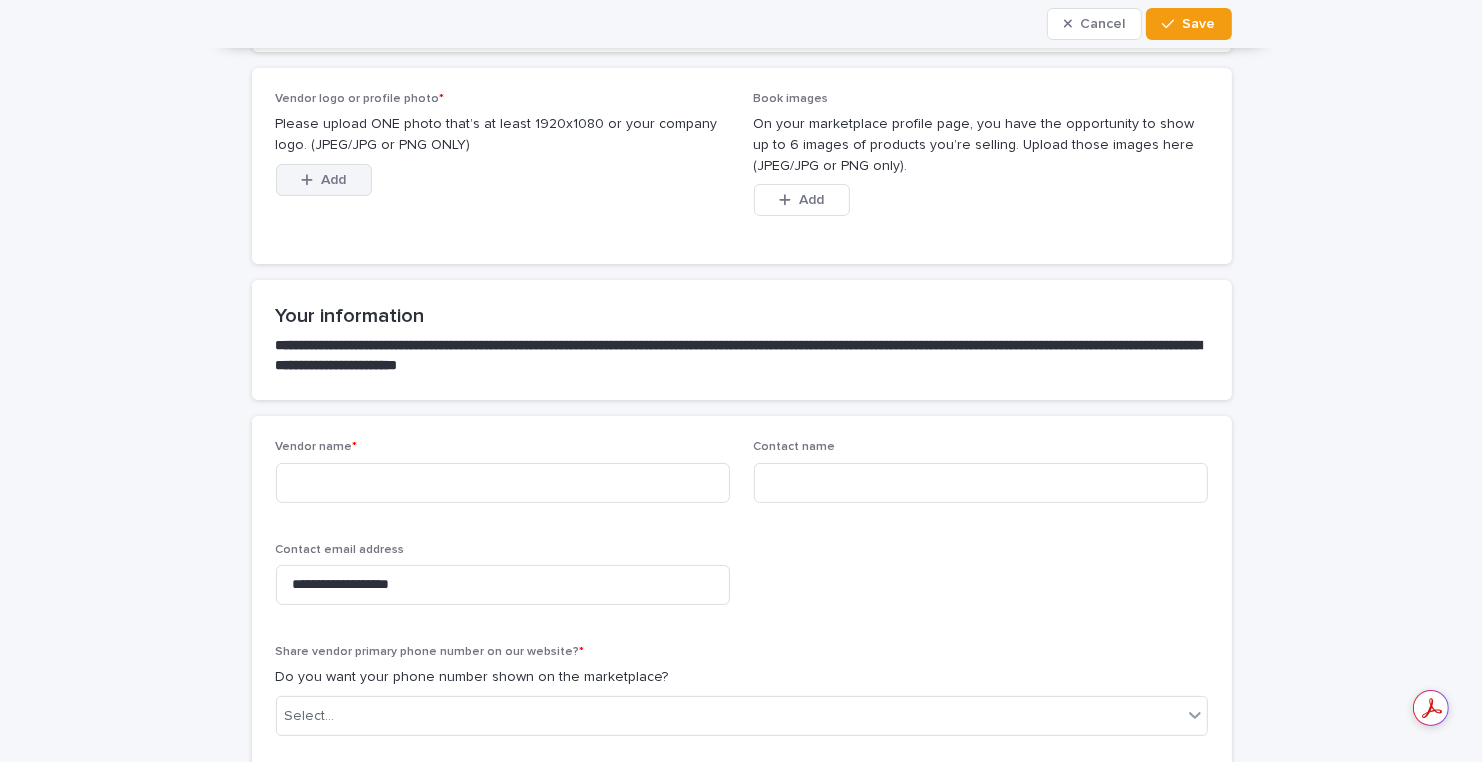 click on "Add" at bounding box center (333, 180) 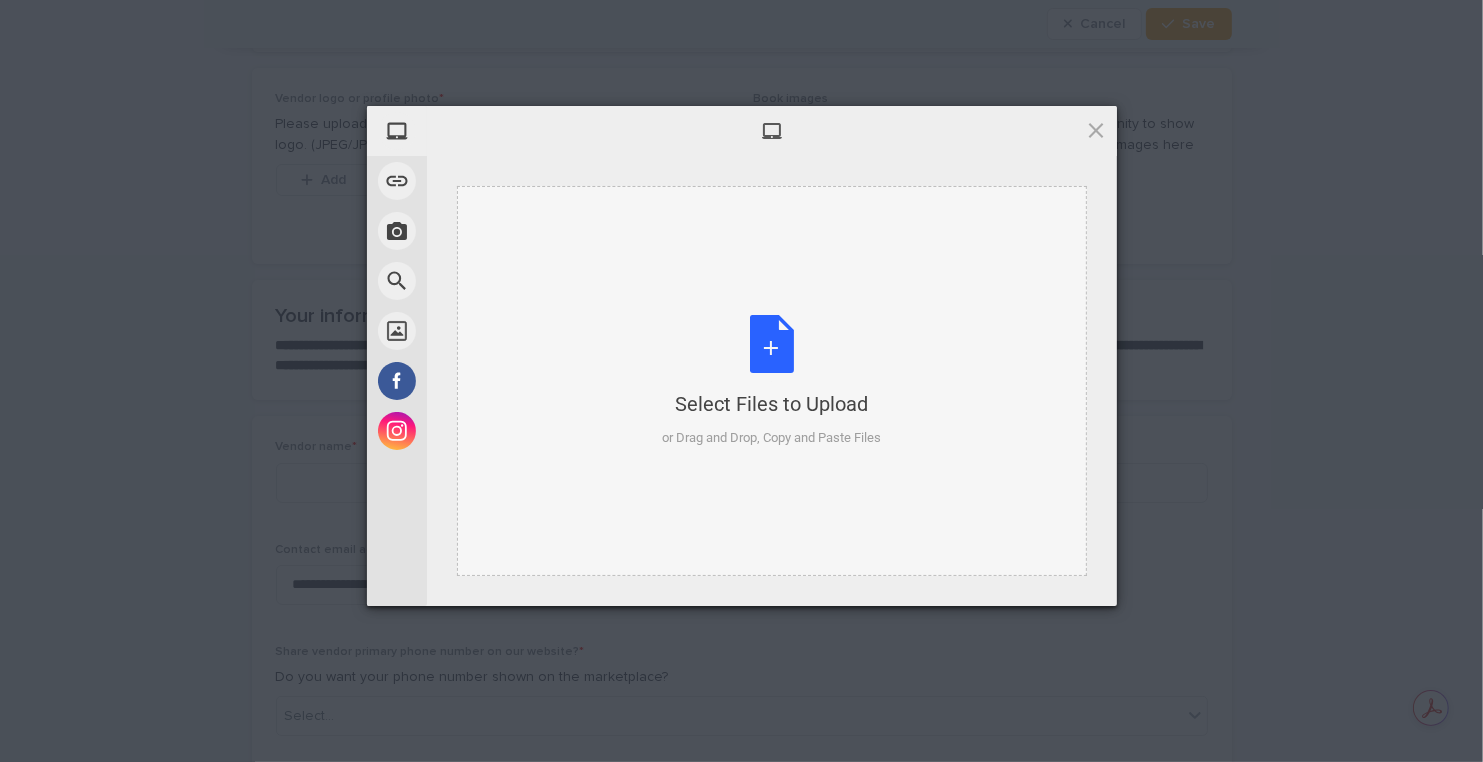 click on "Select Files to Upload
or Drag and Drop, Copy and Paste Files" at bounding box center (771, 381) 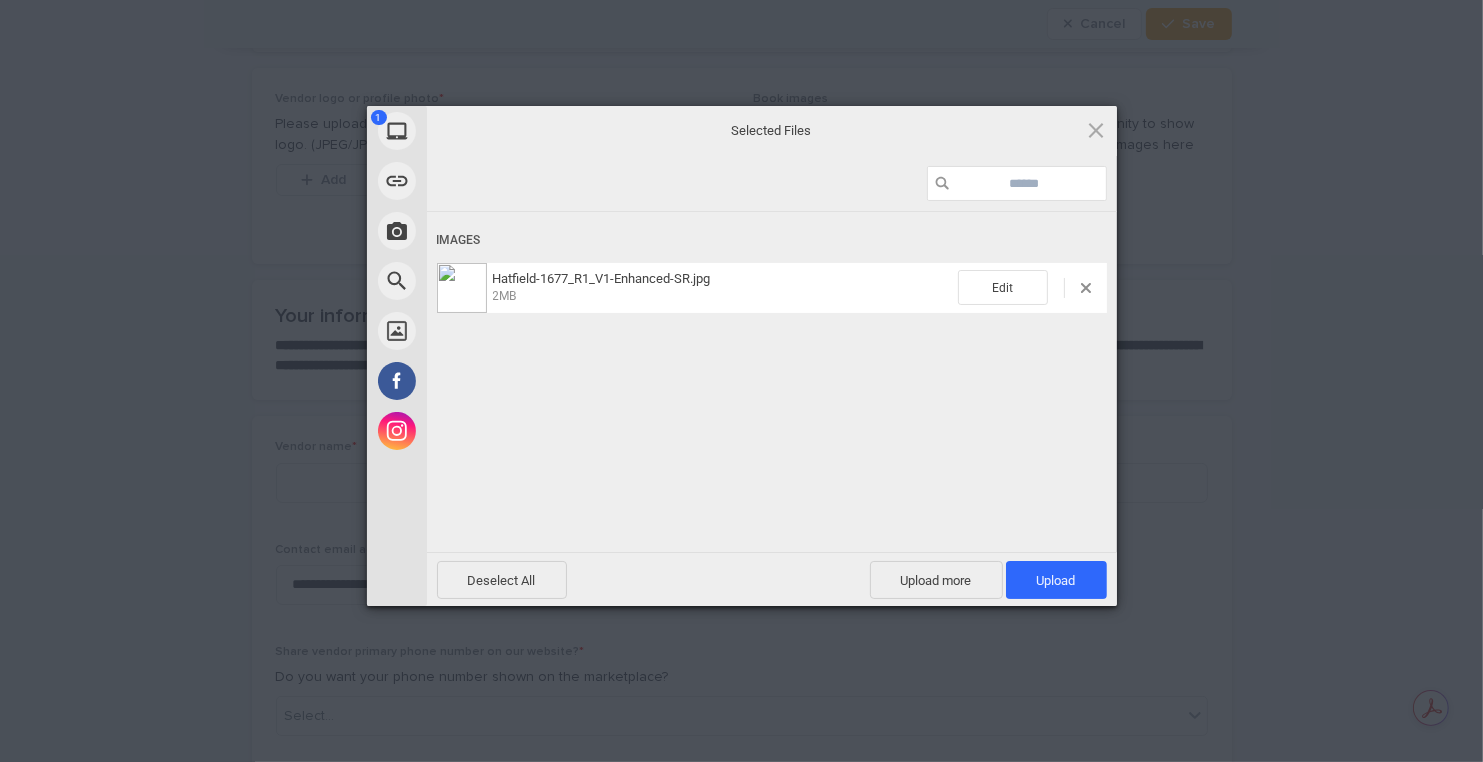 click at bounding box center [462, 288] 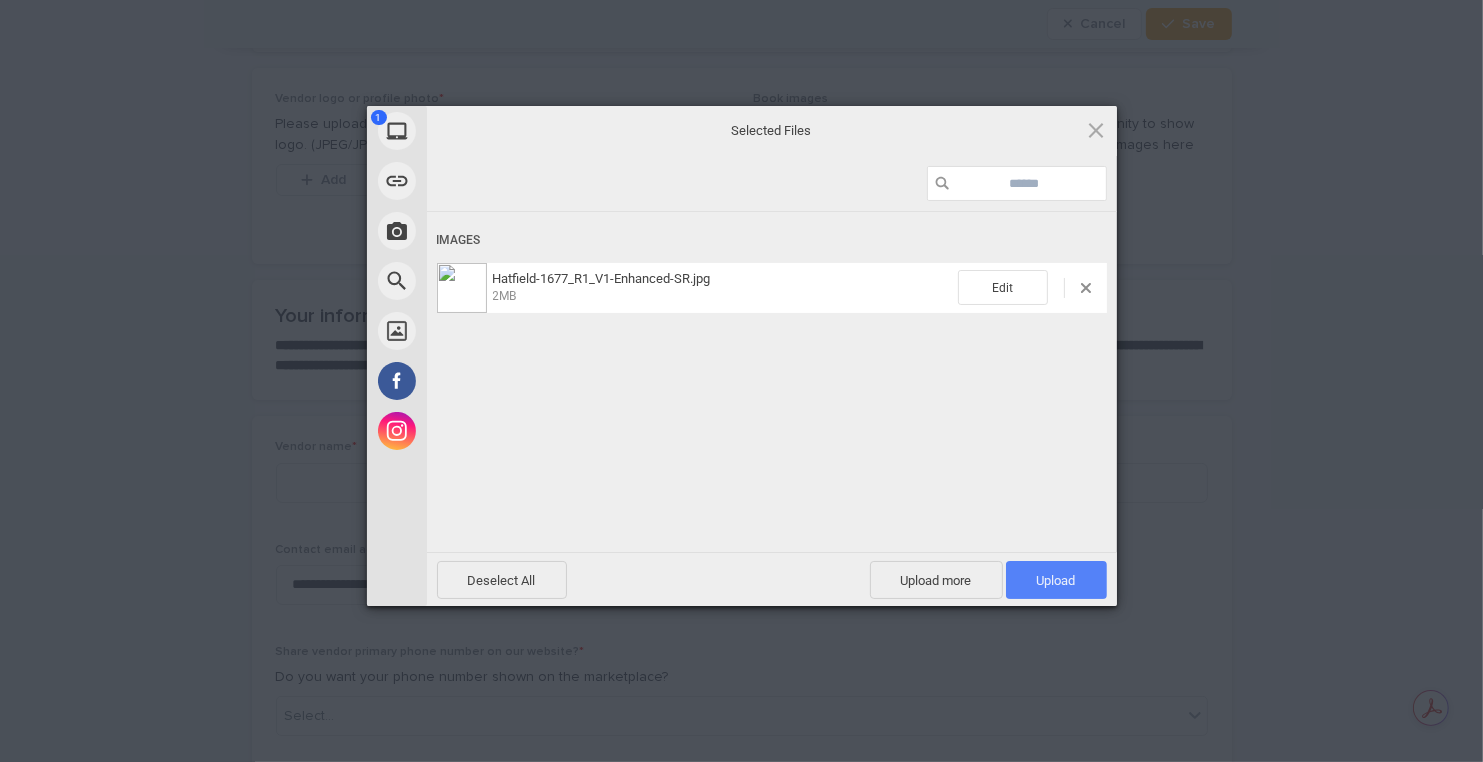 click on "Upload
1" at bounding box center (1056, 580) 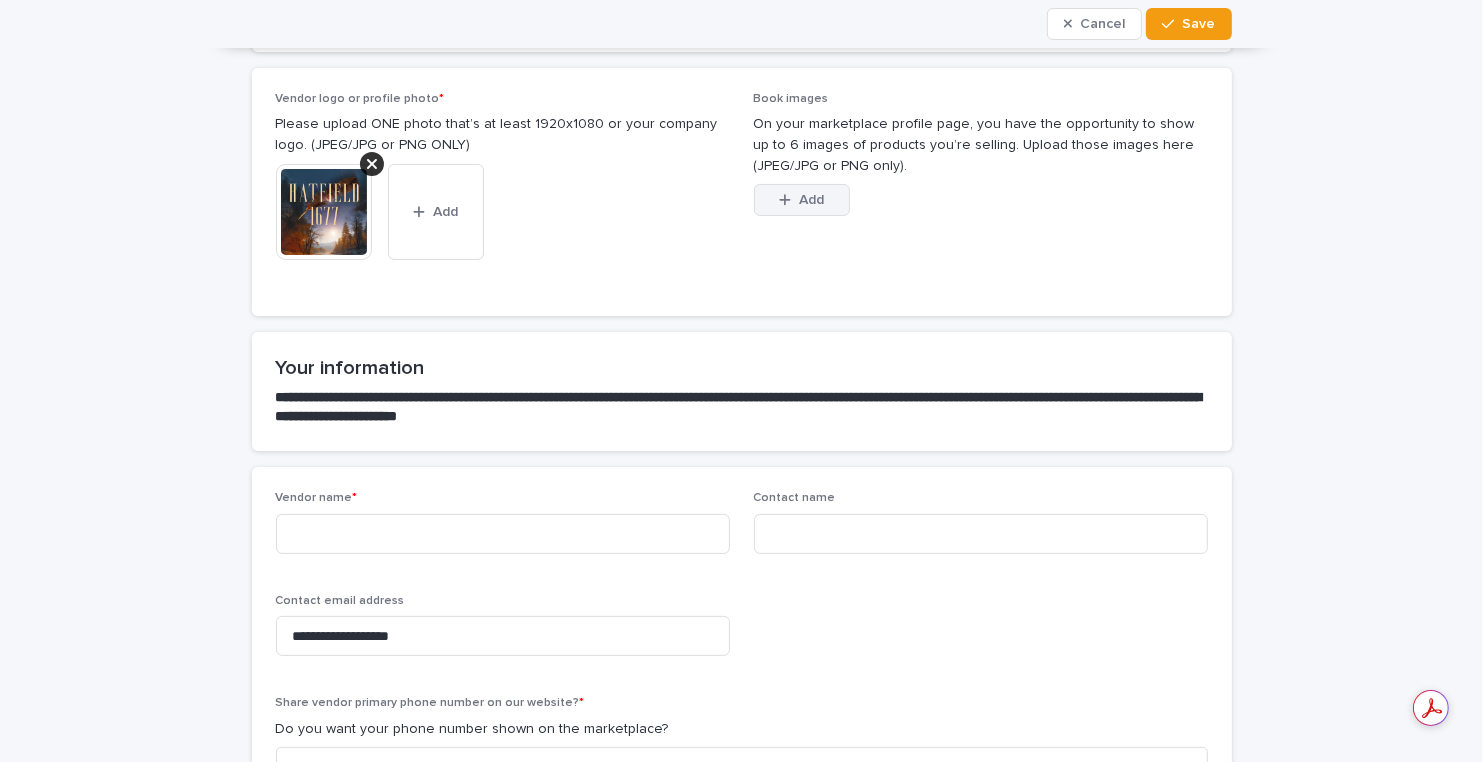 click at bounding box center [789, 200] 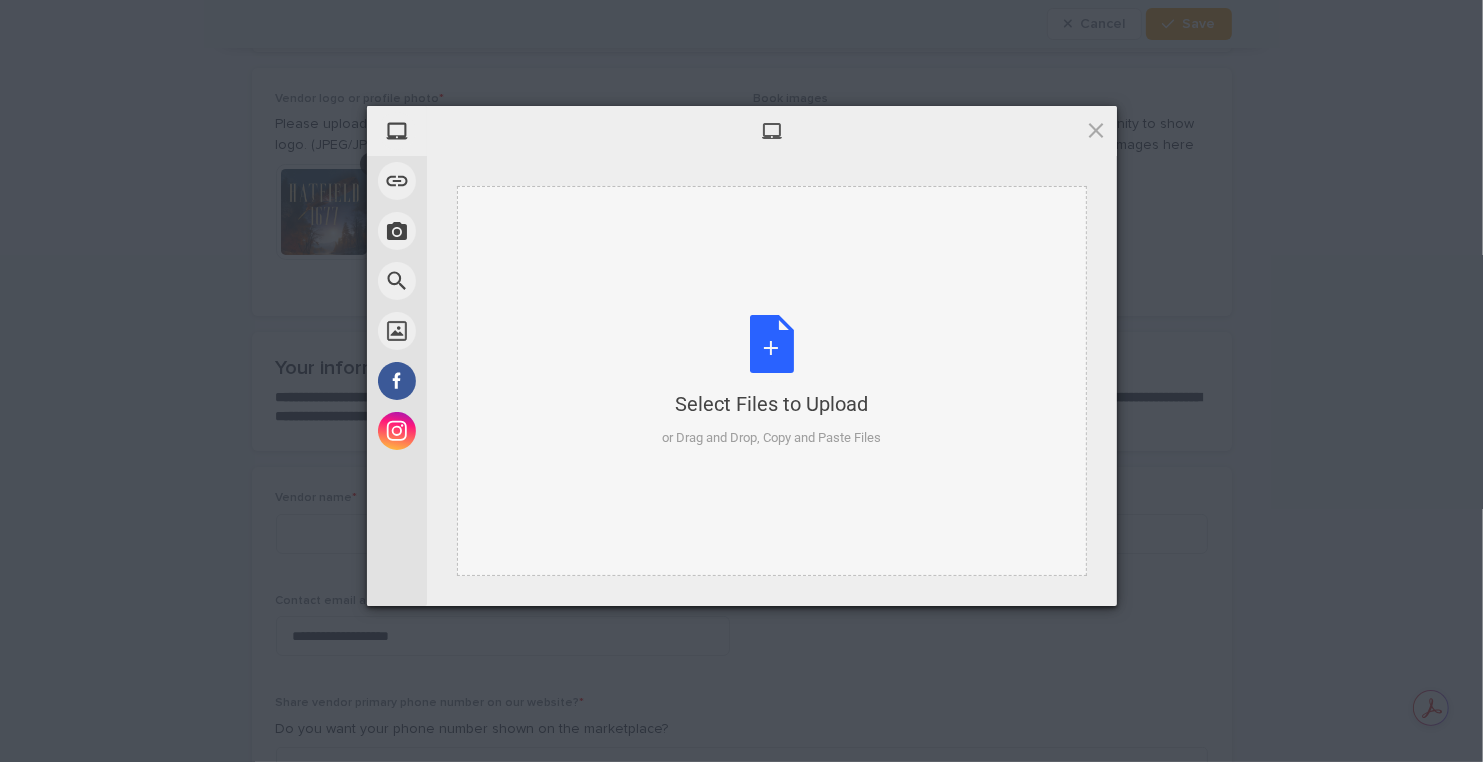 click on "Select Files to Upload
or Drag and Drop, Copy and Paste Files" at bounding box center (771, 381) 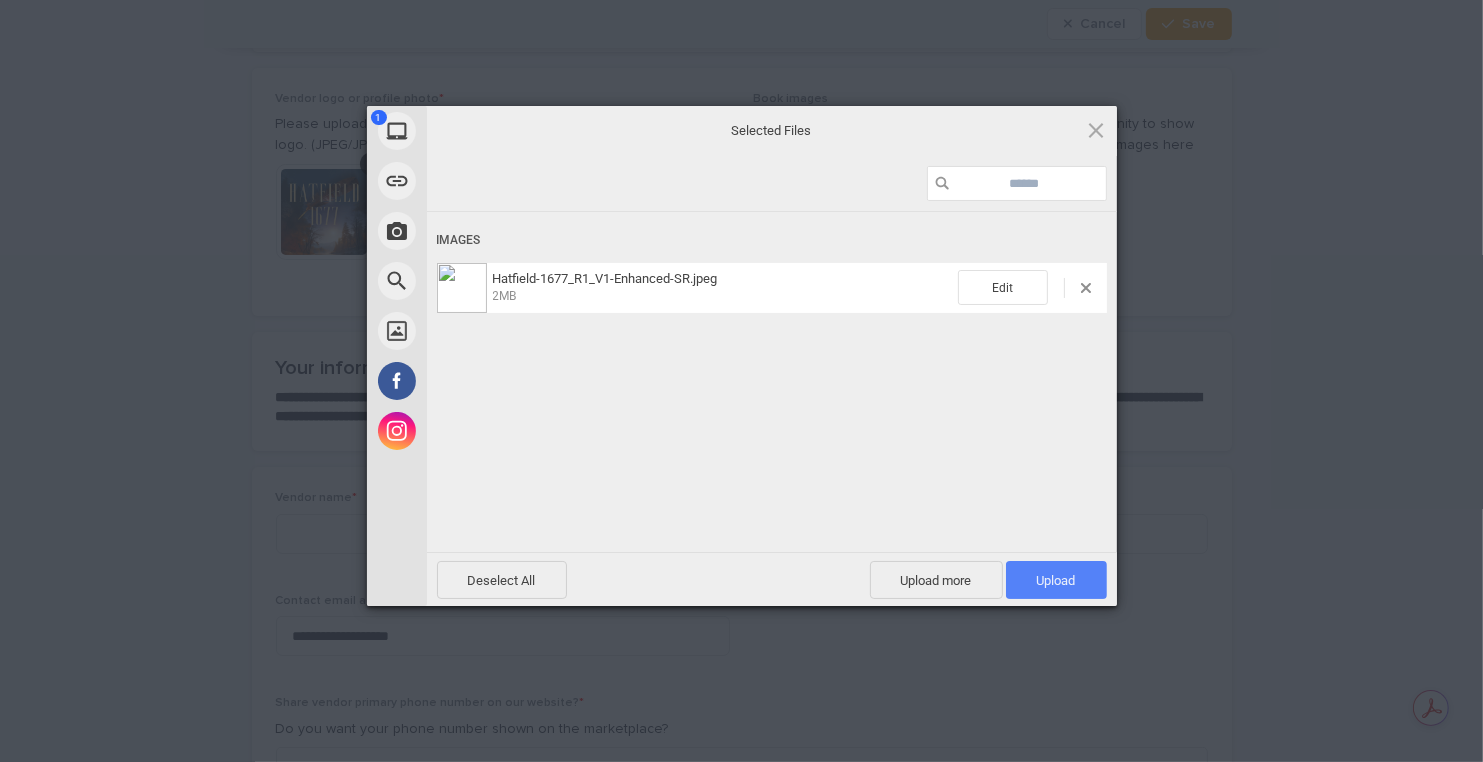 click on "Upload
1" at bounding box center [1056, 580] 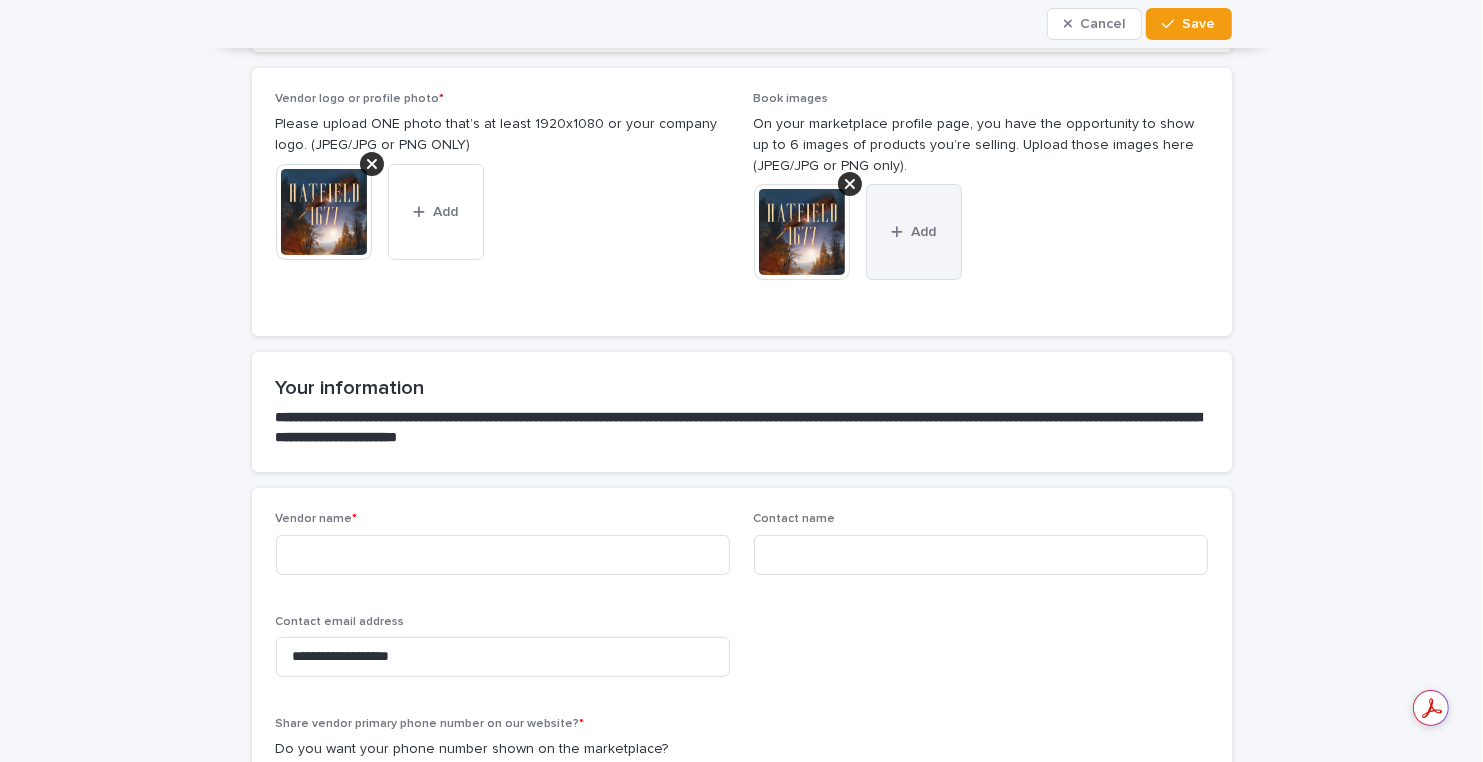 click on "Add" at bounding box center (923, 232) 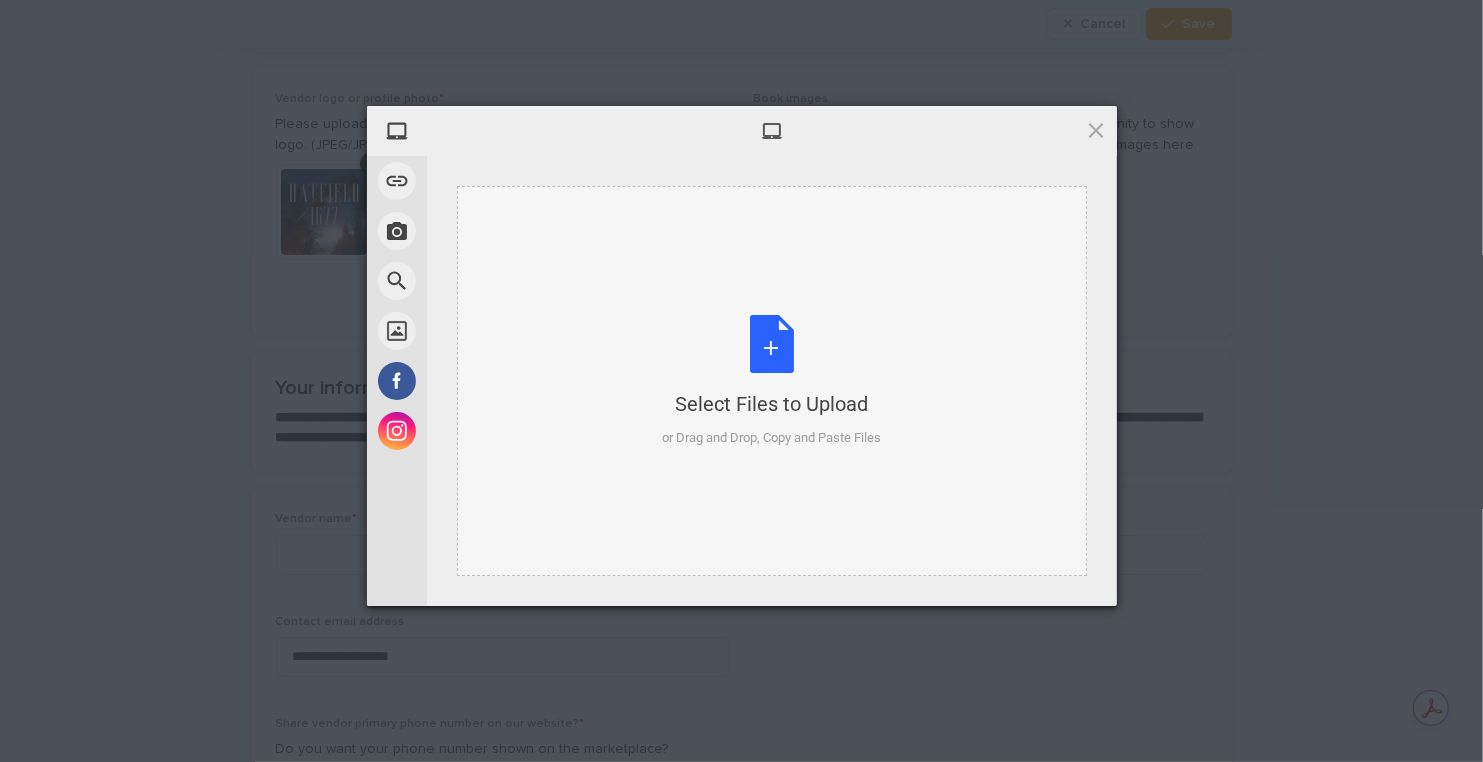 click on "Select Files to Upload
or Drag and Drop, Copy and Paste Files" at bounding box center [771, 381] 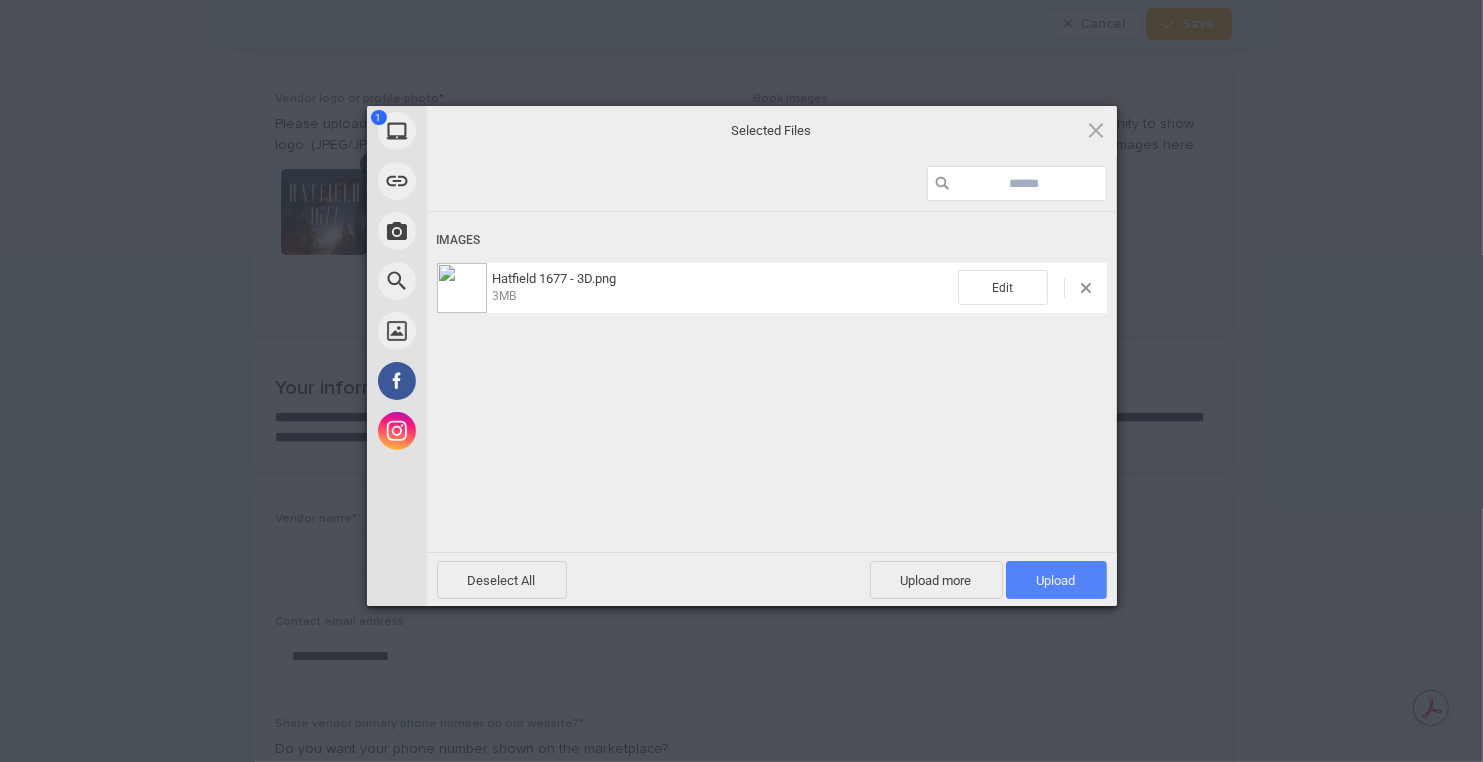 click on "Upload
1" at bounding box center [1056, 580] 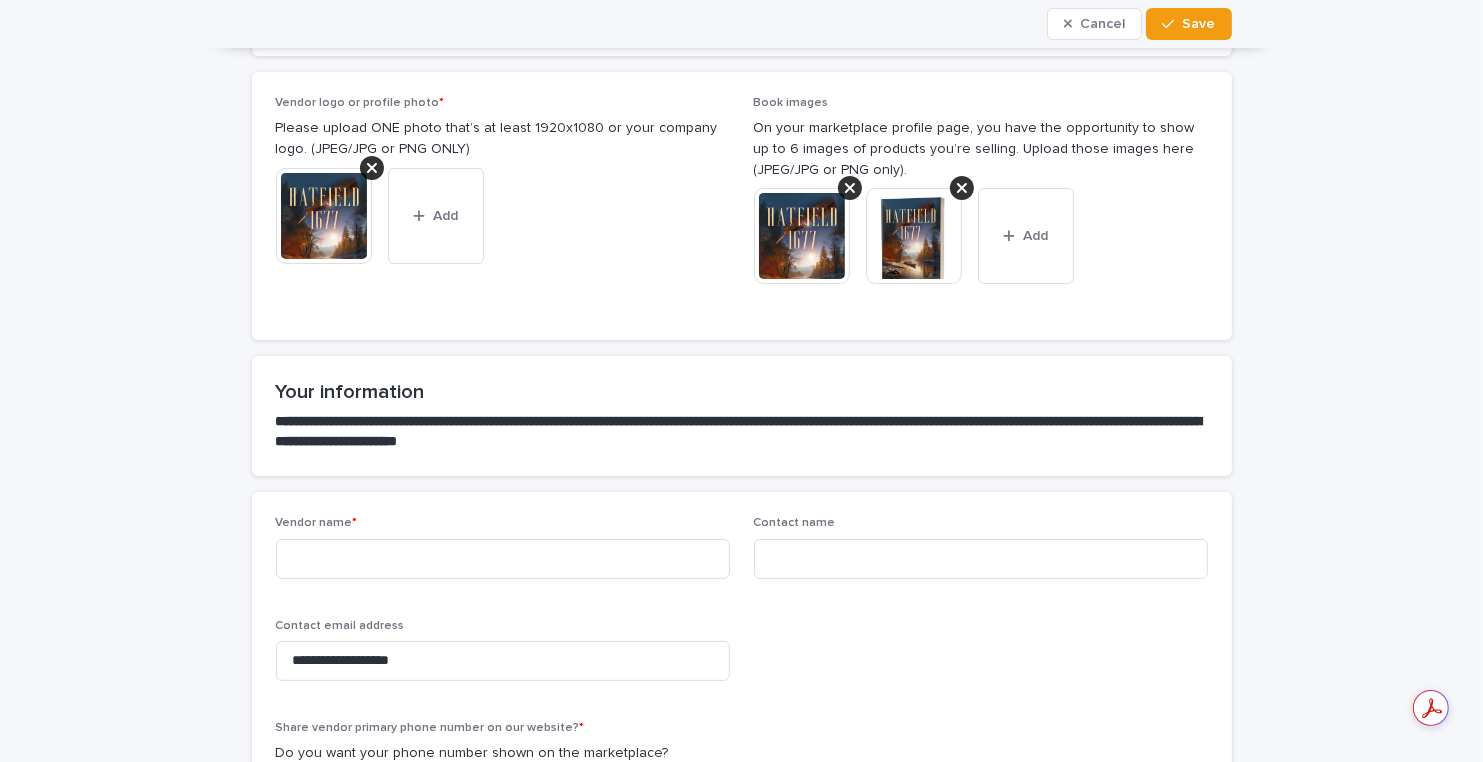 scroll, scrollTop: 319, scrollLeft: 0, axis: vertical 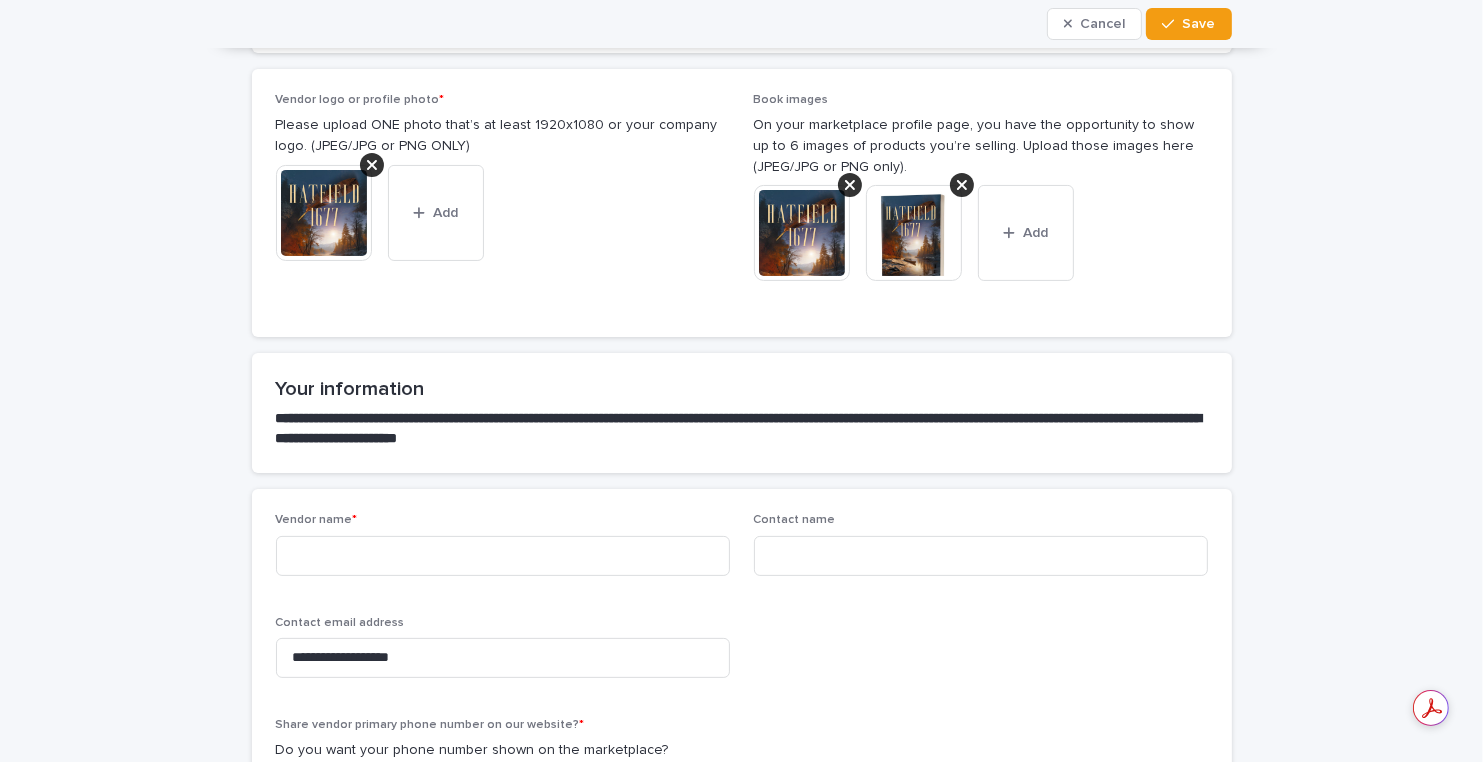 click at bounding box center (324, 213) 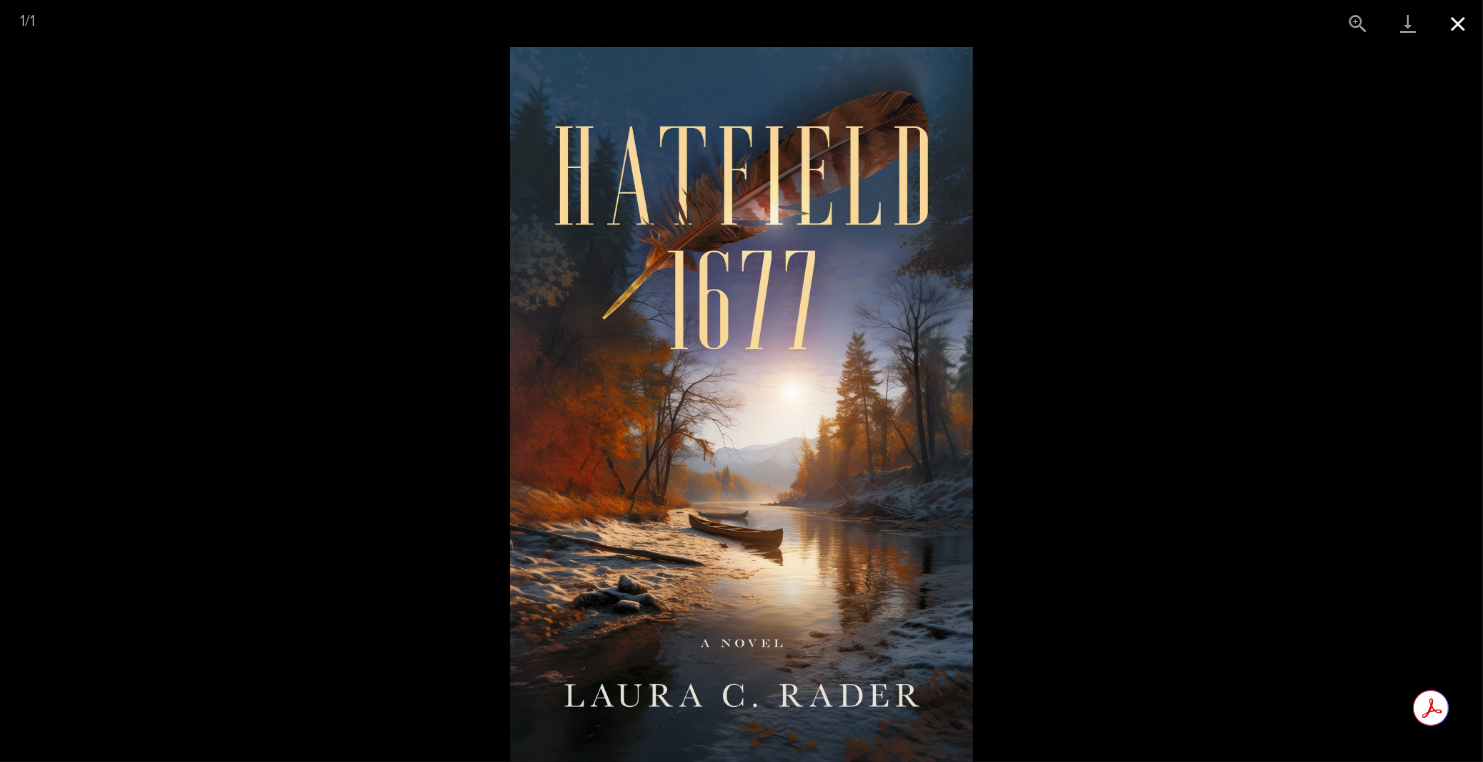 click at bounding box center (1458, 23) 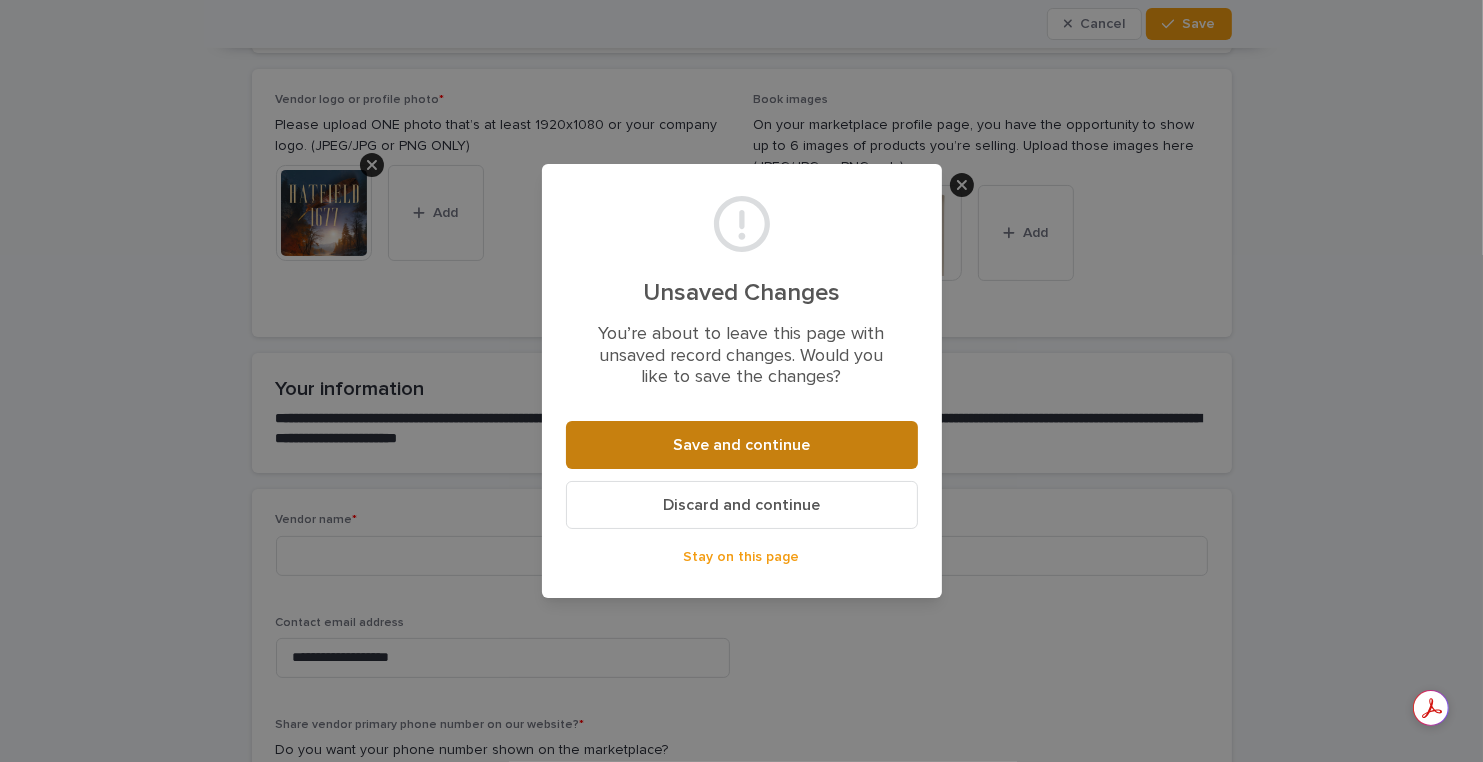 click on "Save and continue" at bounding box center [741, 445] 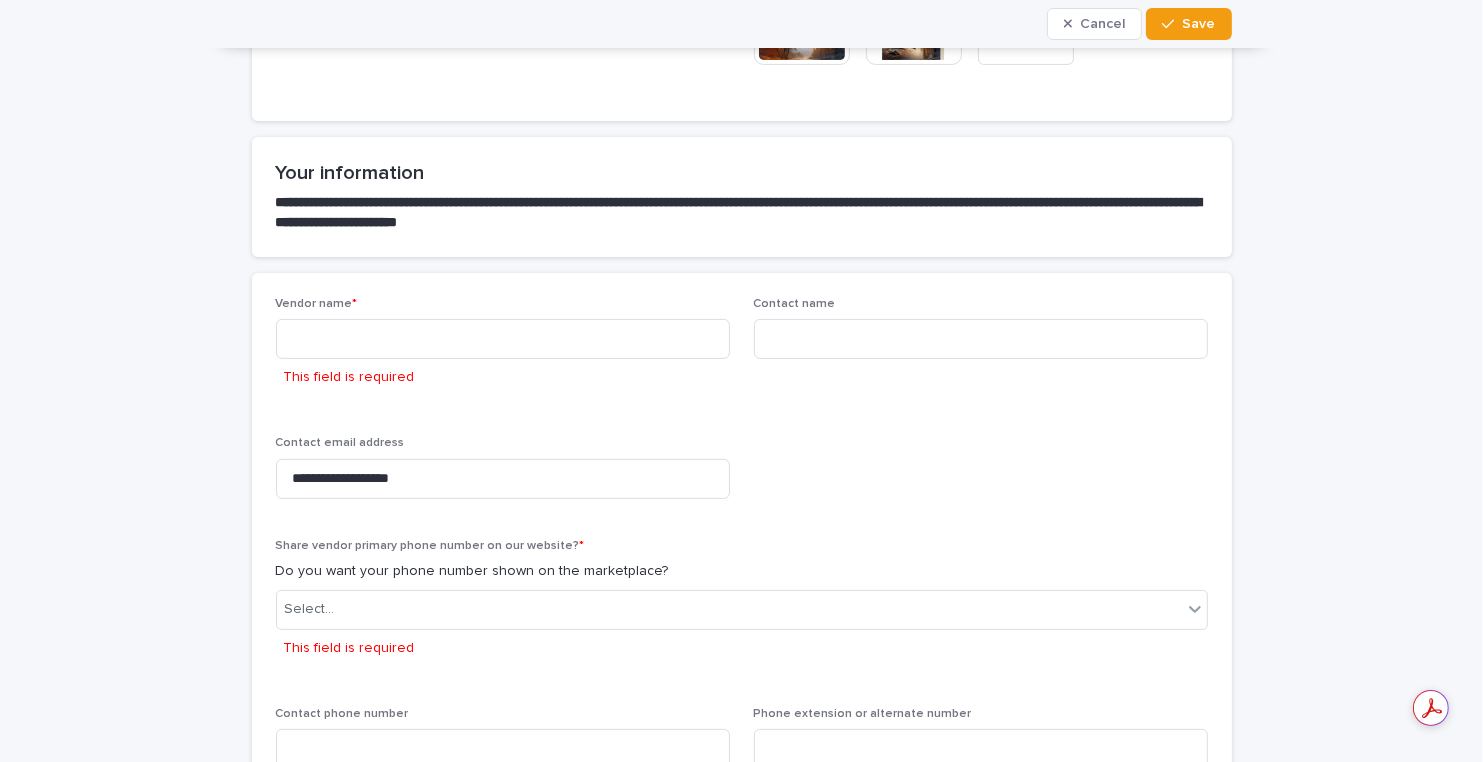 scroll, scrollTop: 546, scrollLeft: 0, axis: vertical 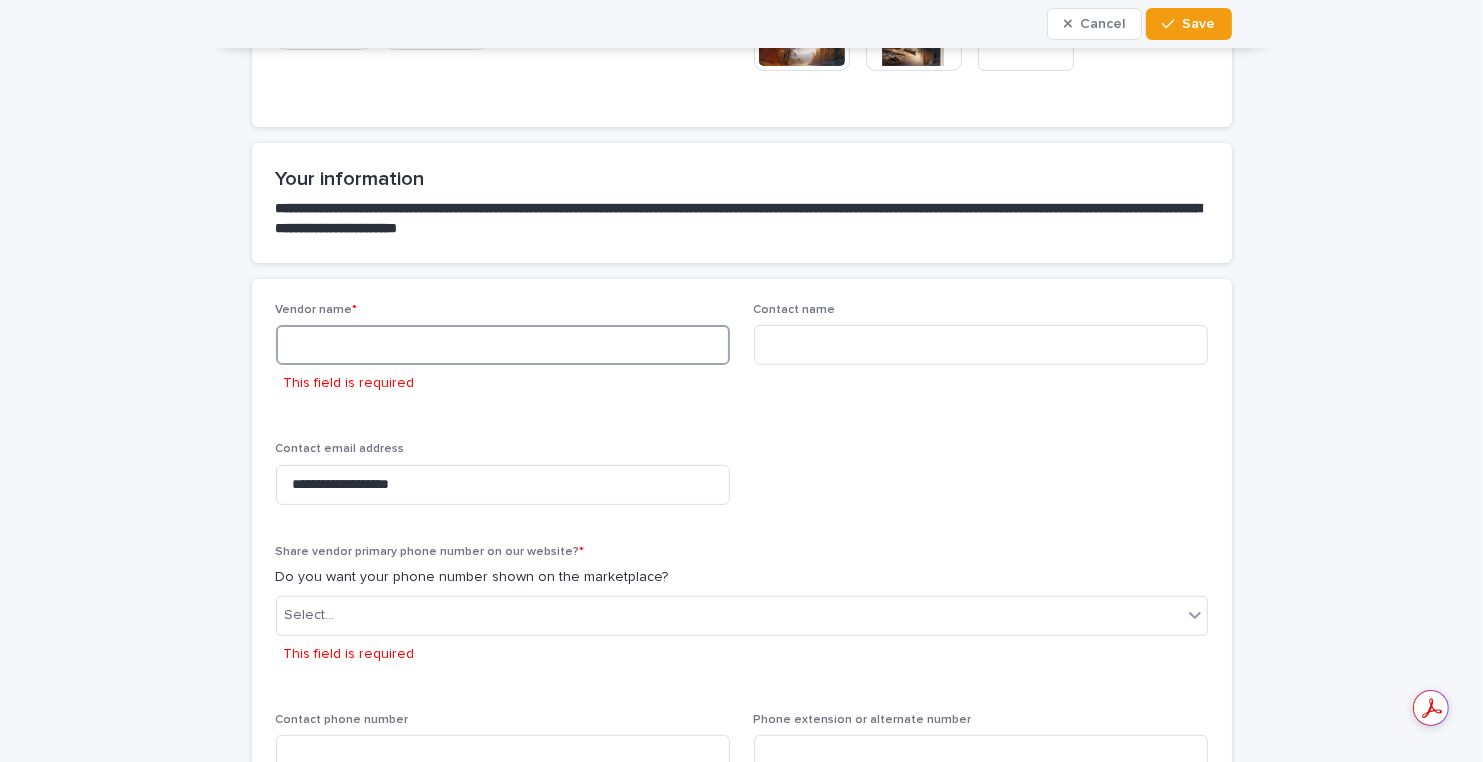 click at bounding box center (503, 345) 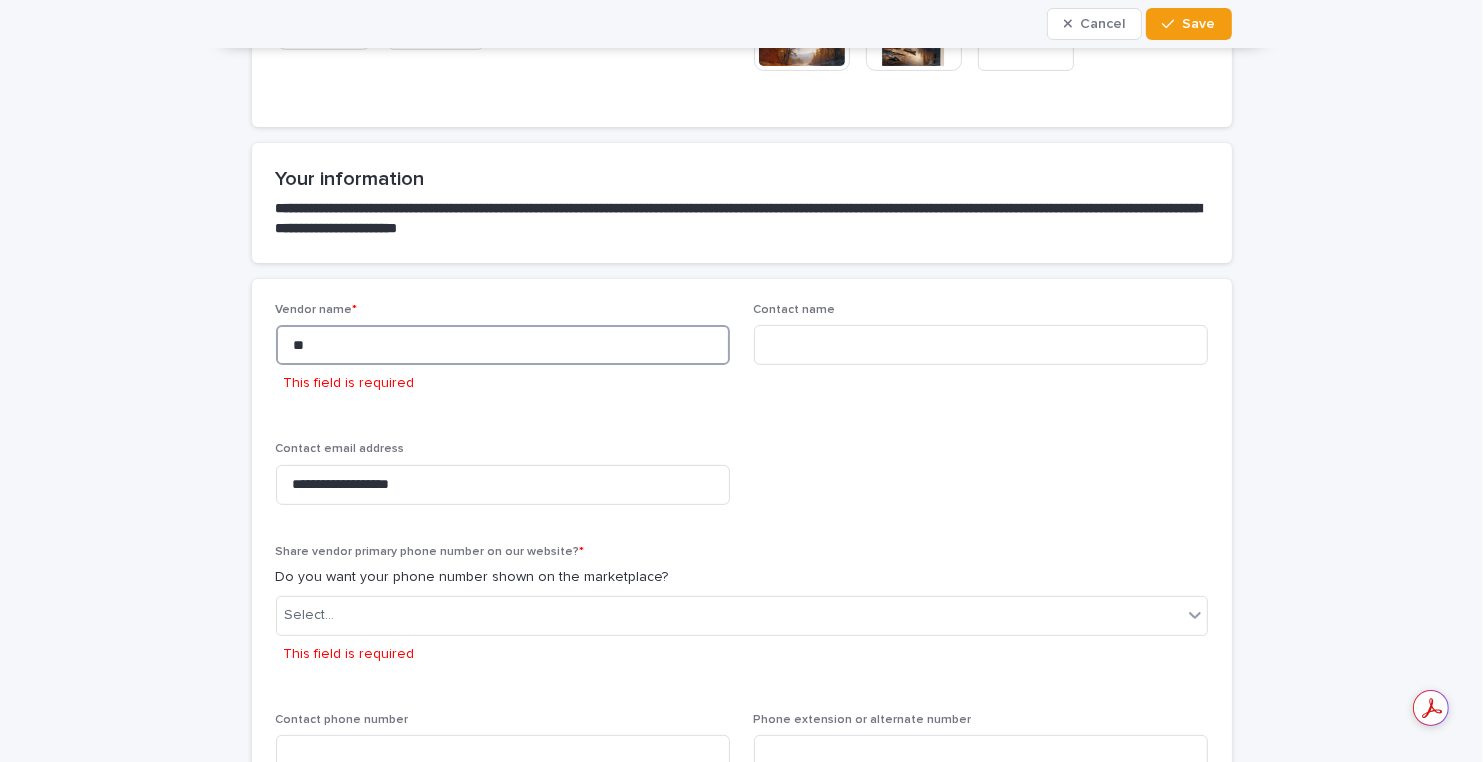 type on "***" 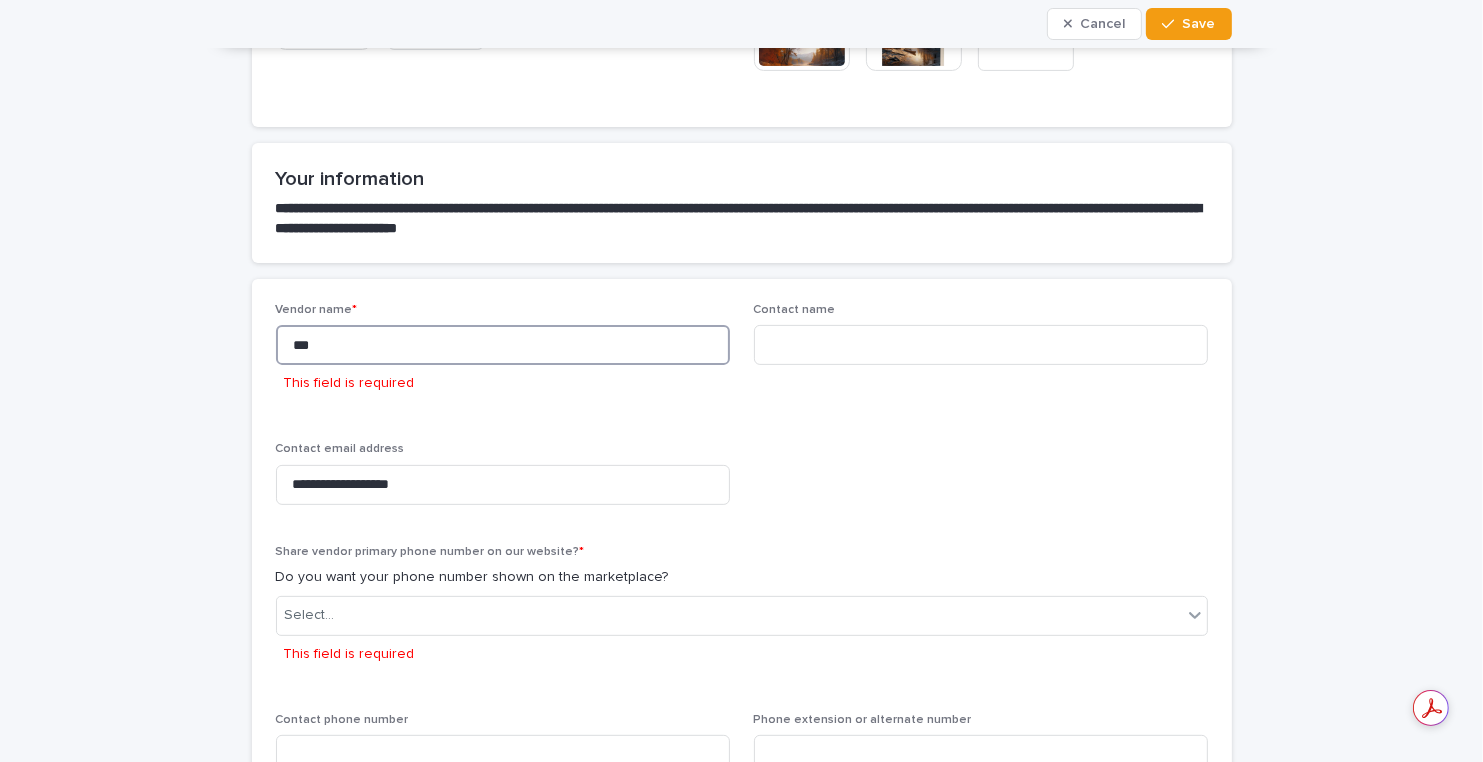 type on "**" 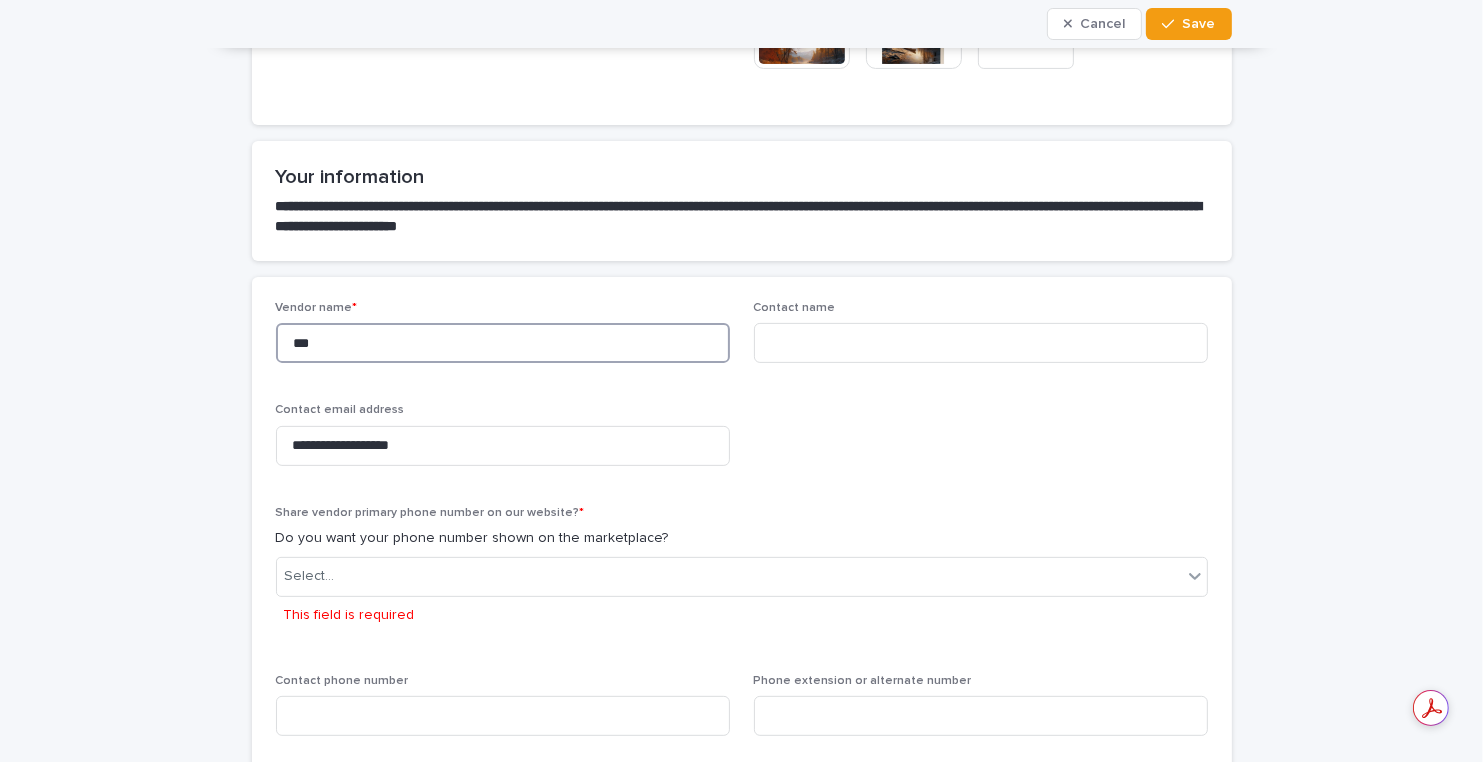 type on "****" 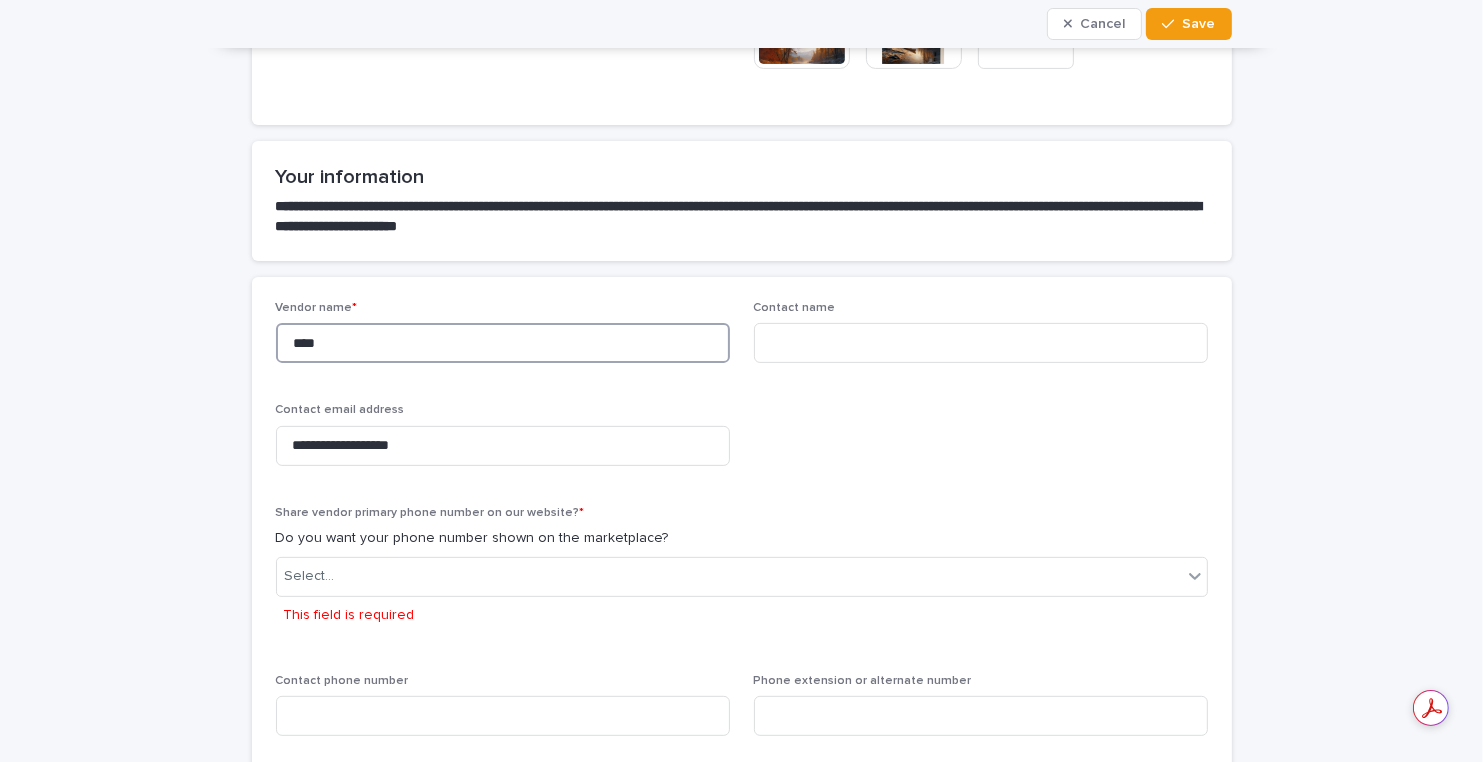type on "****" 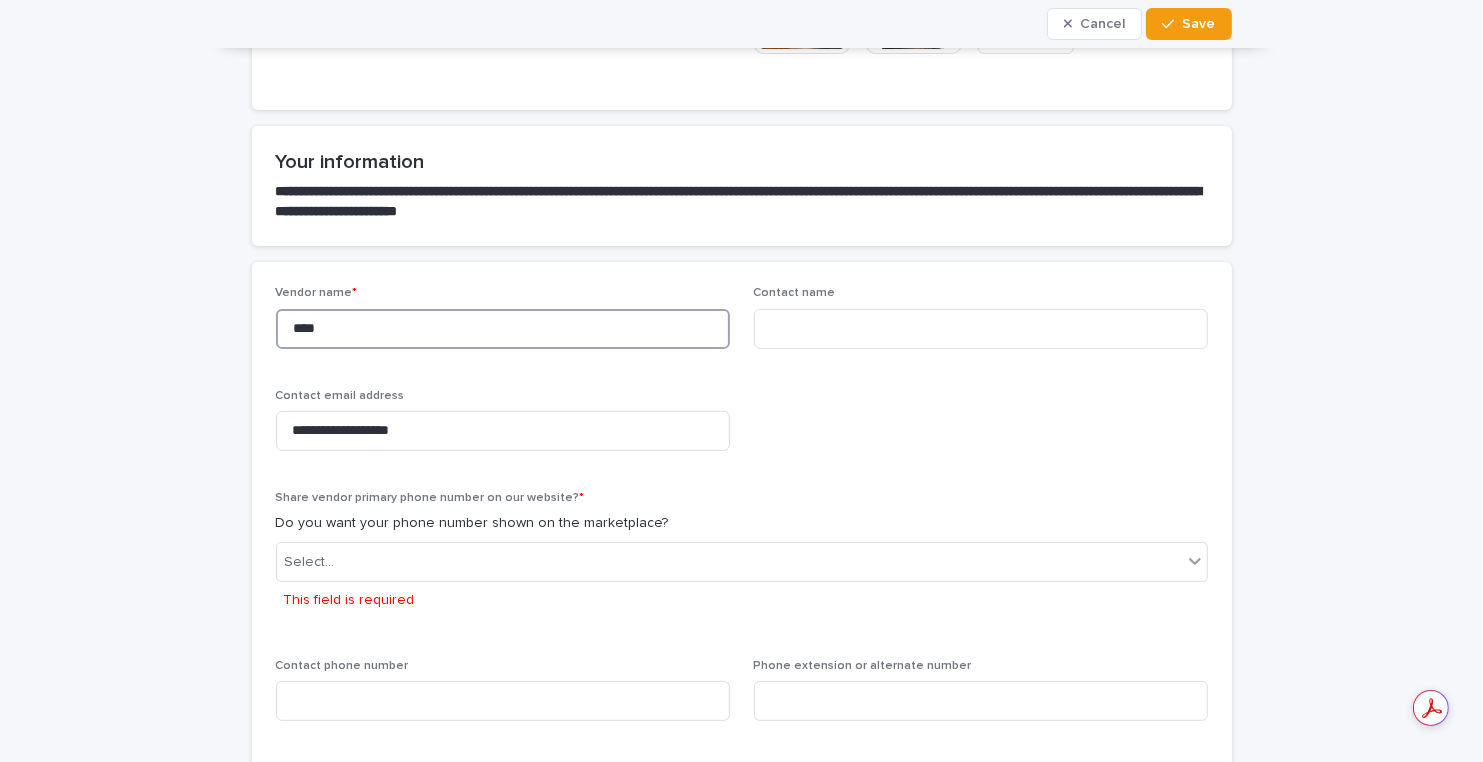 type on "*****" 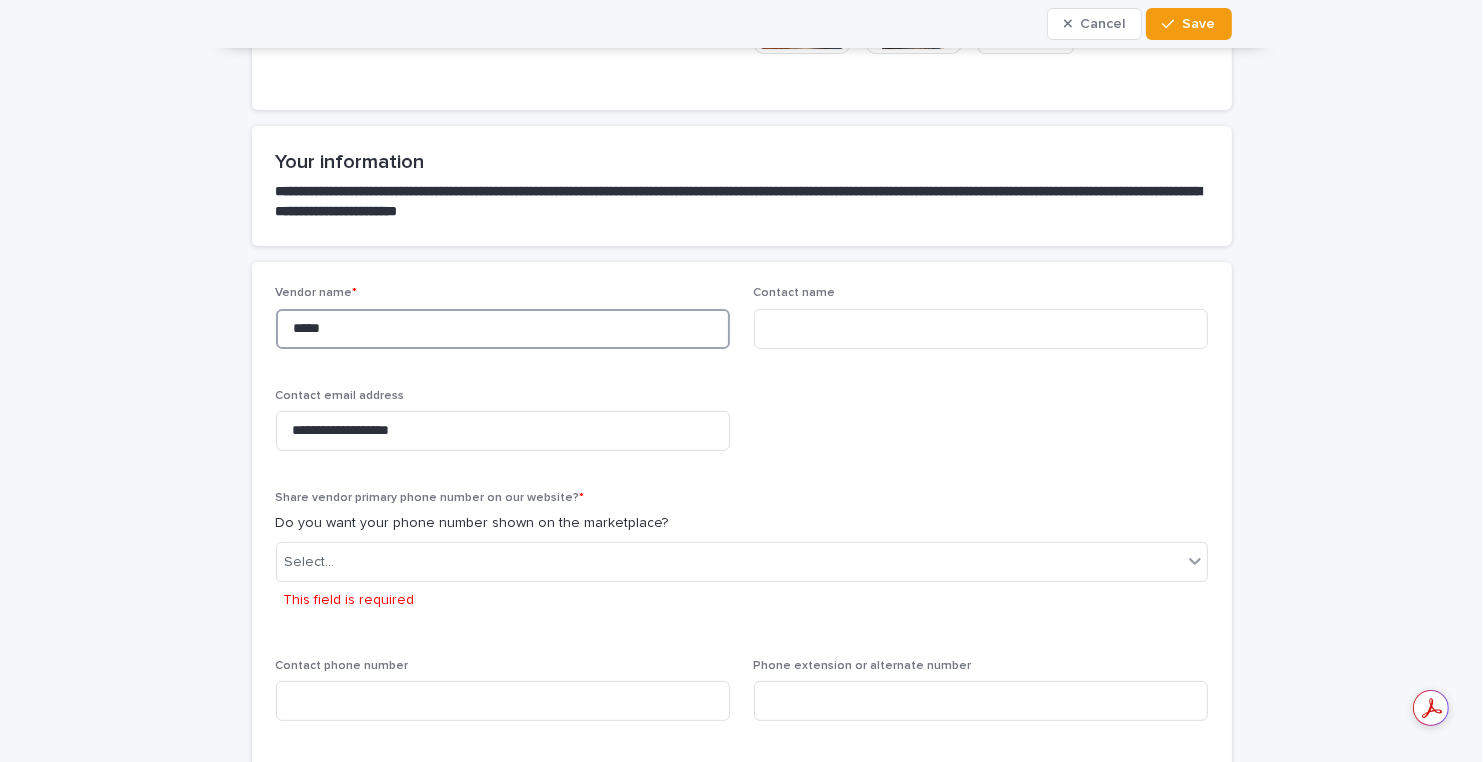type on "*****" 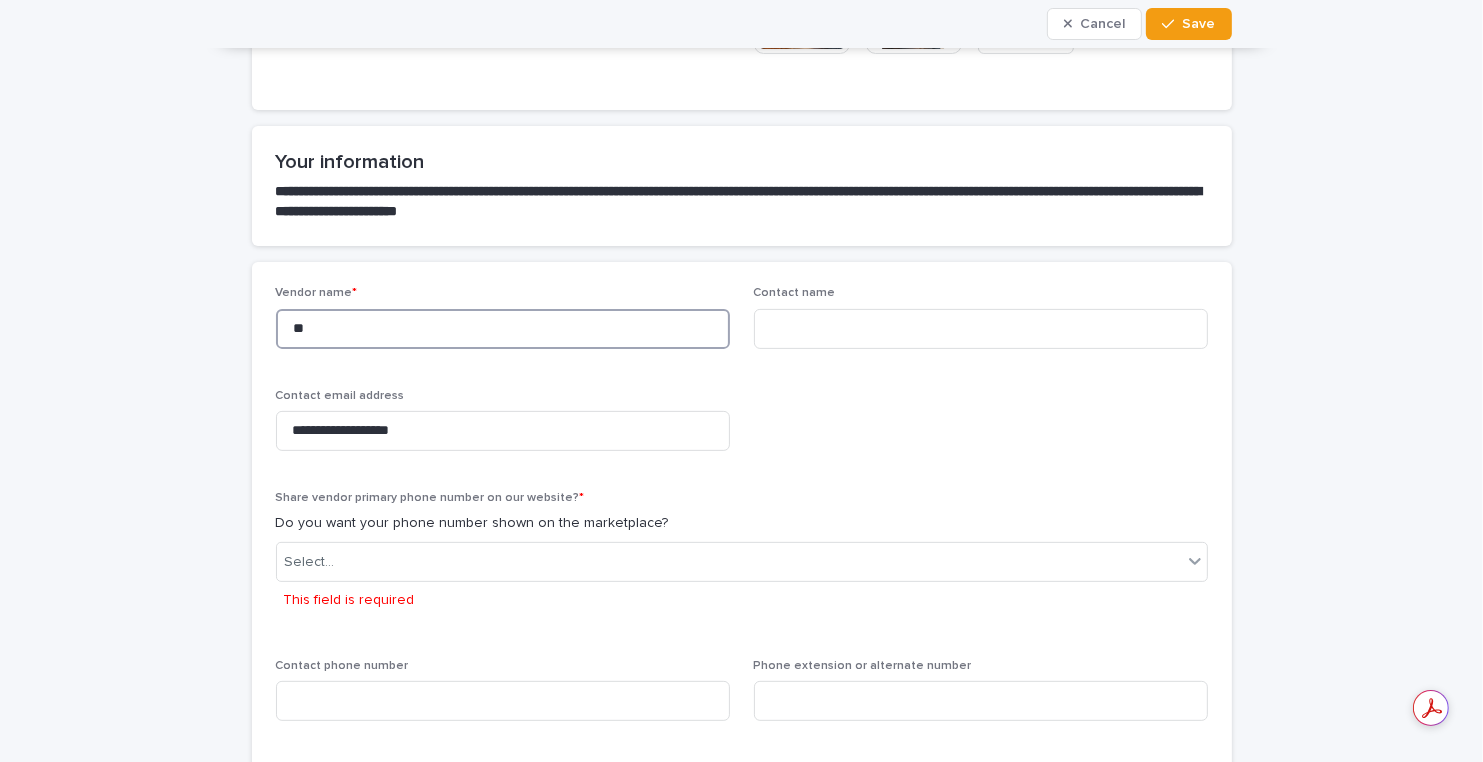 type on "*" 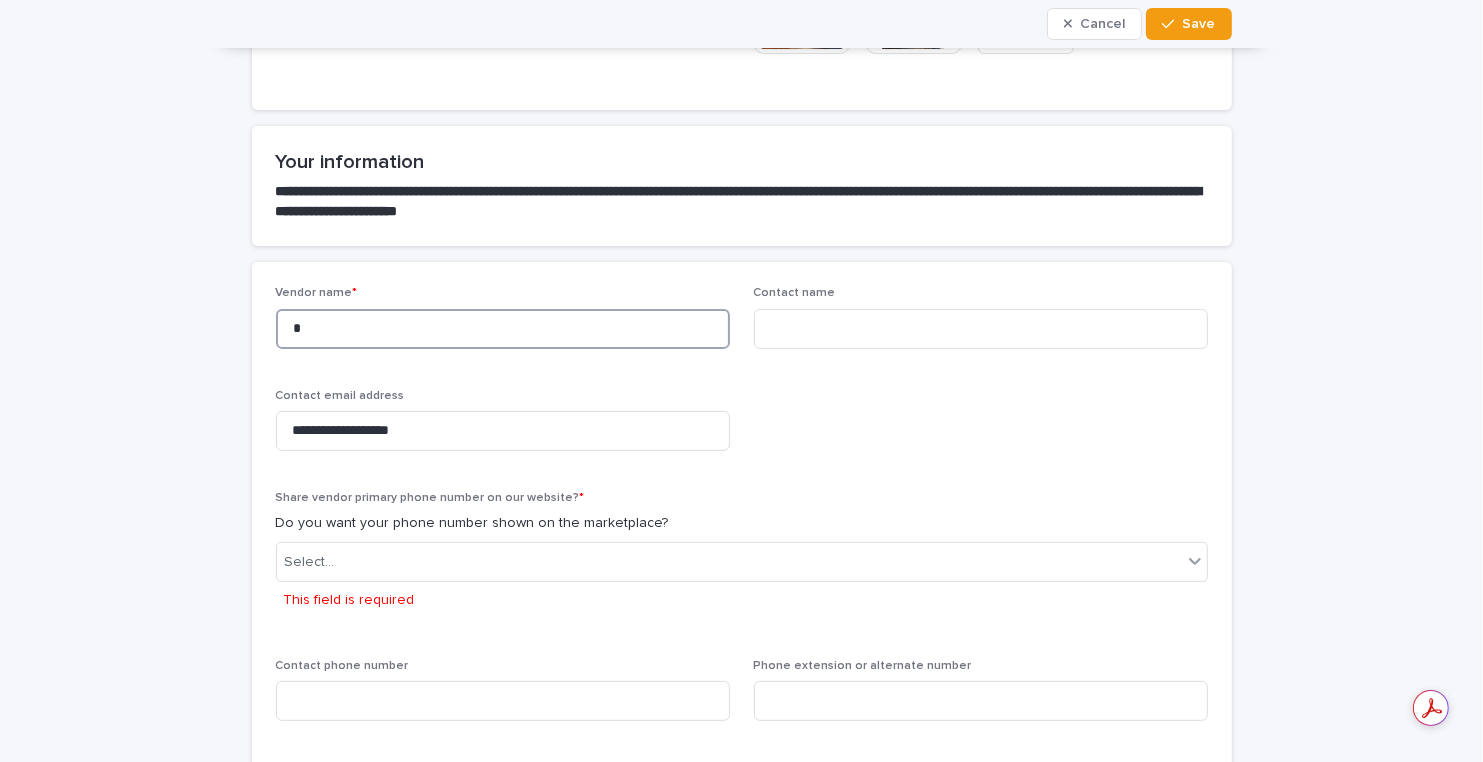 type 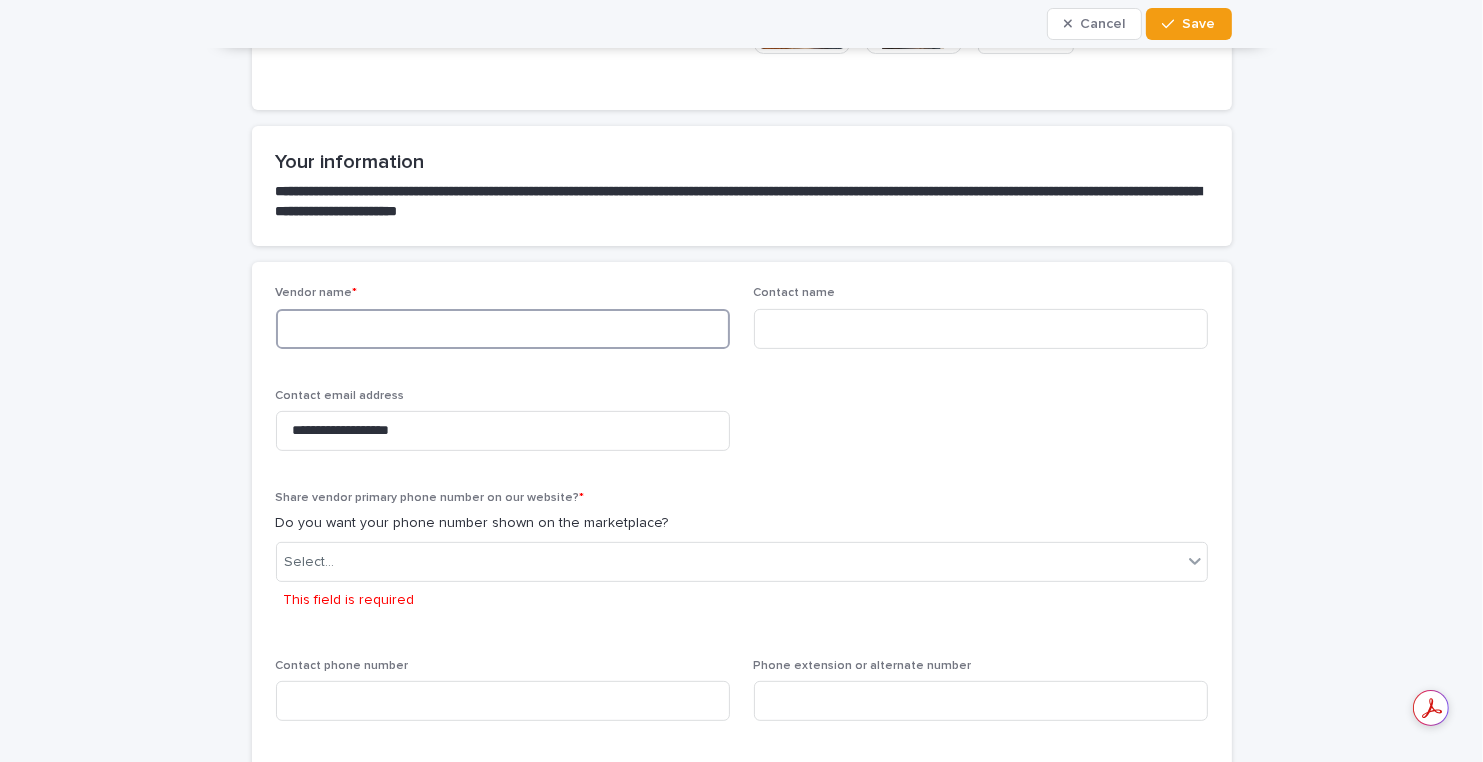 type 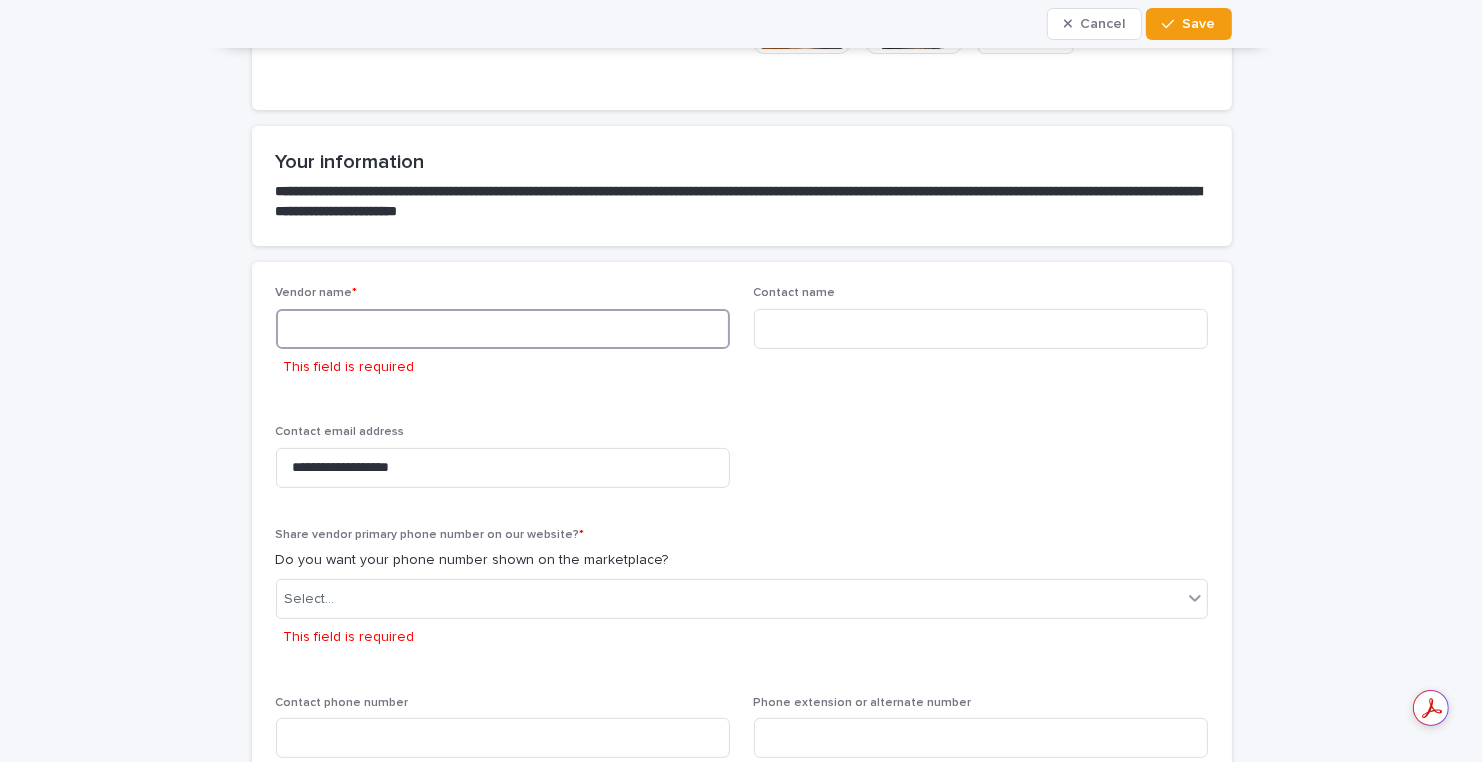 type on "*" 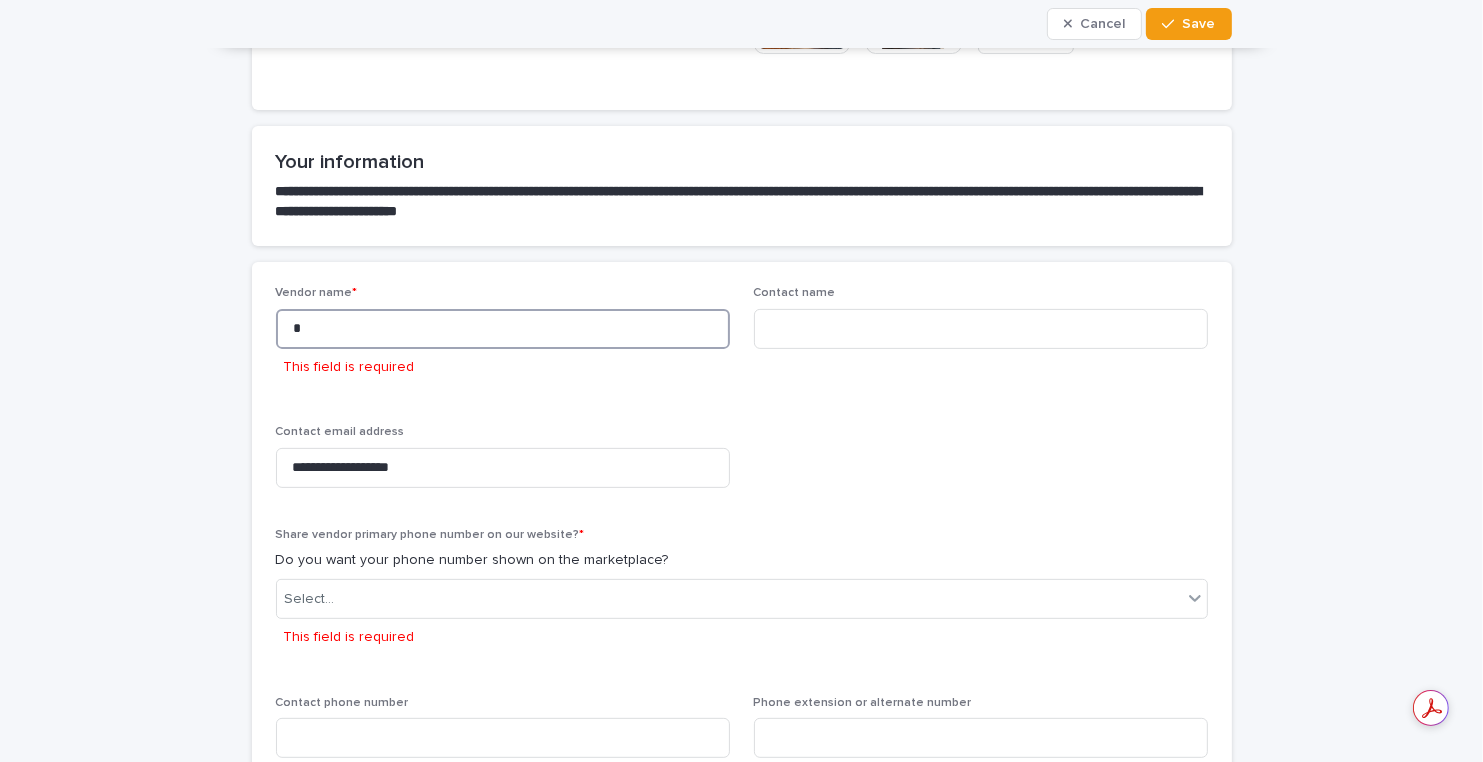 type on "*" 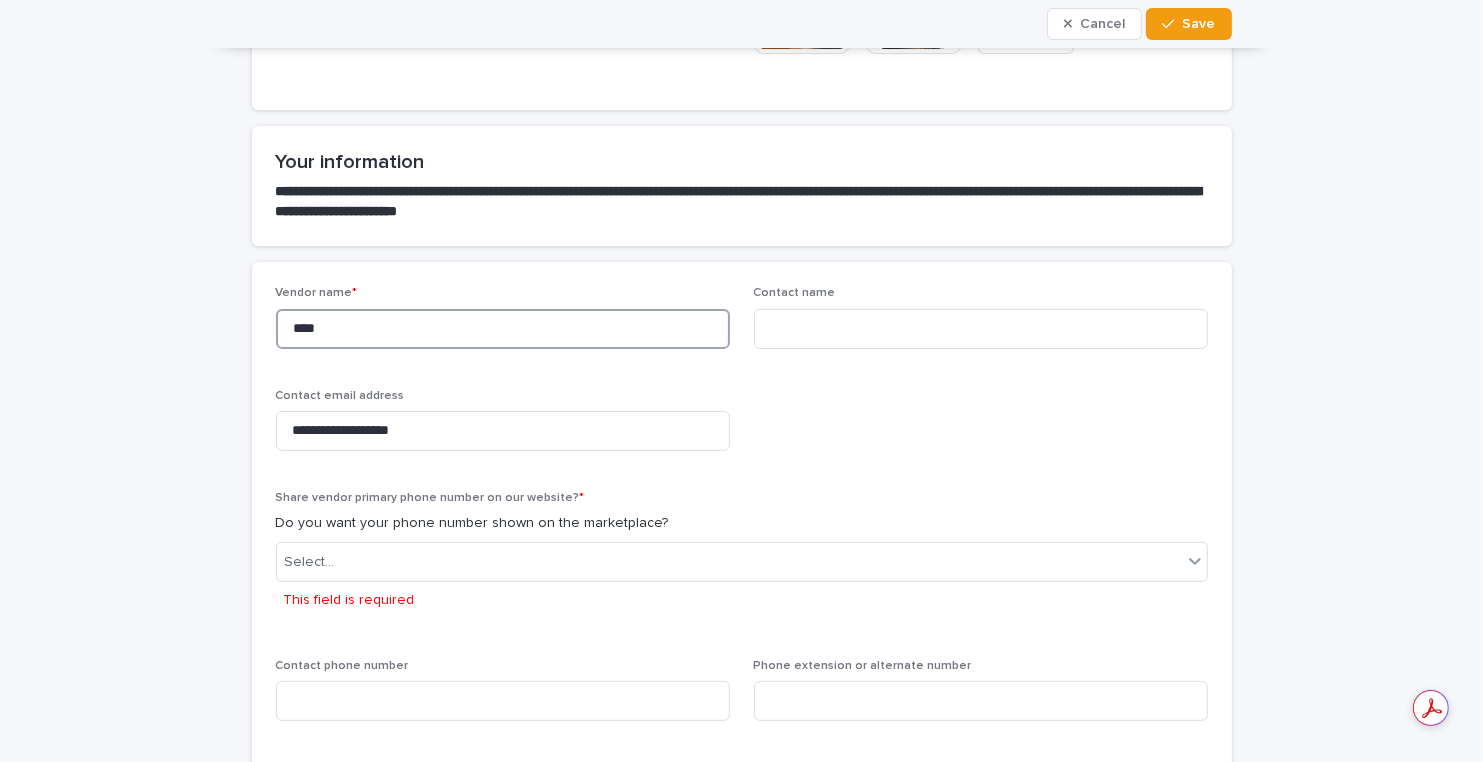 type on "*****" 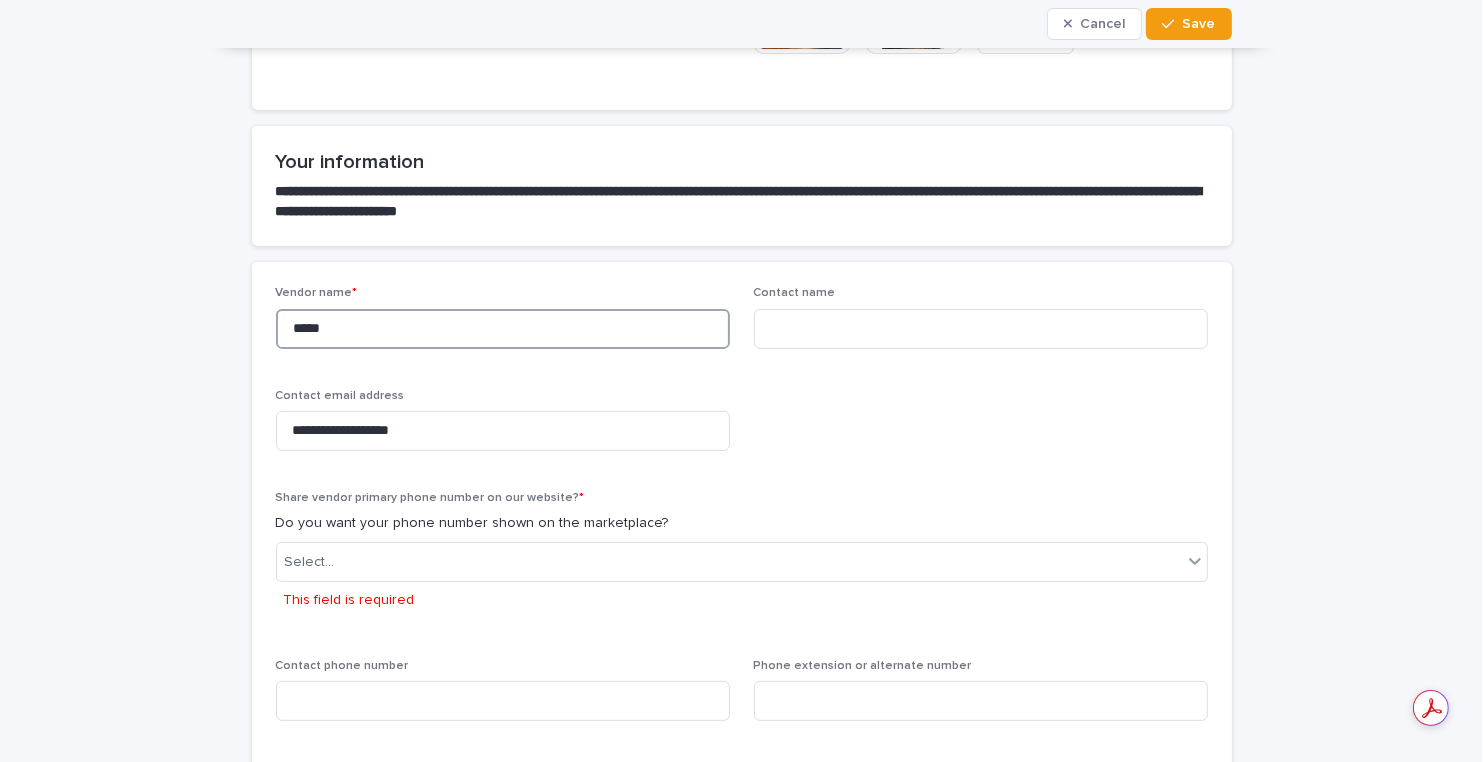 type on "*****" 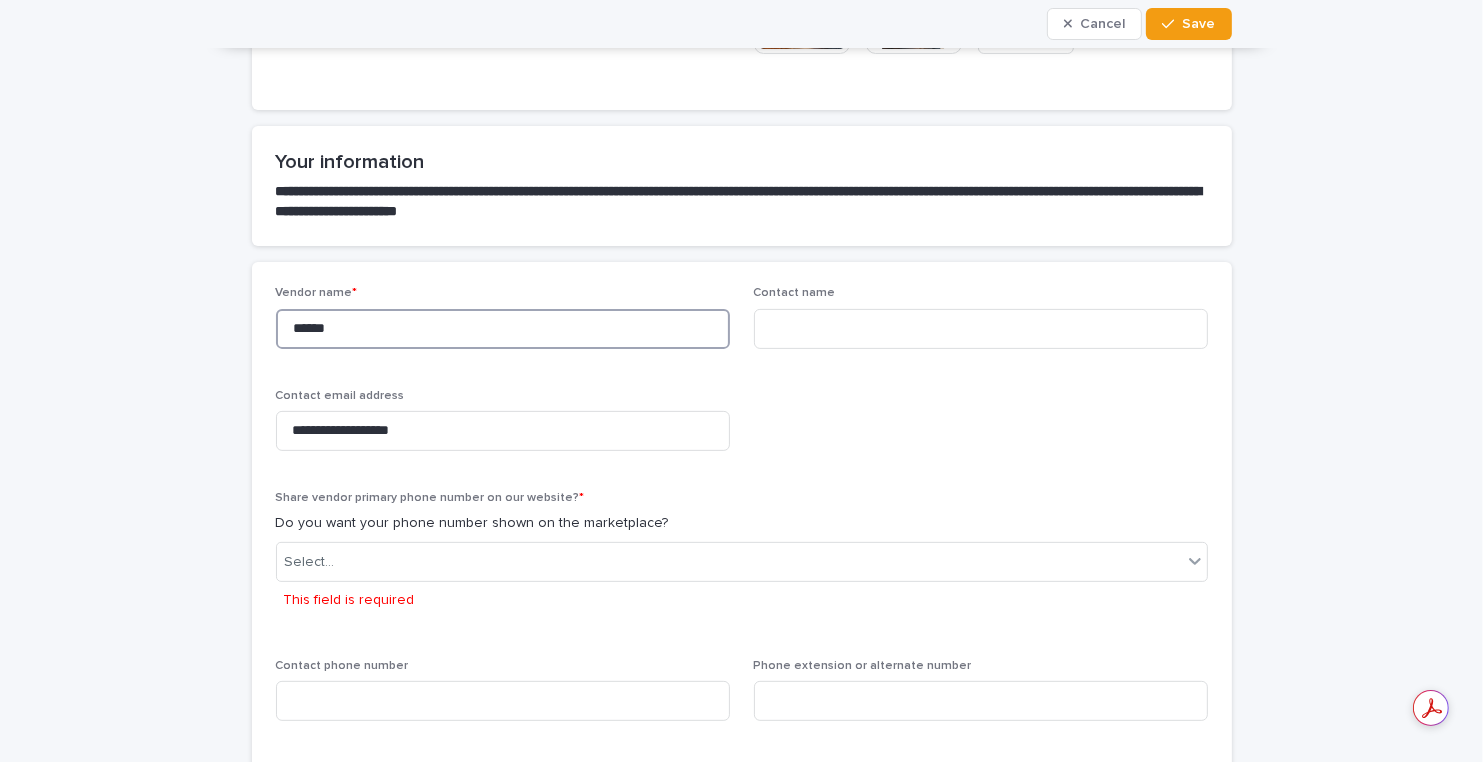 type on "*****" 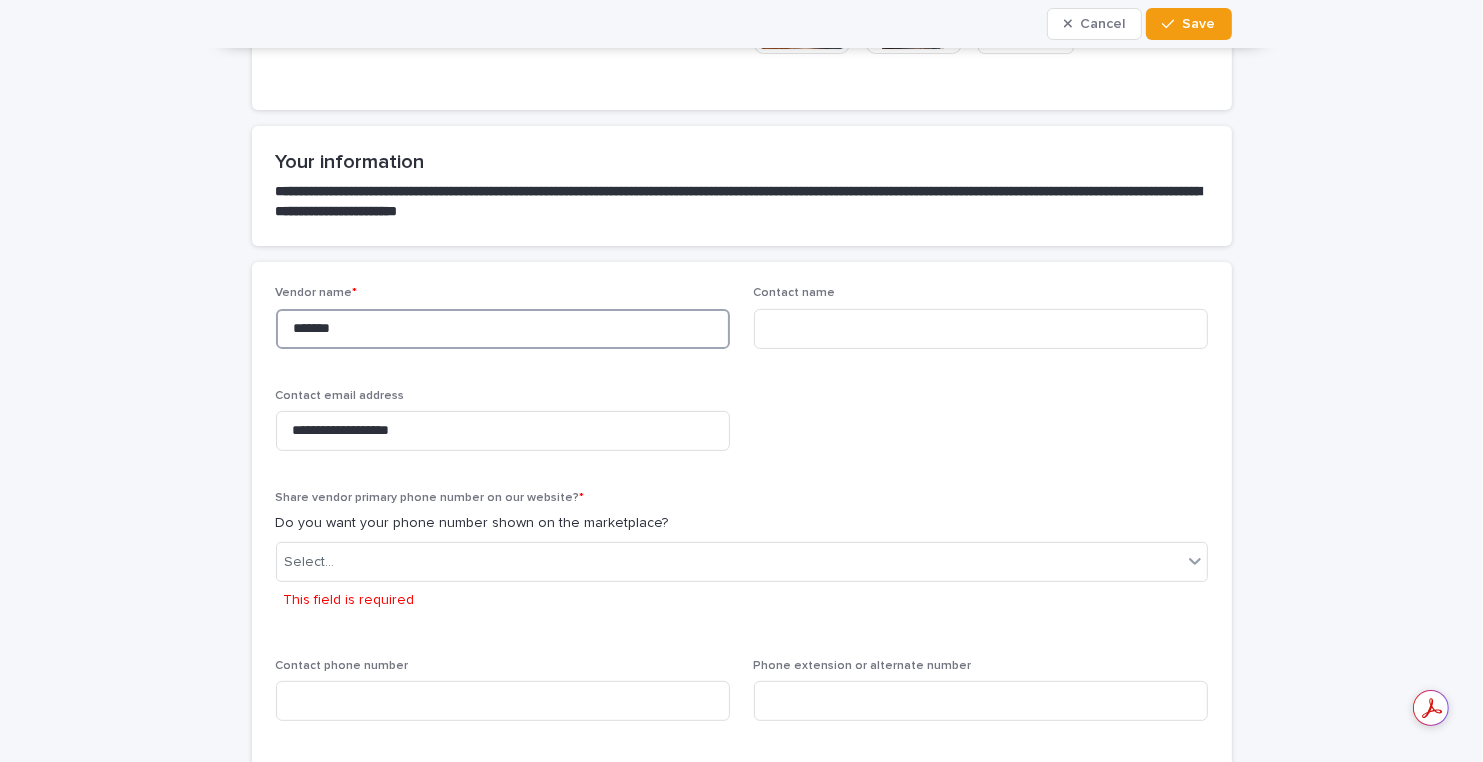 type on "*******" 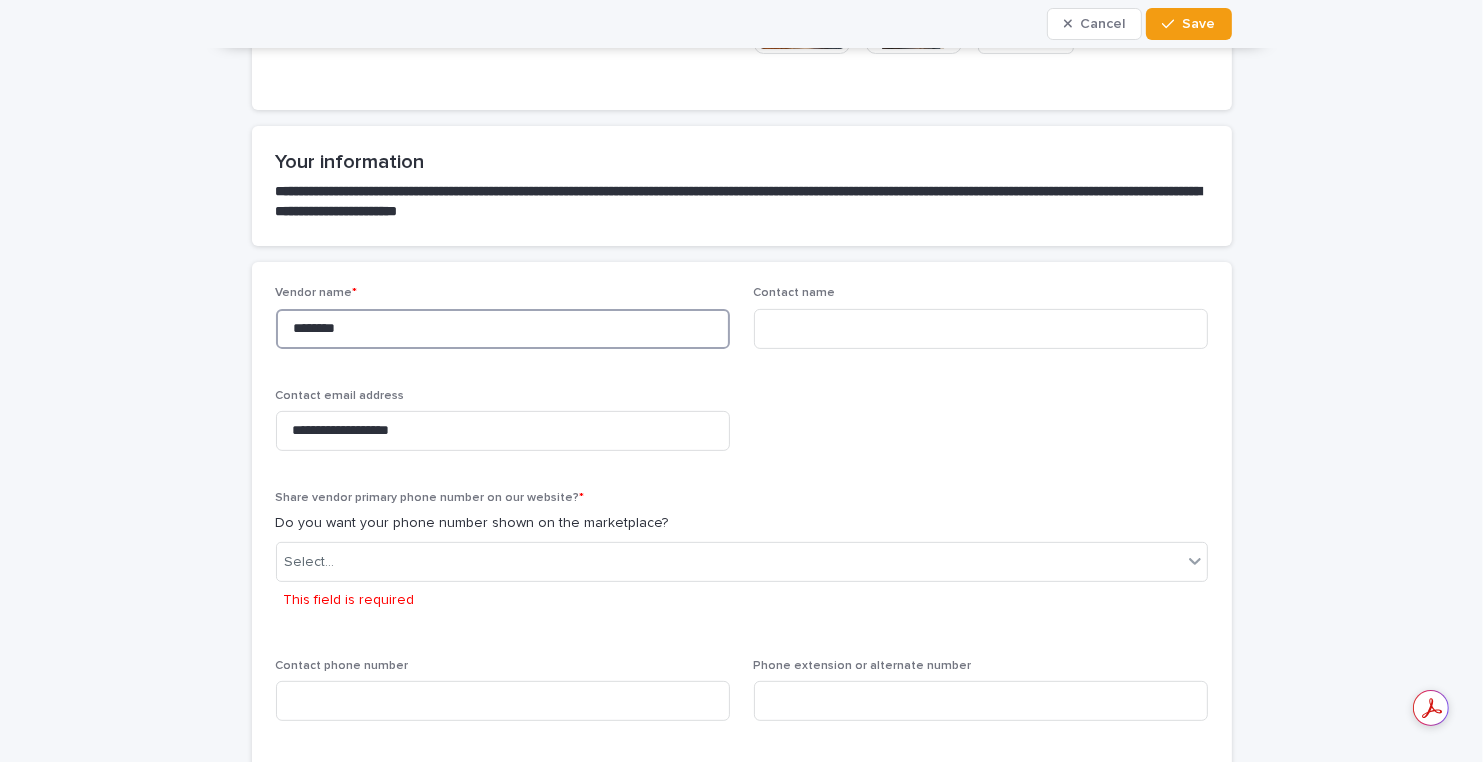 type on "********" 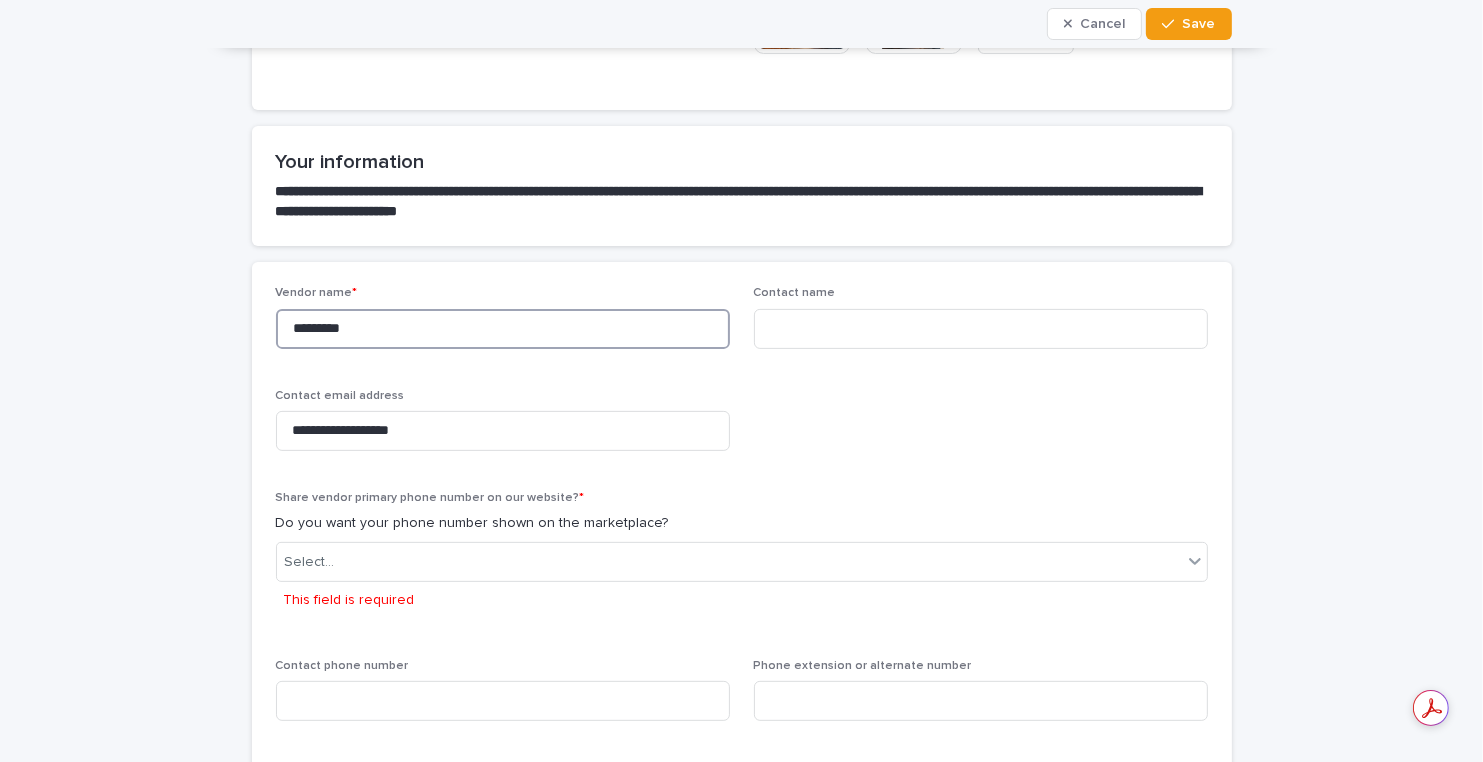 type on "********" 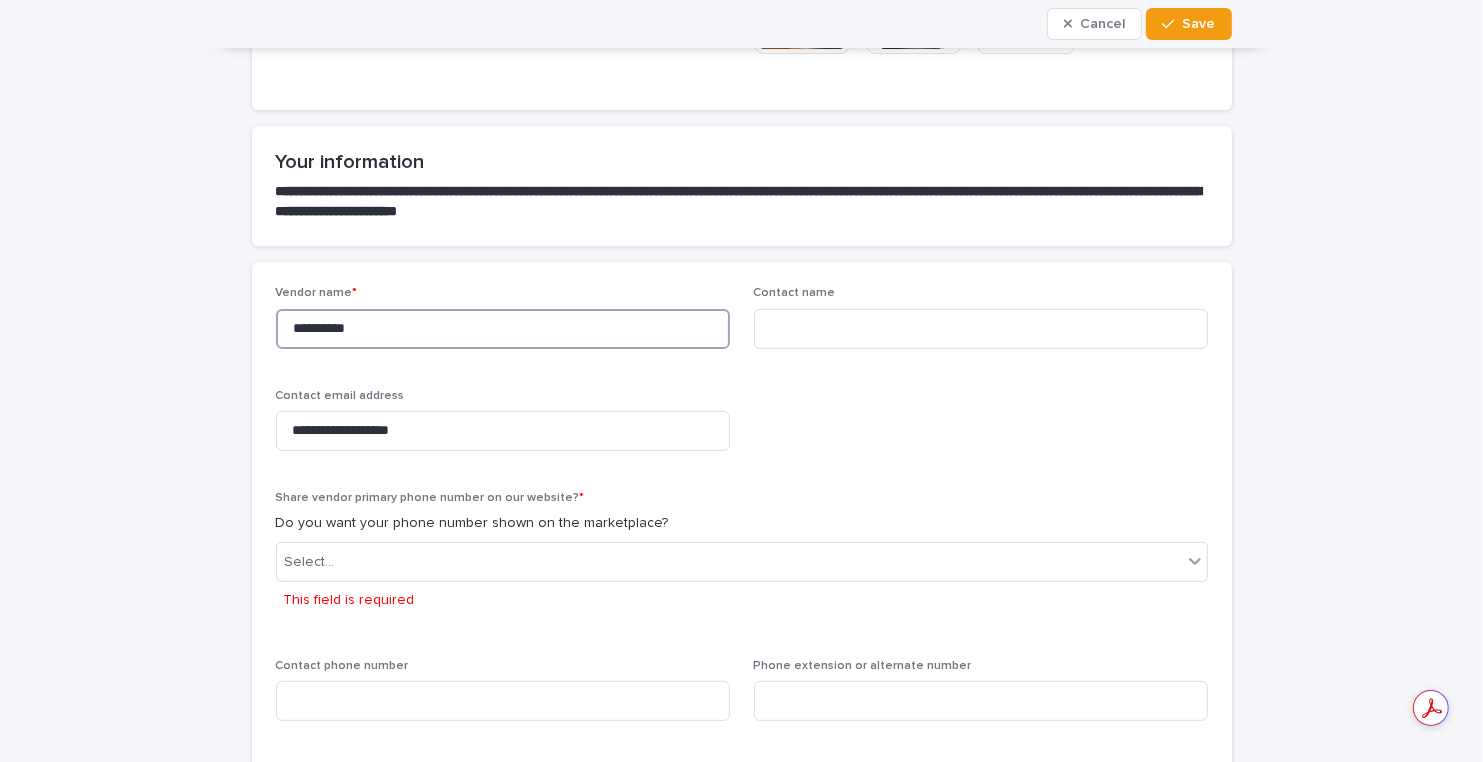 type on "**********" 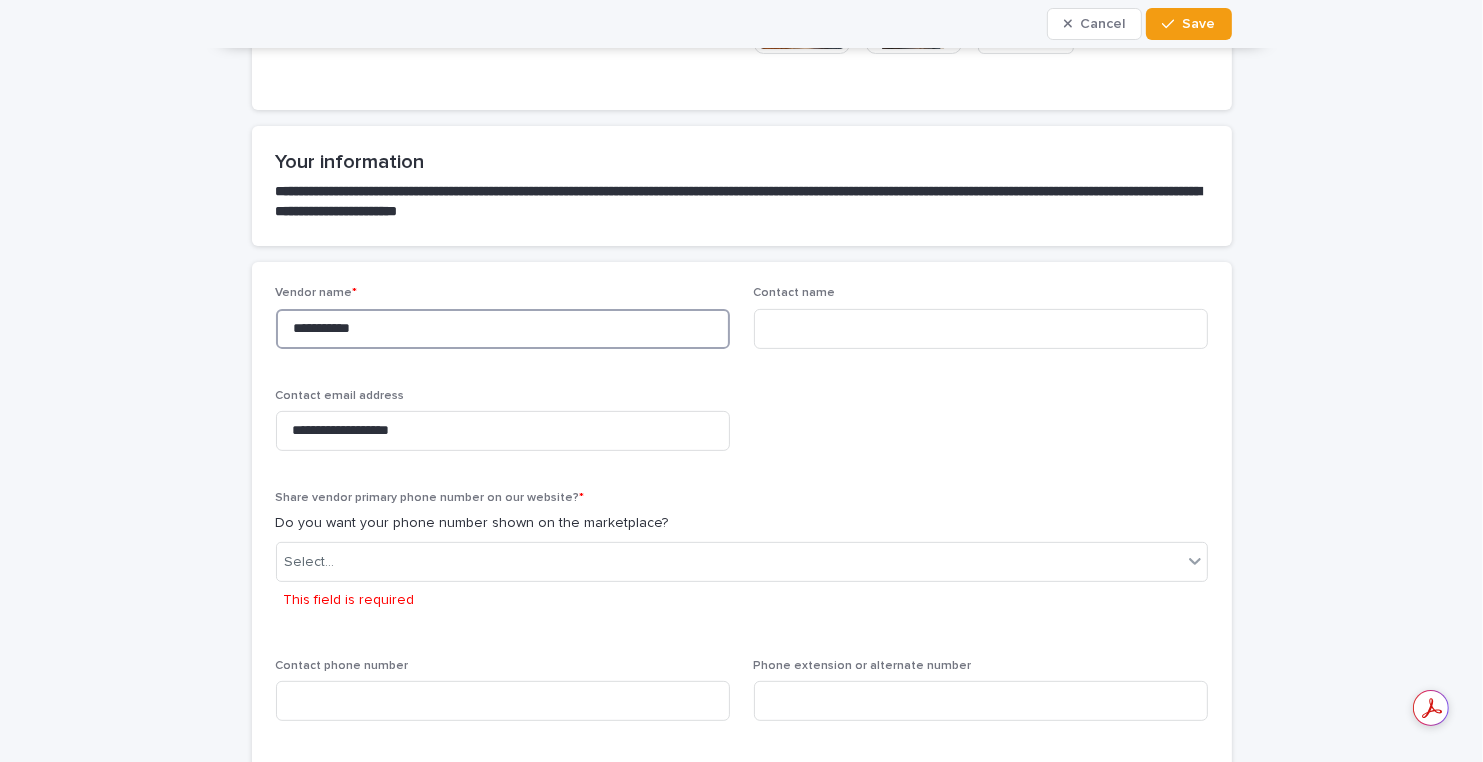 type on "**********" 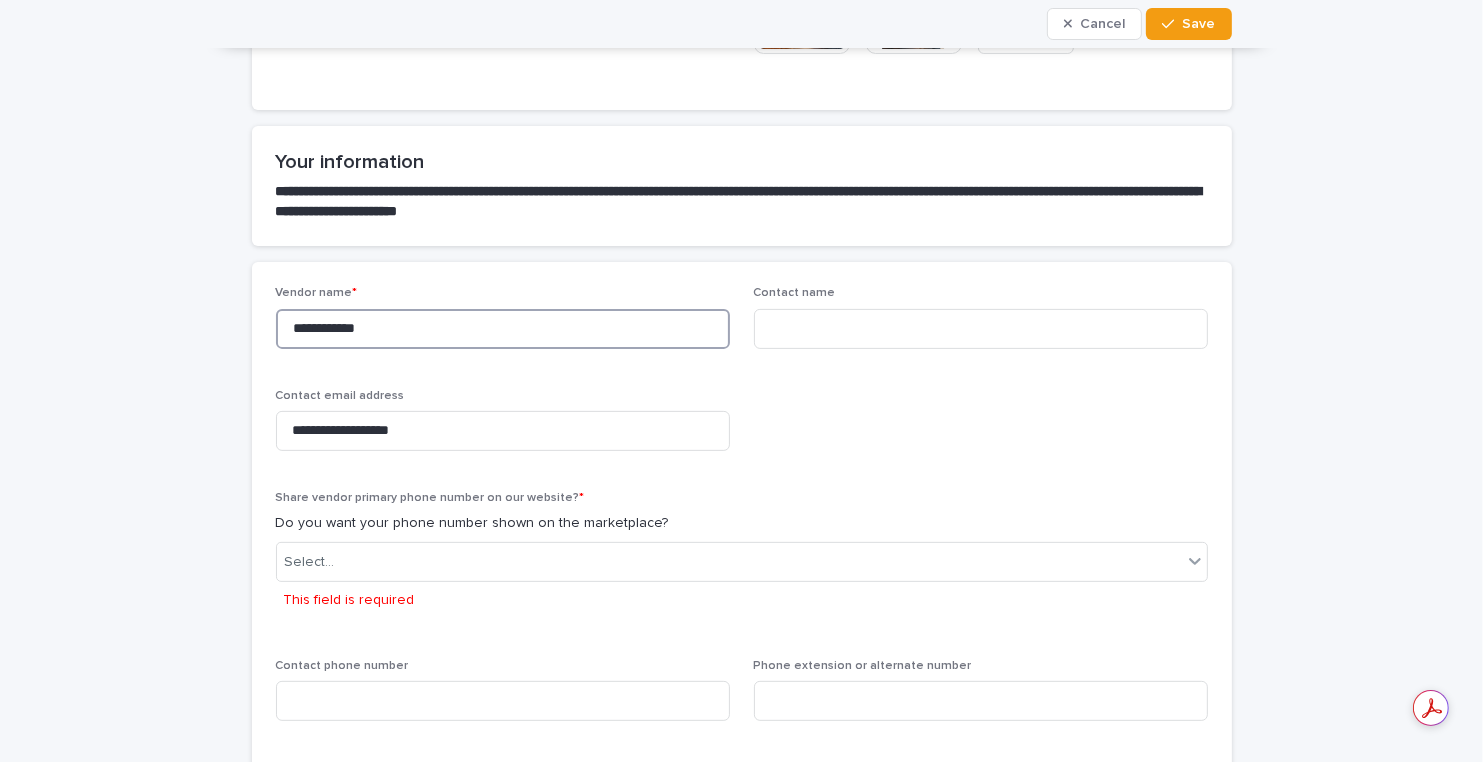 type on "**********" 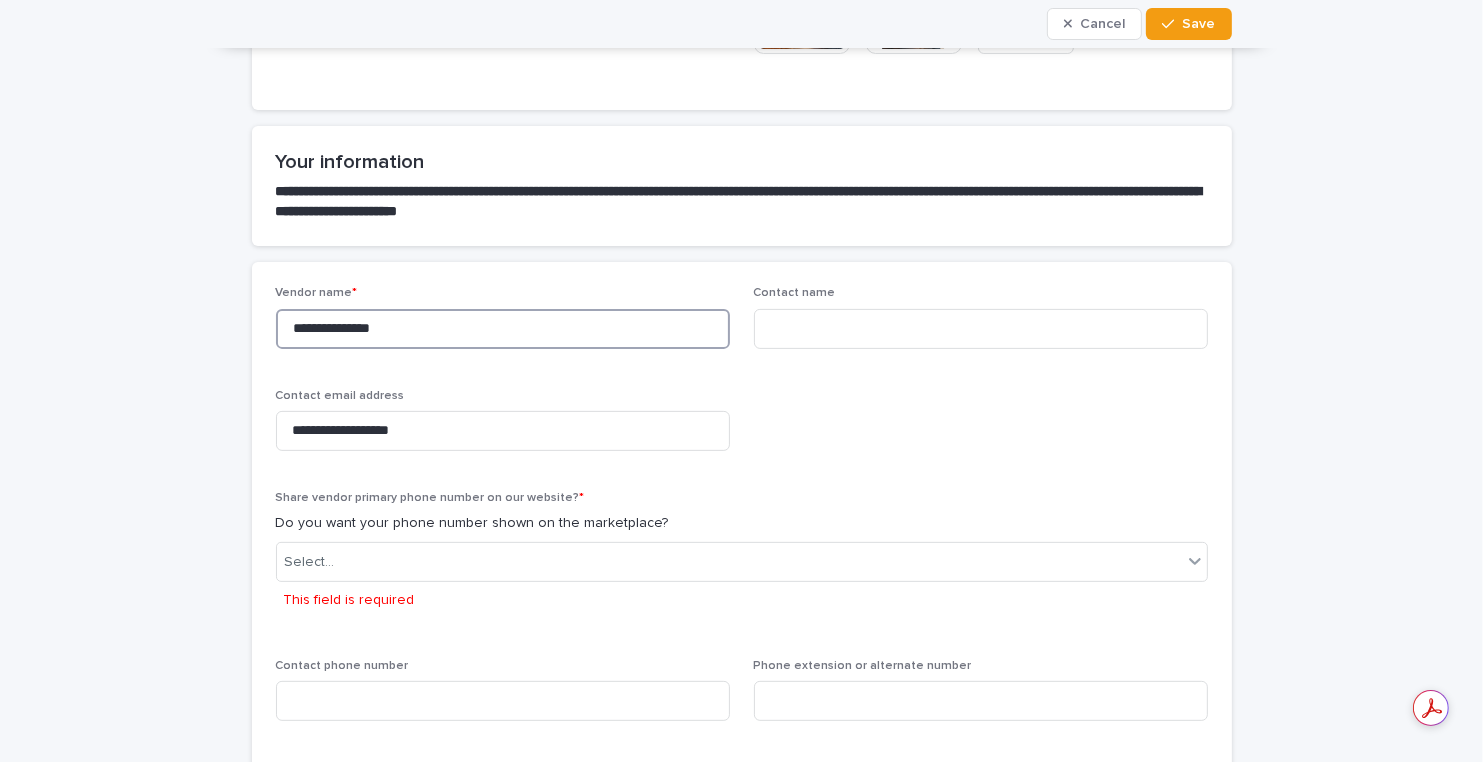 type on "**********" 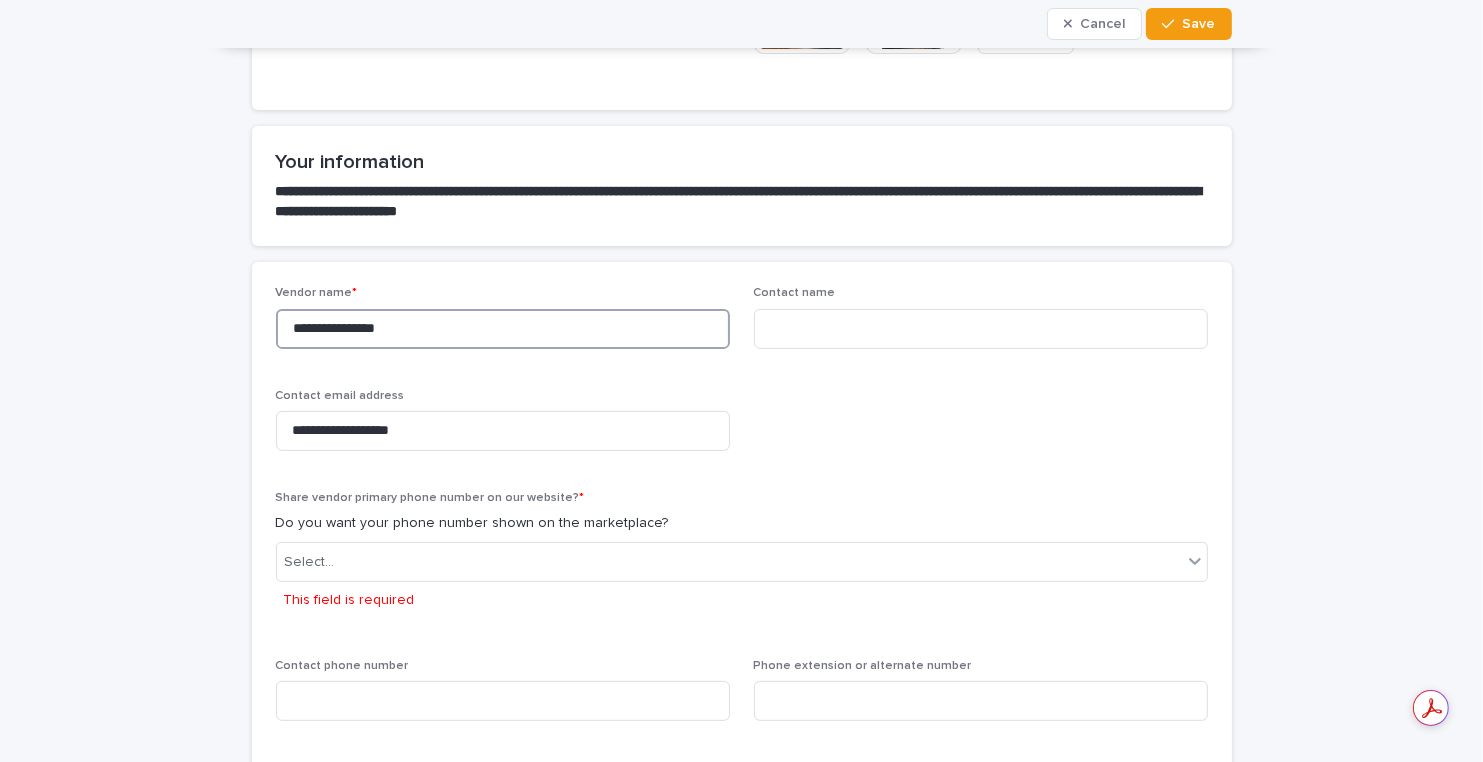 type on "**********" 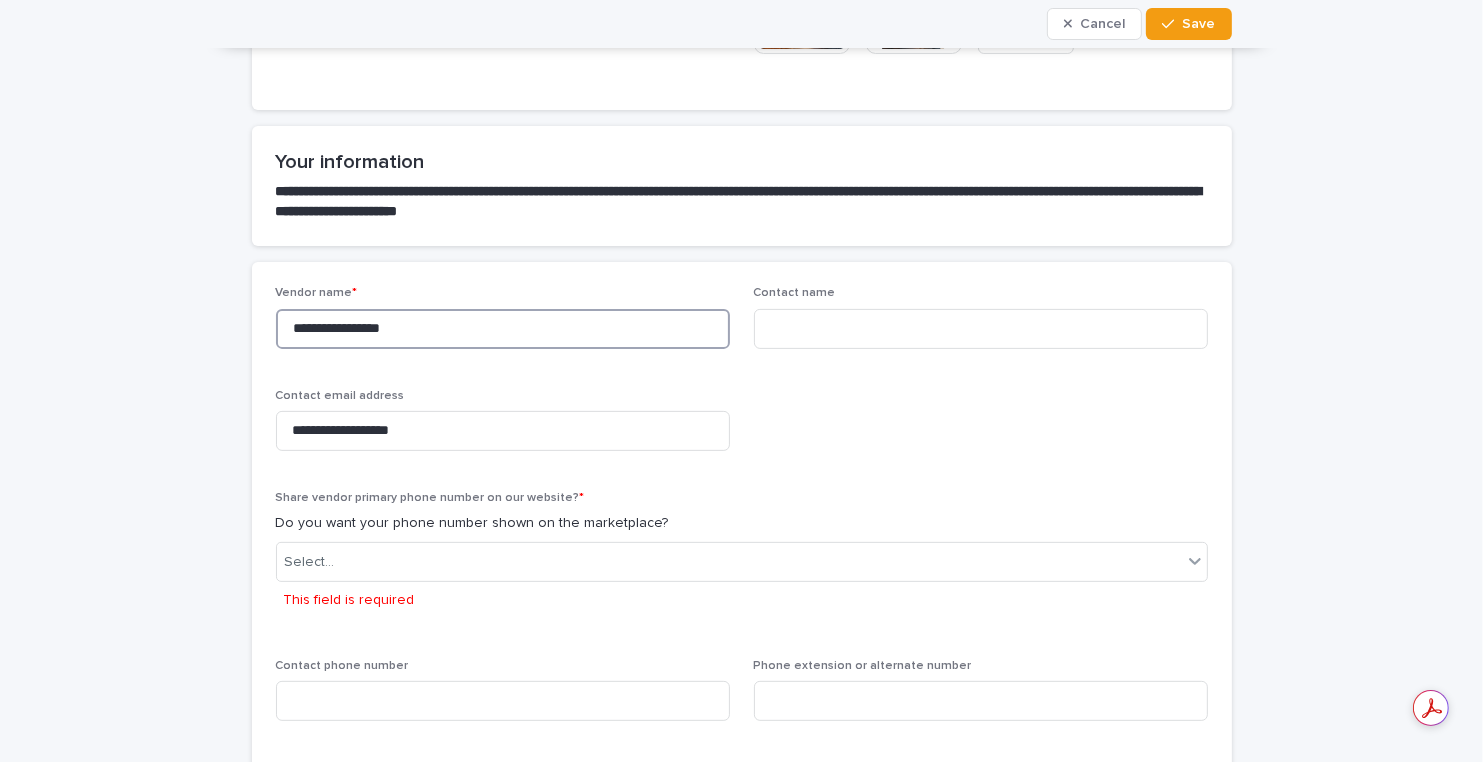 type on "**********" 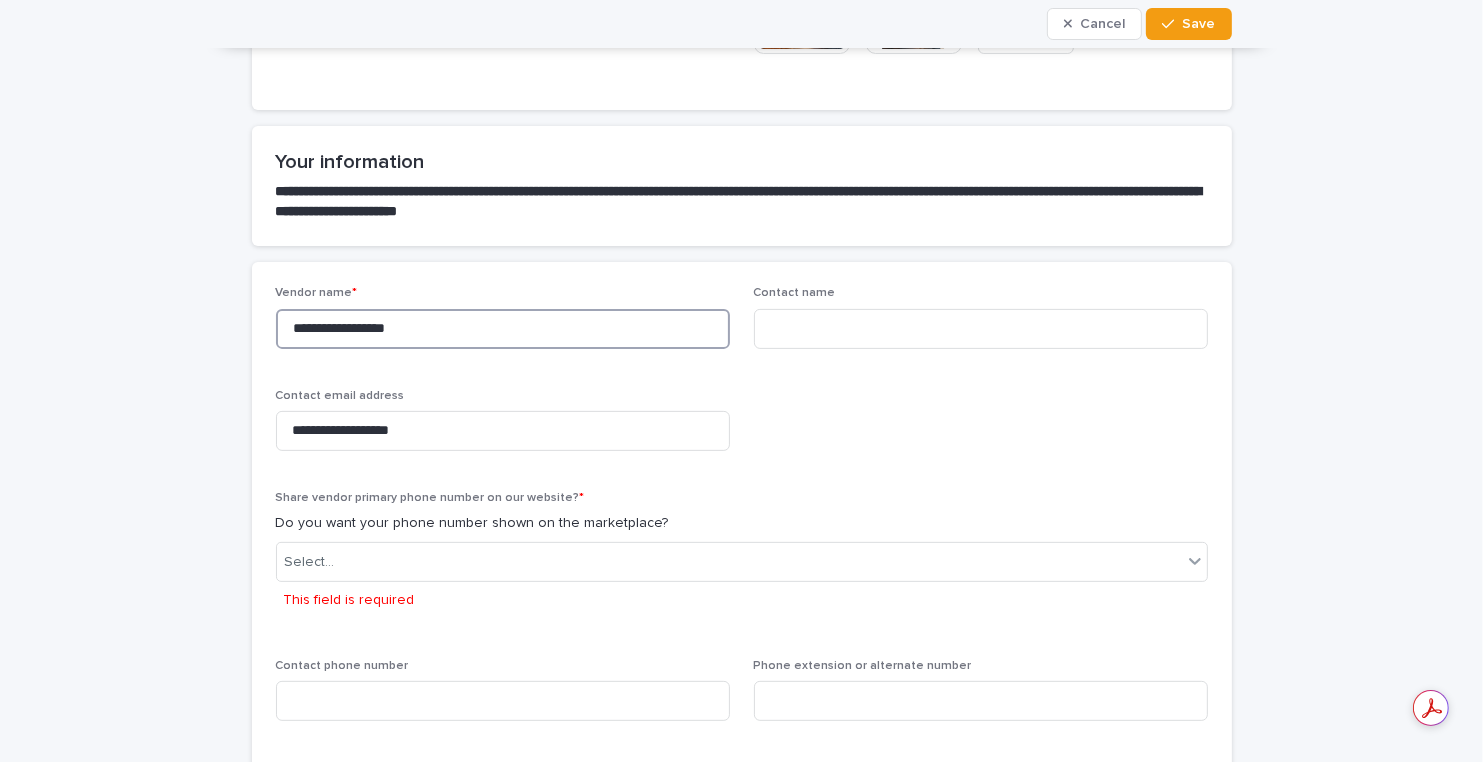type on "**********" 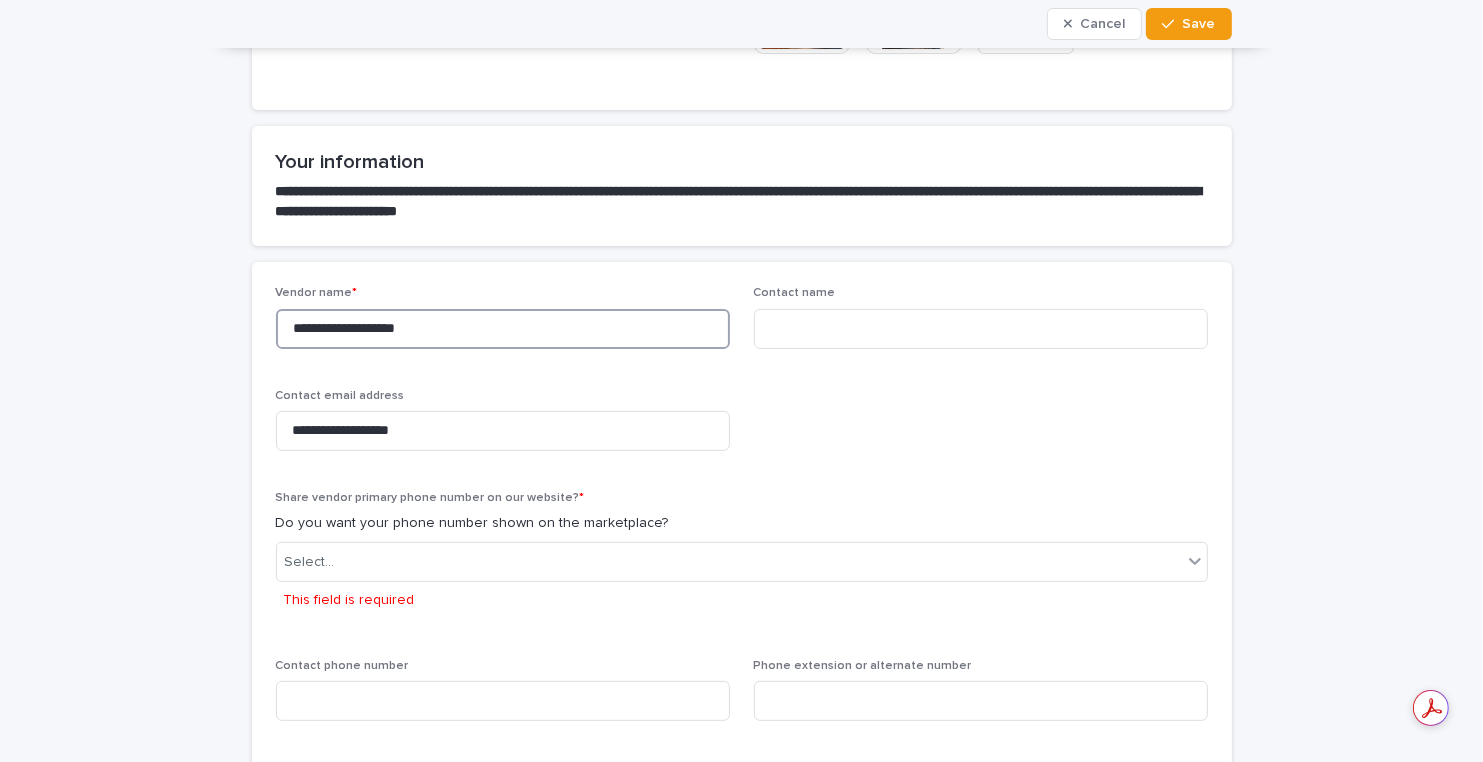 type on "**********" 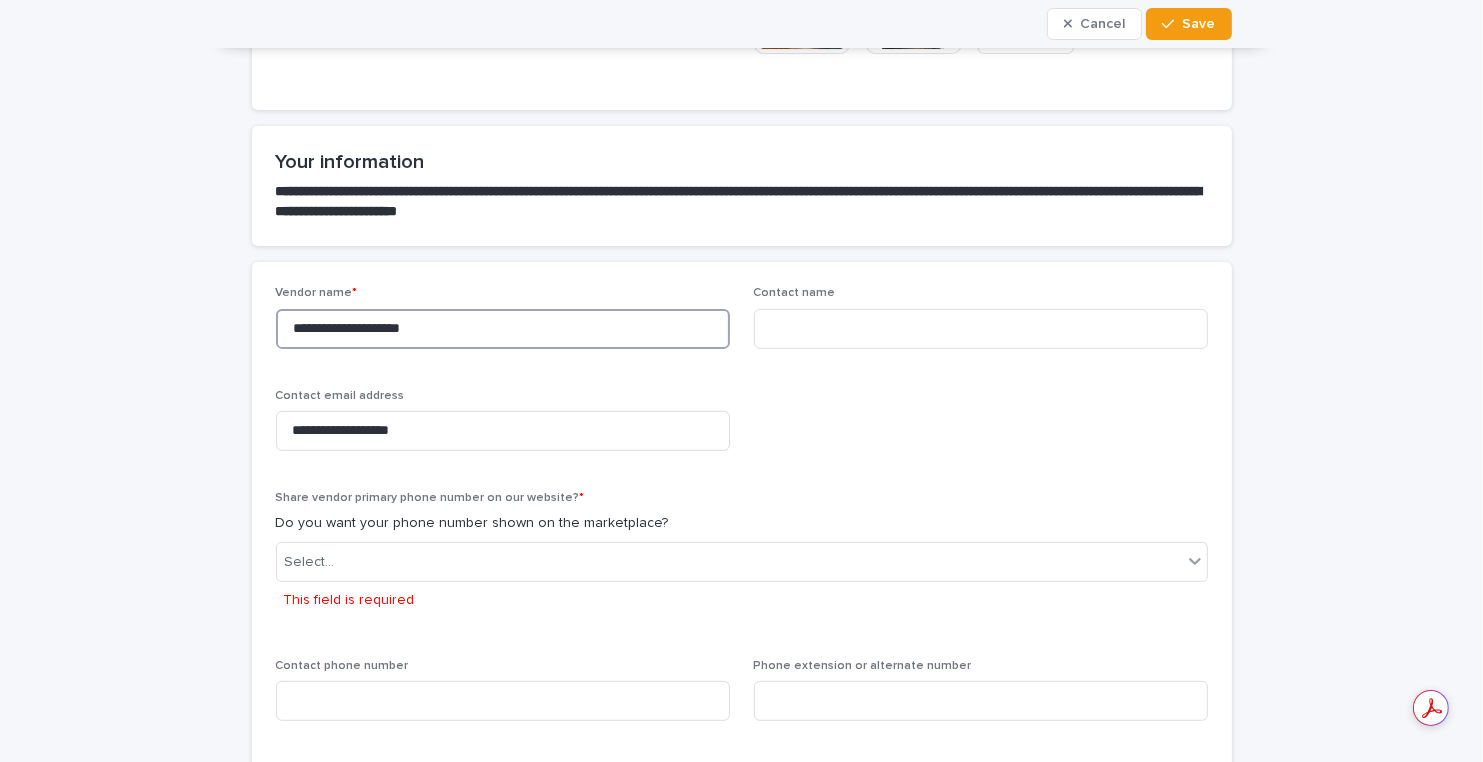 type on "**********" 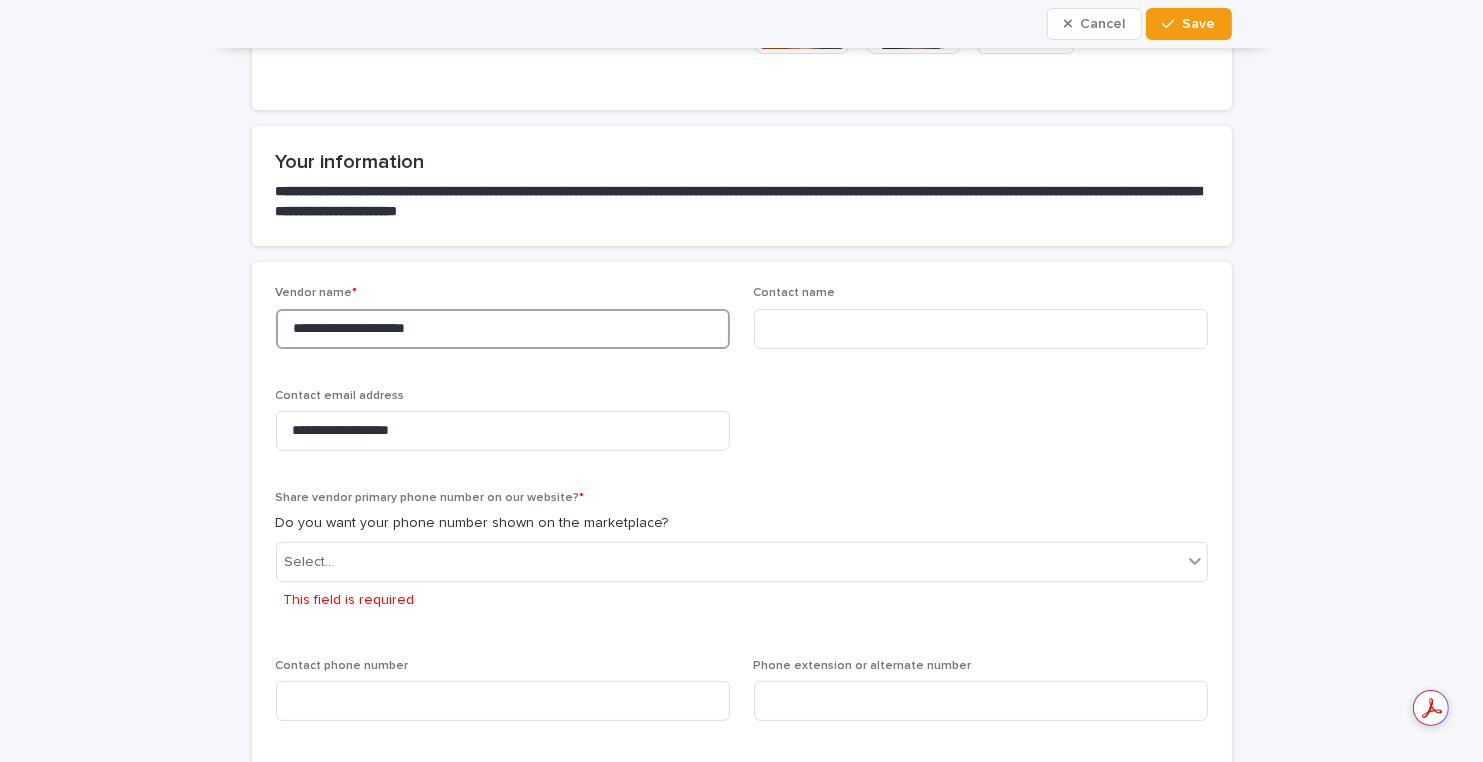 type on "**********" 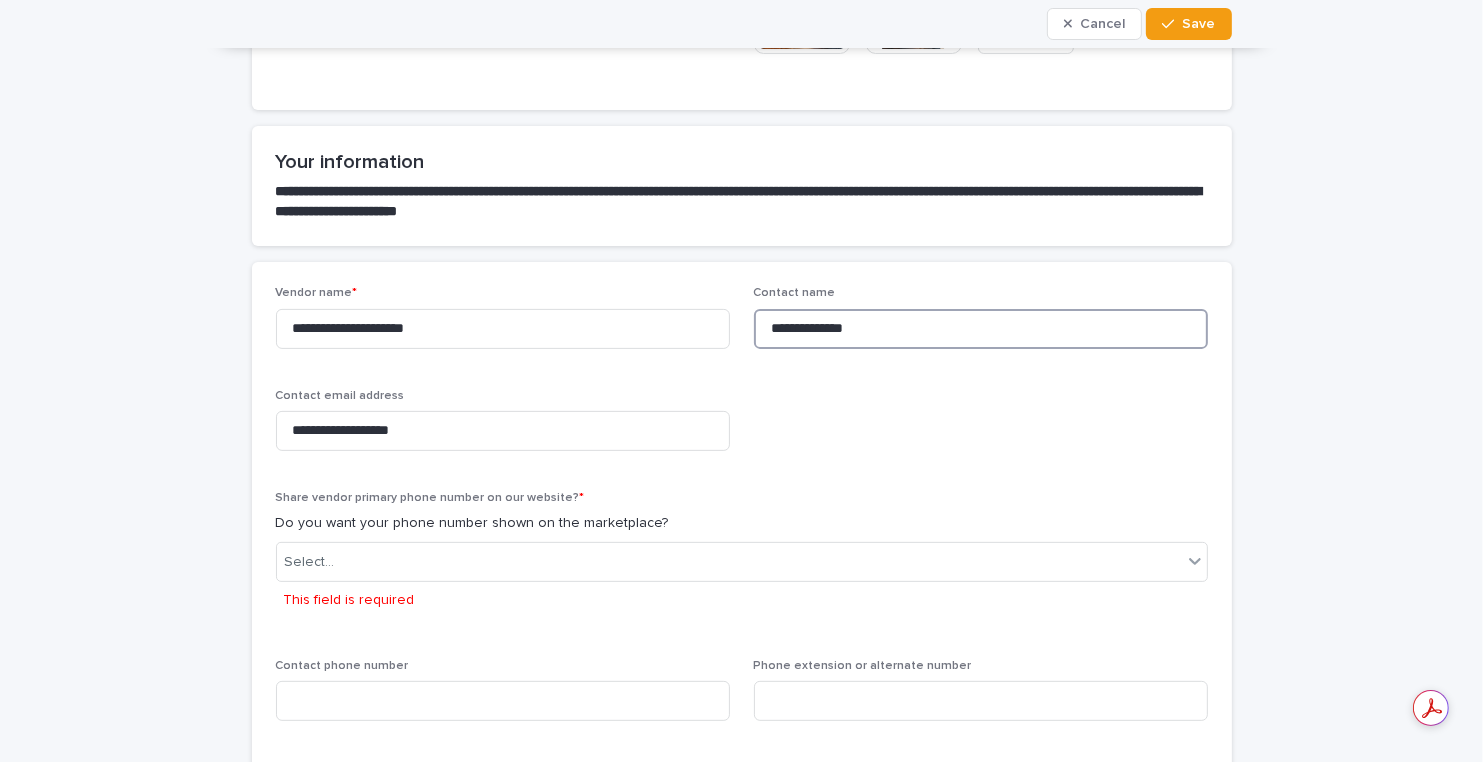 type on "**********" 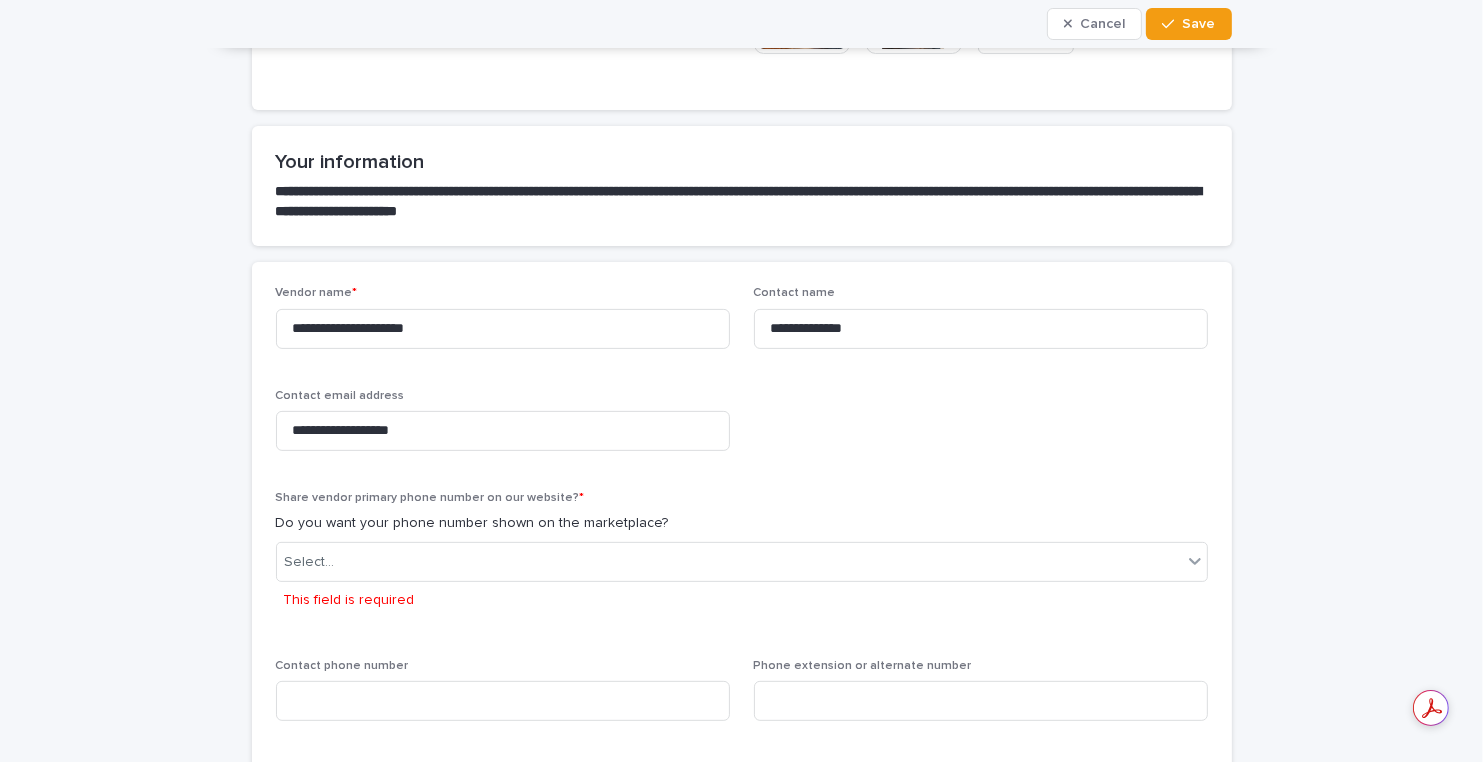 click on "**********" at bounding box center [742, 587] 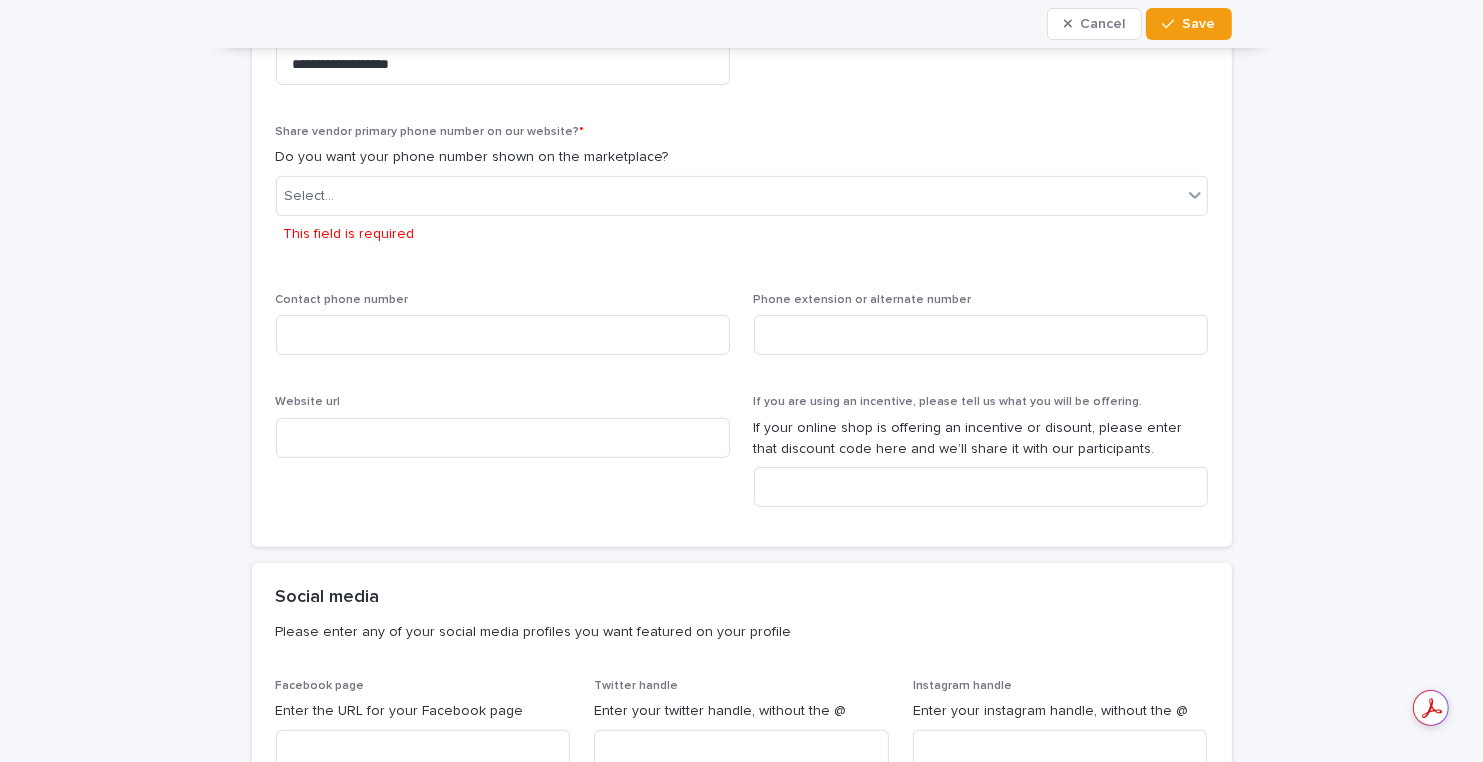 scroll, scrollTop: 922, scrollLeft: 0, axis: vertical 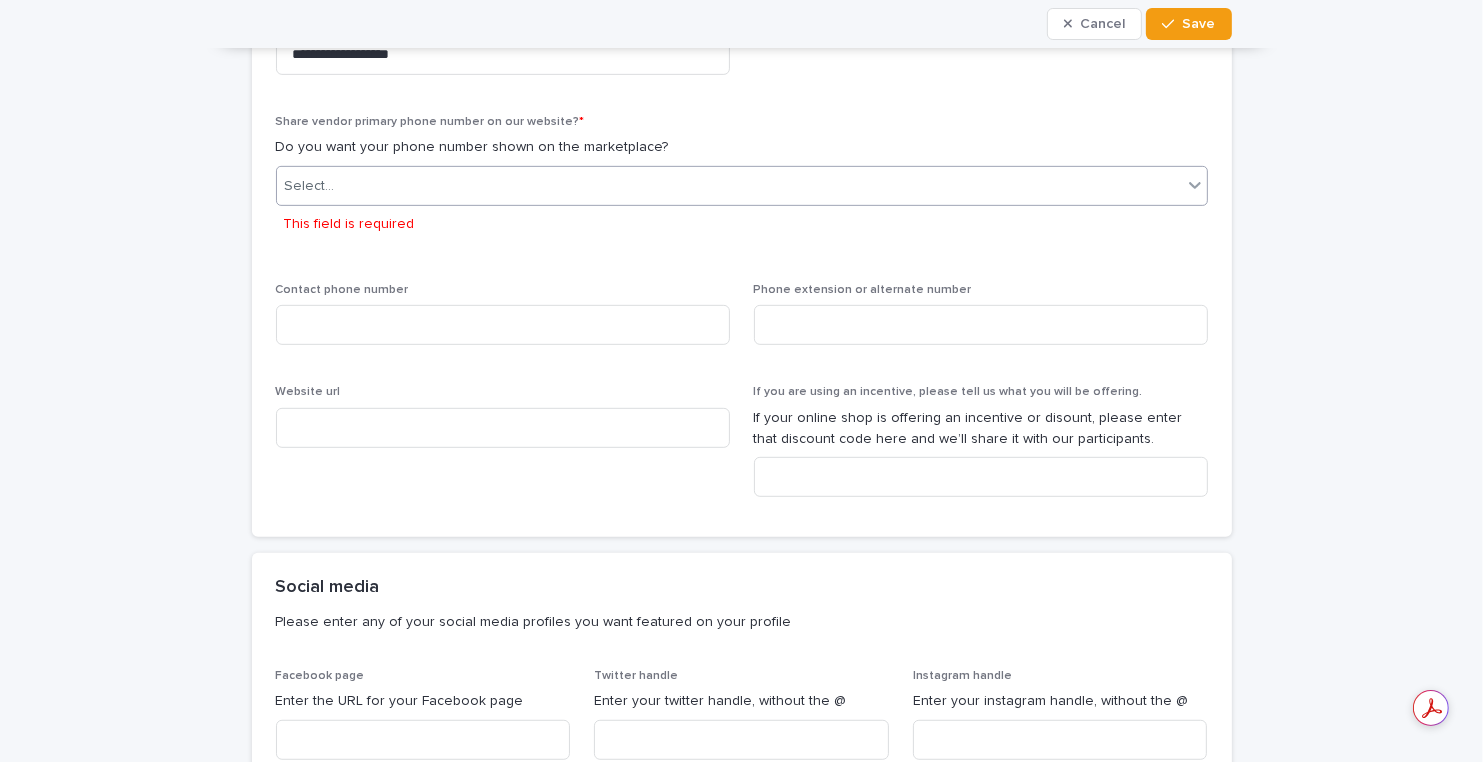 click on "Select..." at bounding box center (729, 186) 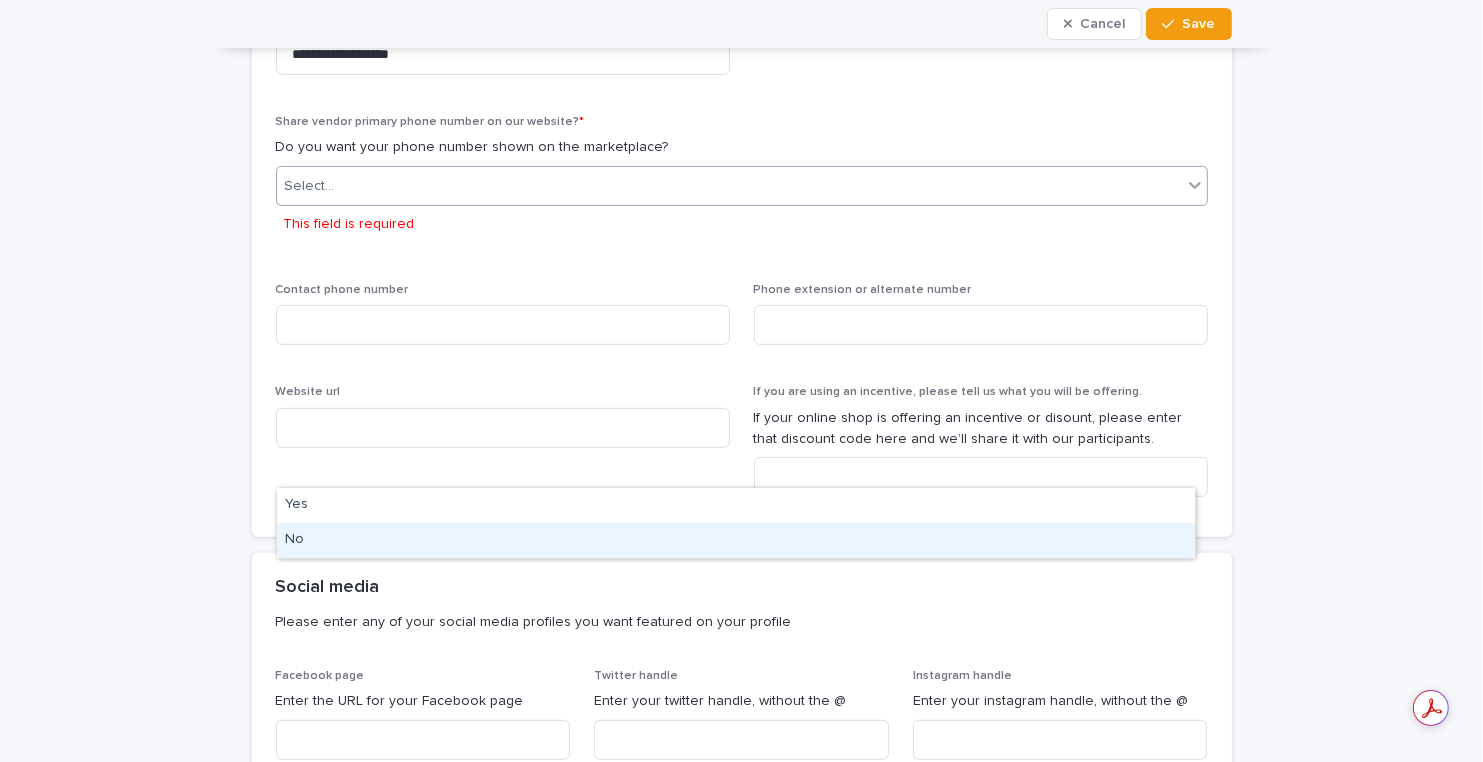 click on "No" at bounding box center (736, 540) 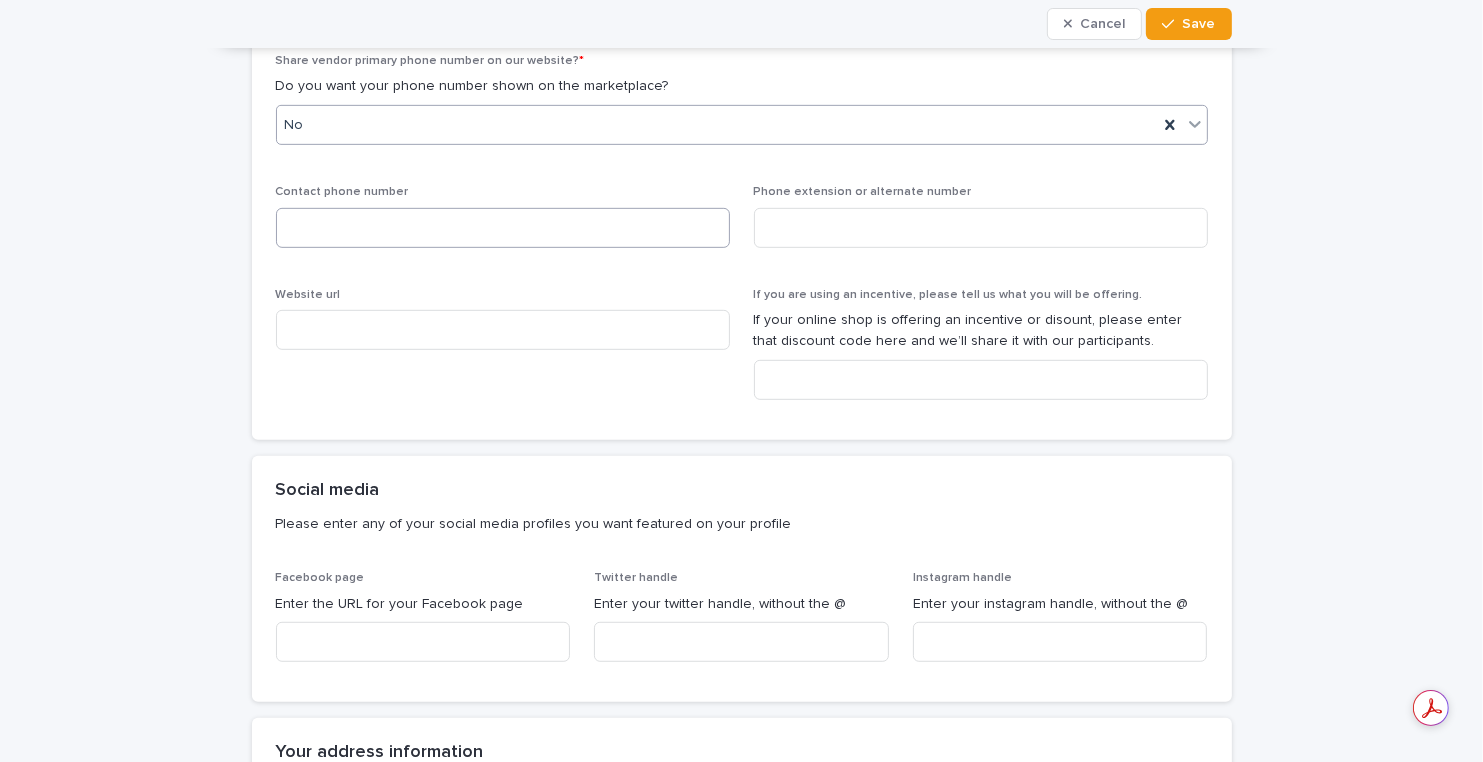 scroll, scrollTop: 994, scrollLeft: 0, axis: vertical 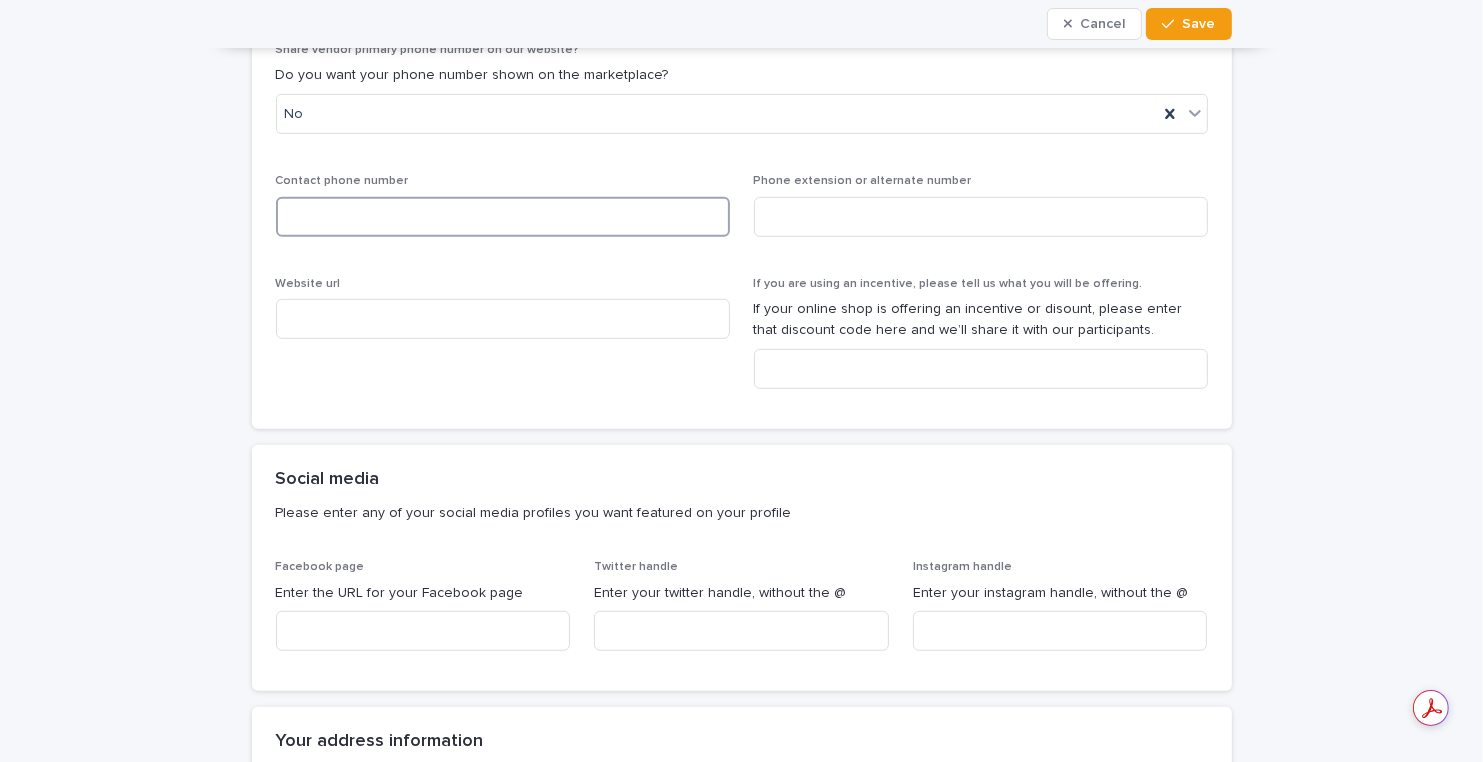 click at bounding box center (503, 217) 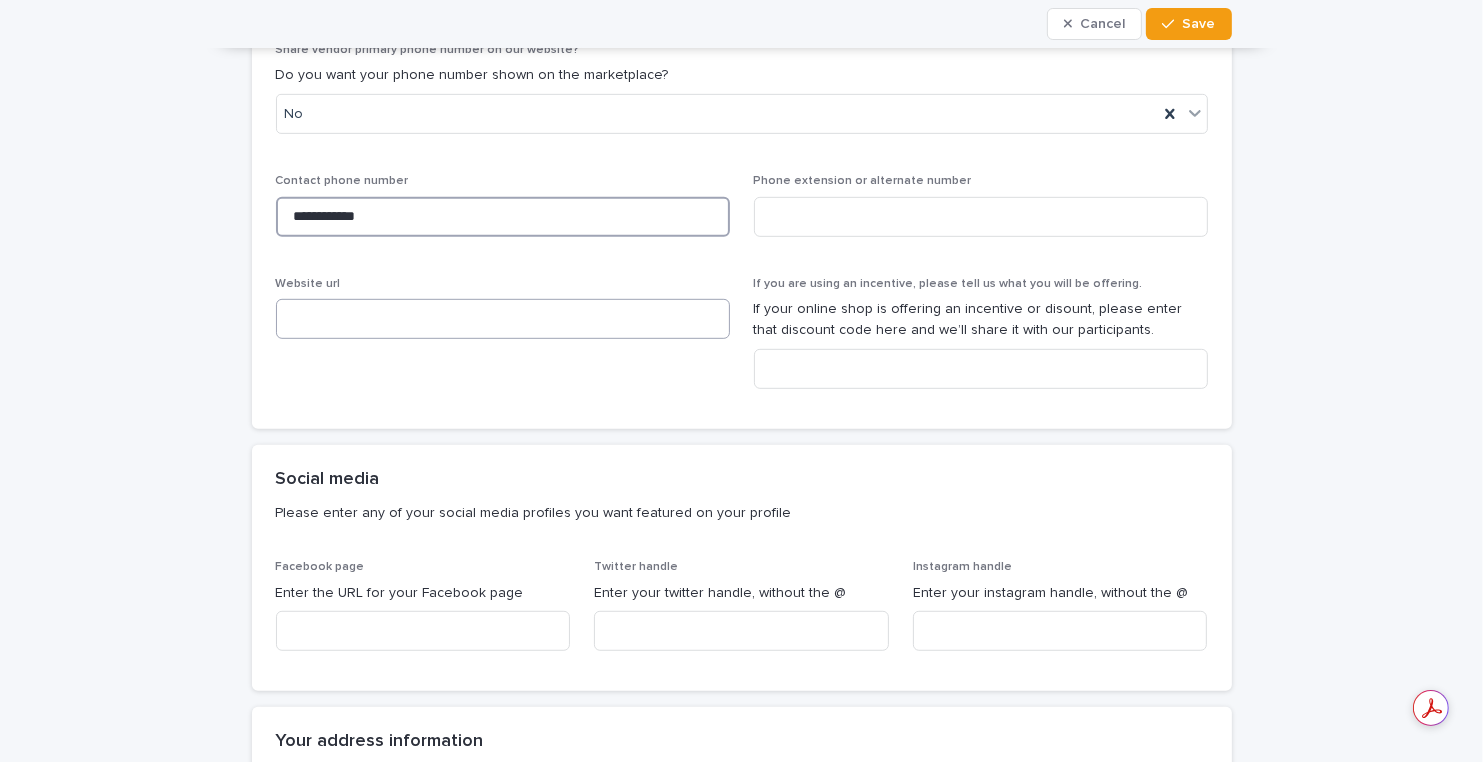 type on "**********" 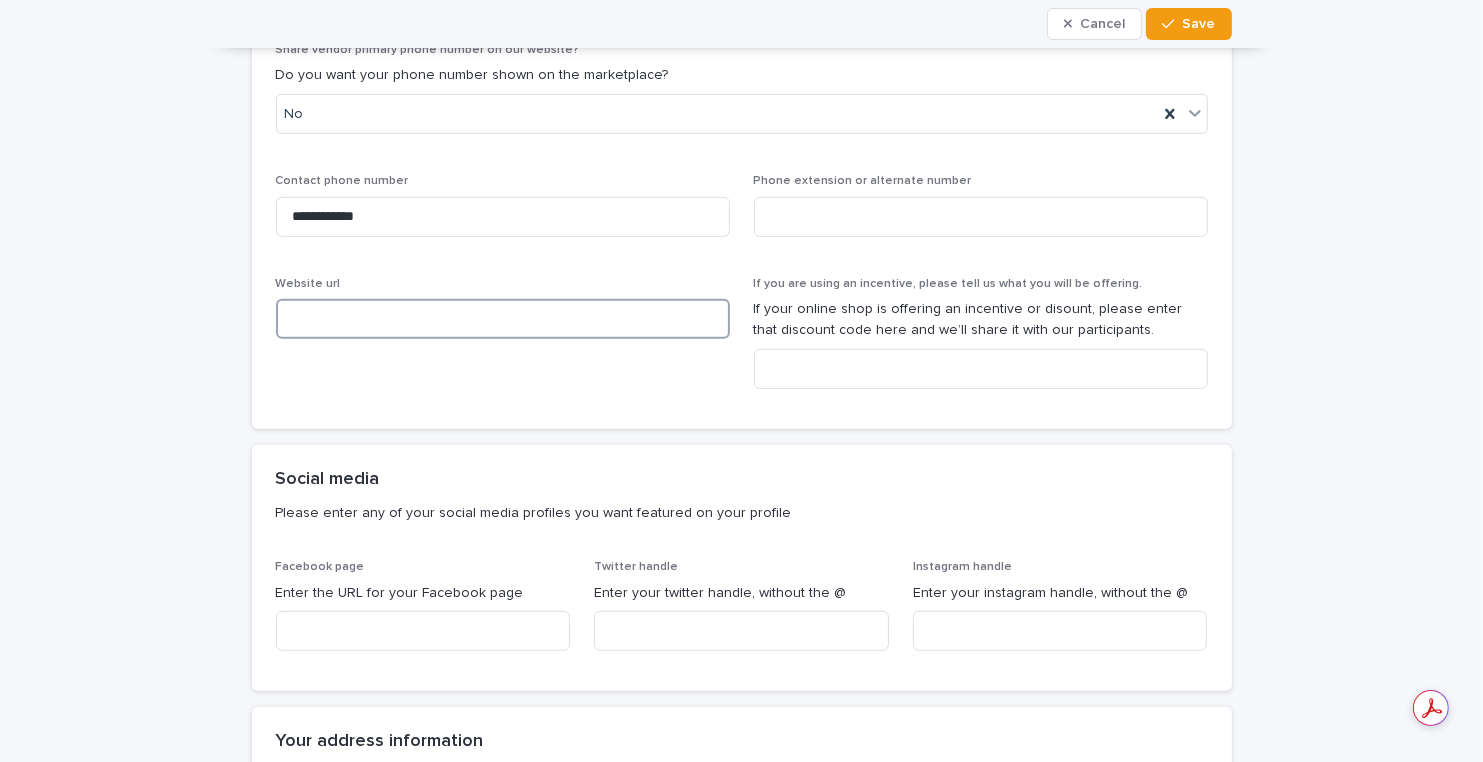 click at bounding box center [503, 319] 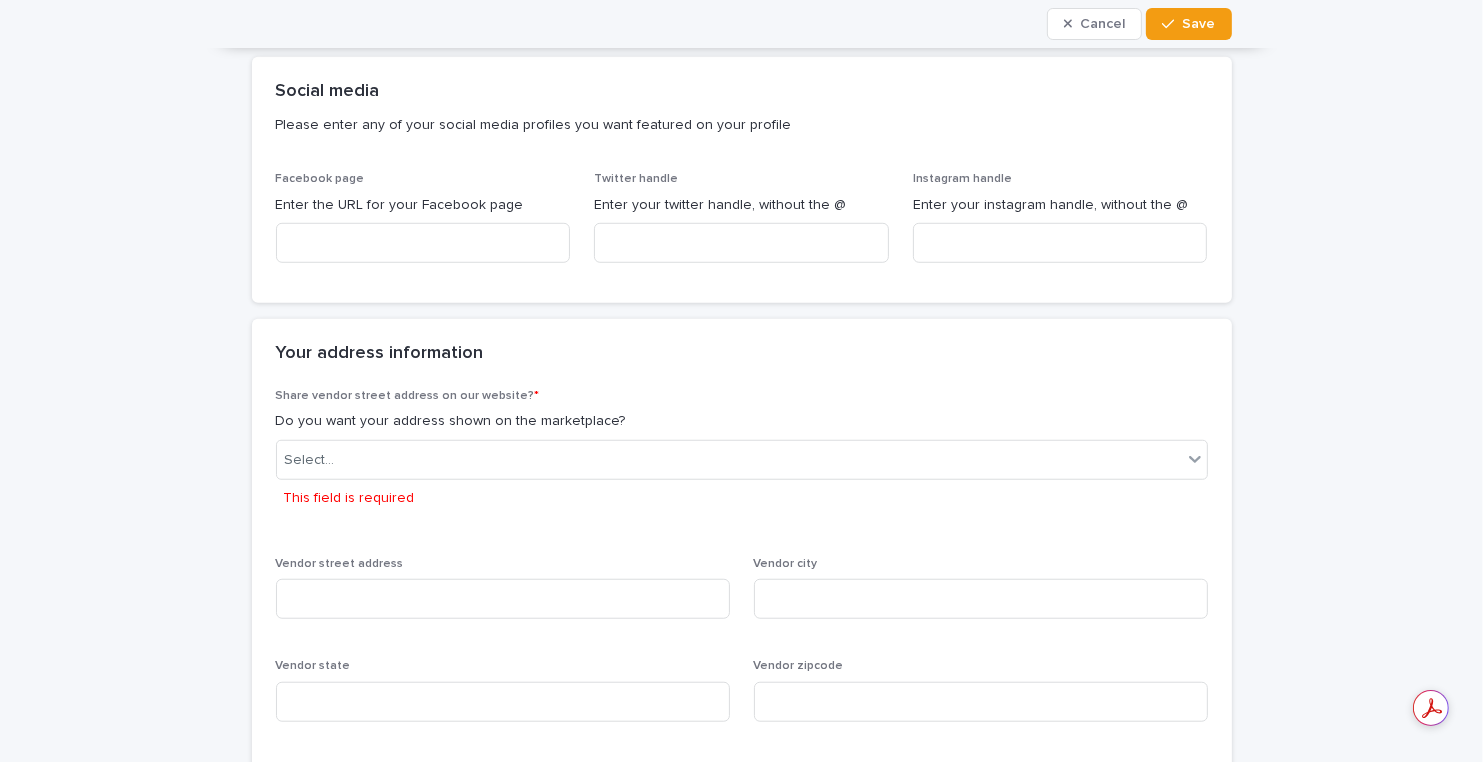 scroll, scrollTop: 1398, scrollLeft: 0, axis: vertical 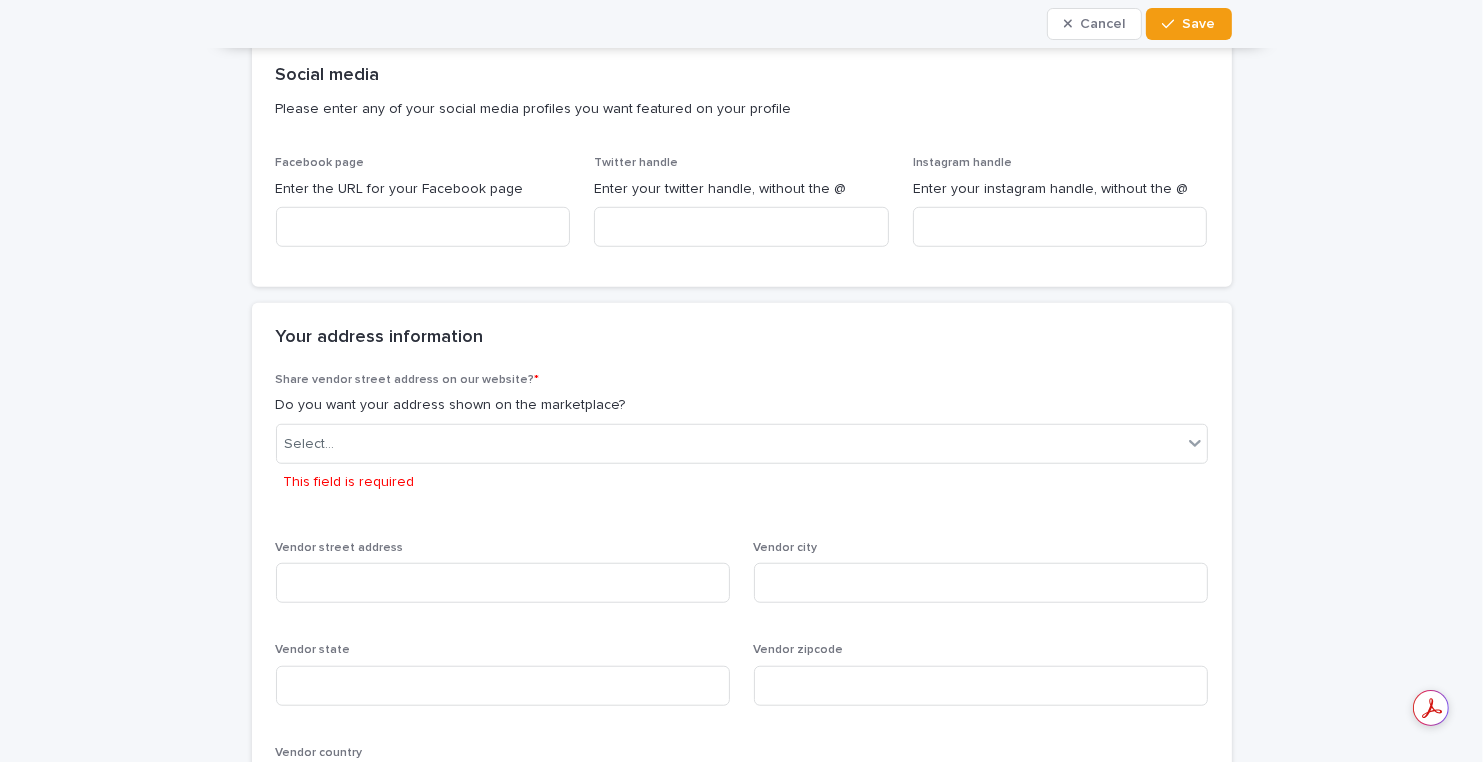 type on "**********" 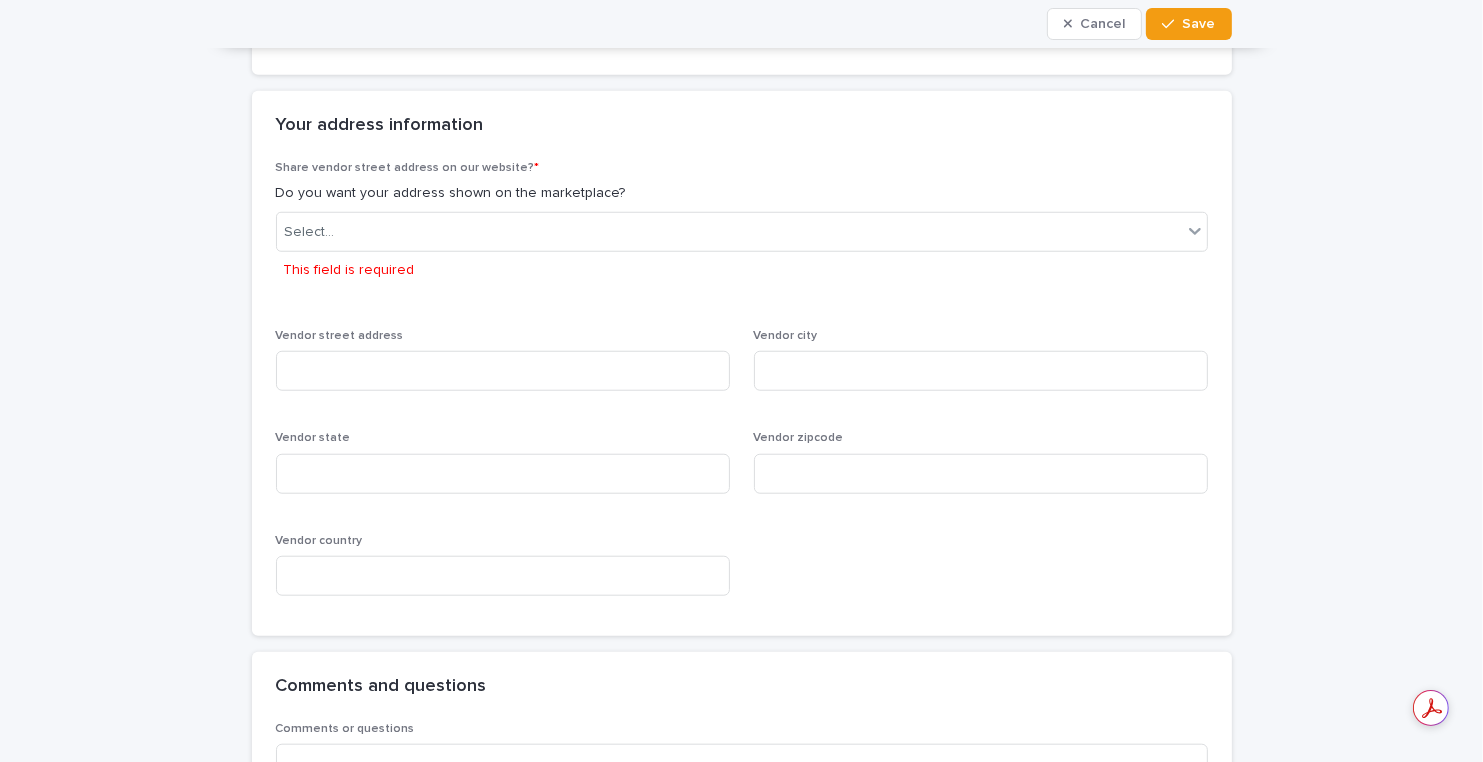 scroll, scrollTop: 1642, scrollLeft: 0, axis: vertical 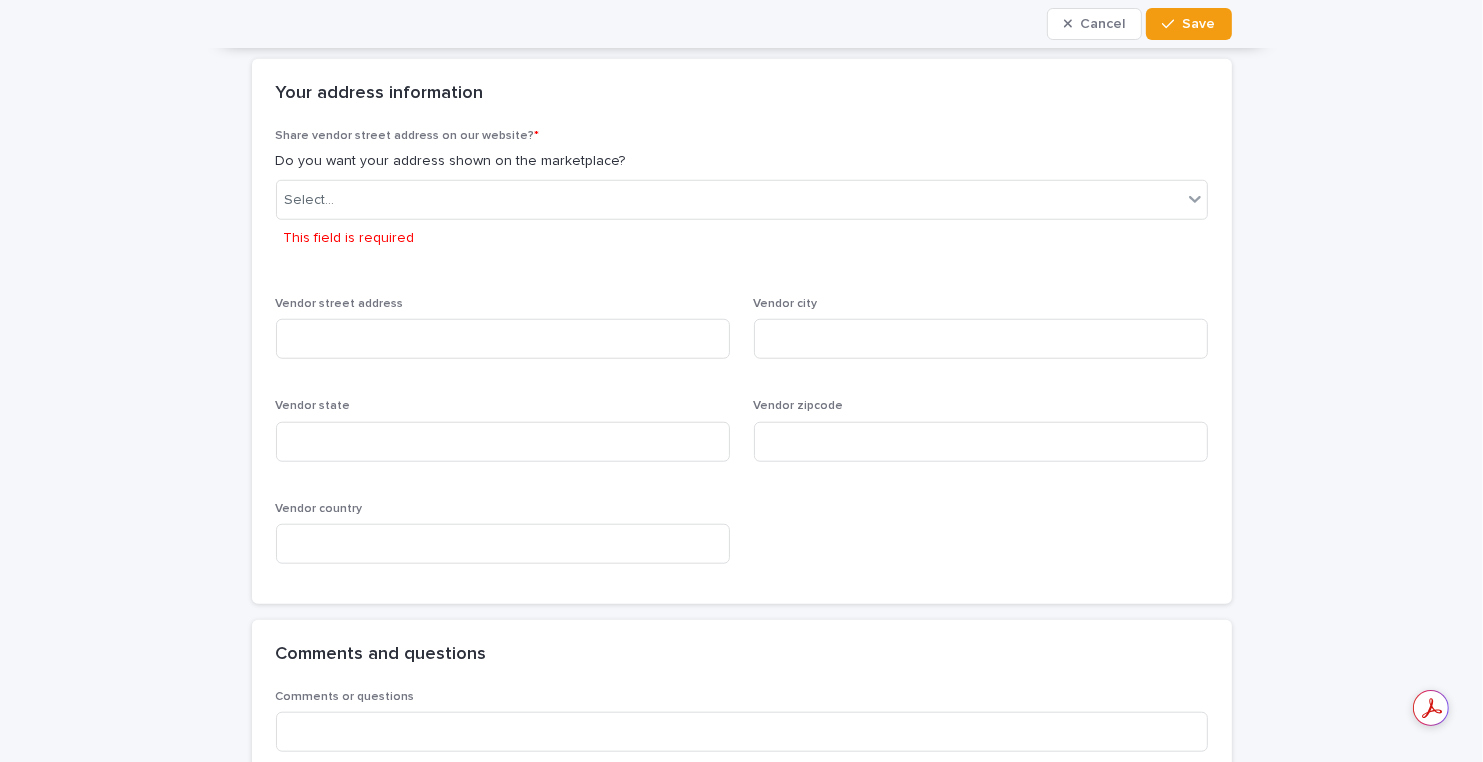 click at bounding box center [423, -17] 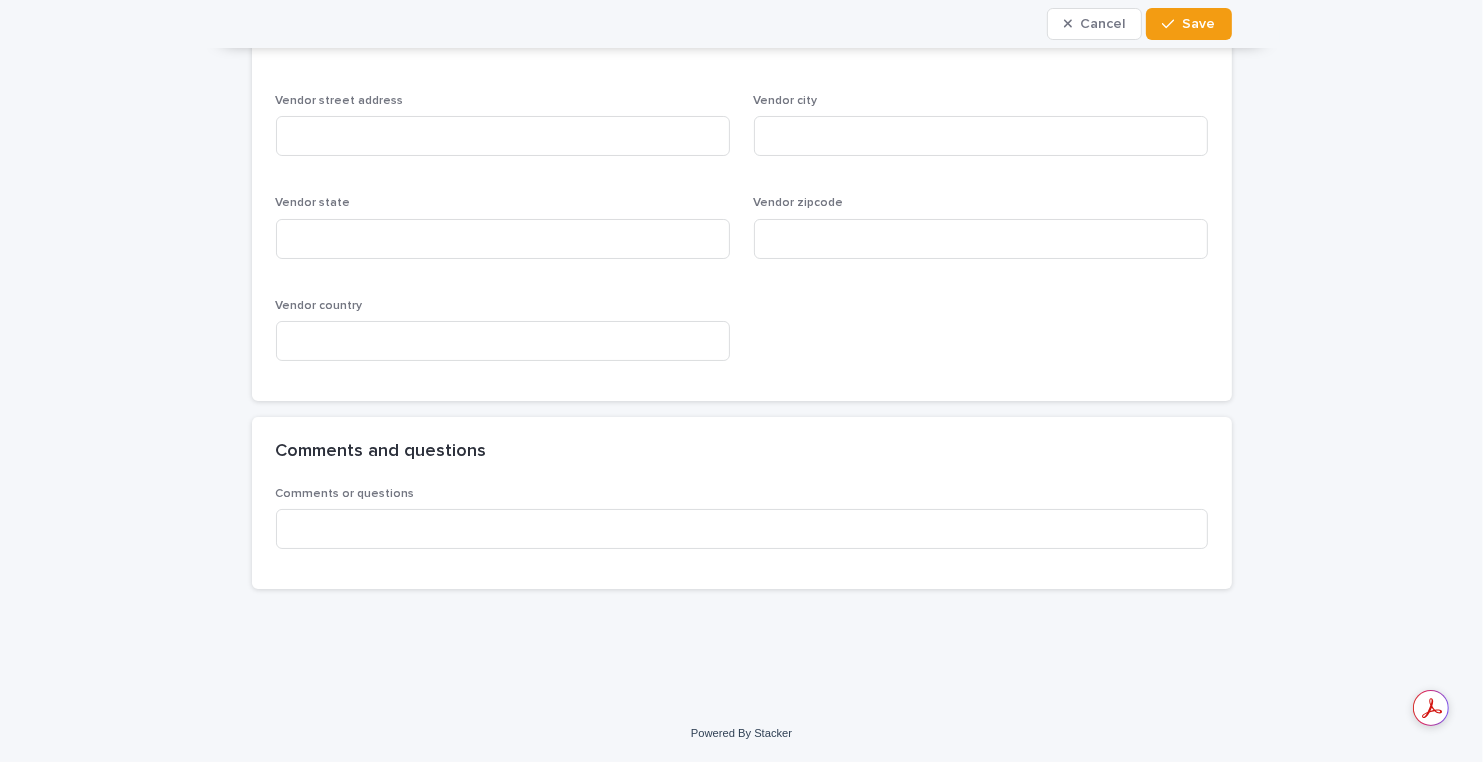 scroll, scrollTop: 2004, scrollLeft: 0, axis: vertical 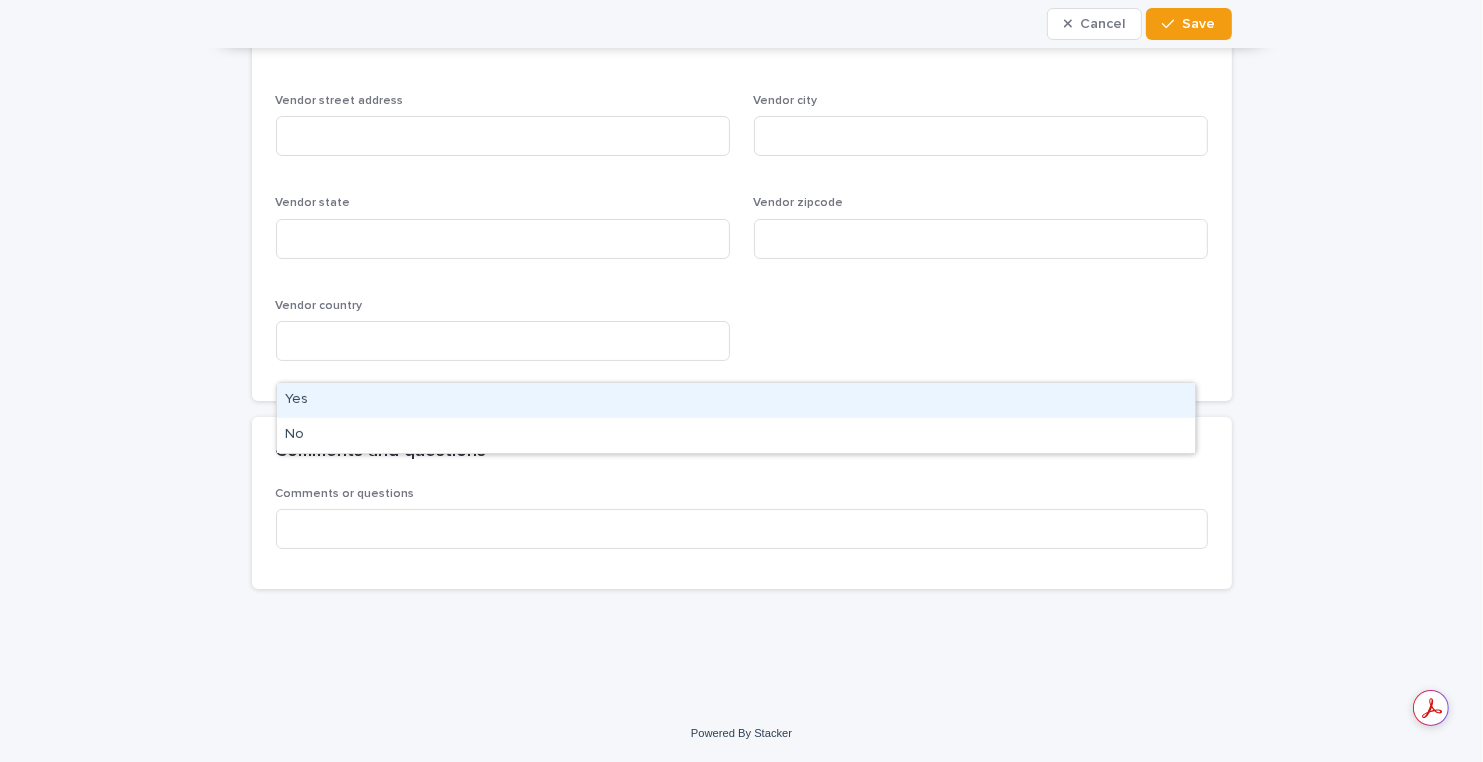 click on "Select..." at bounding box center [729, -3] 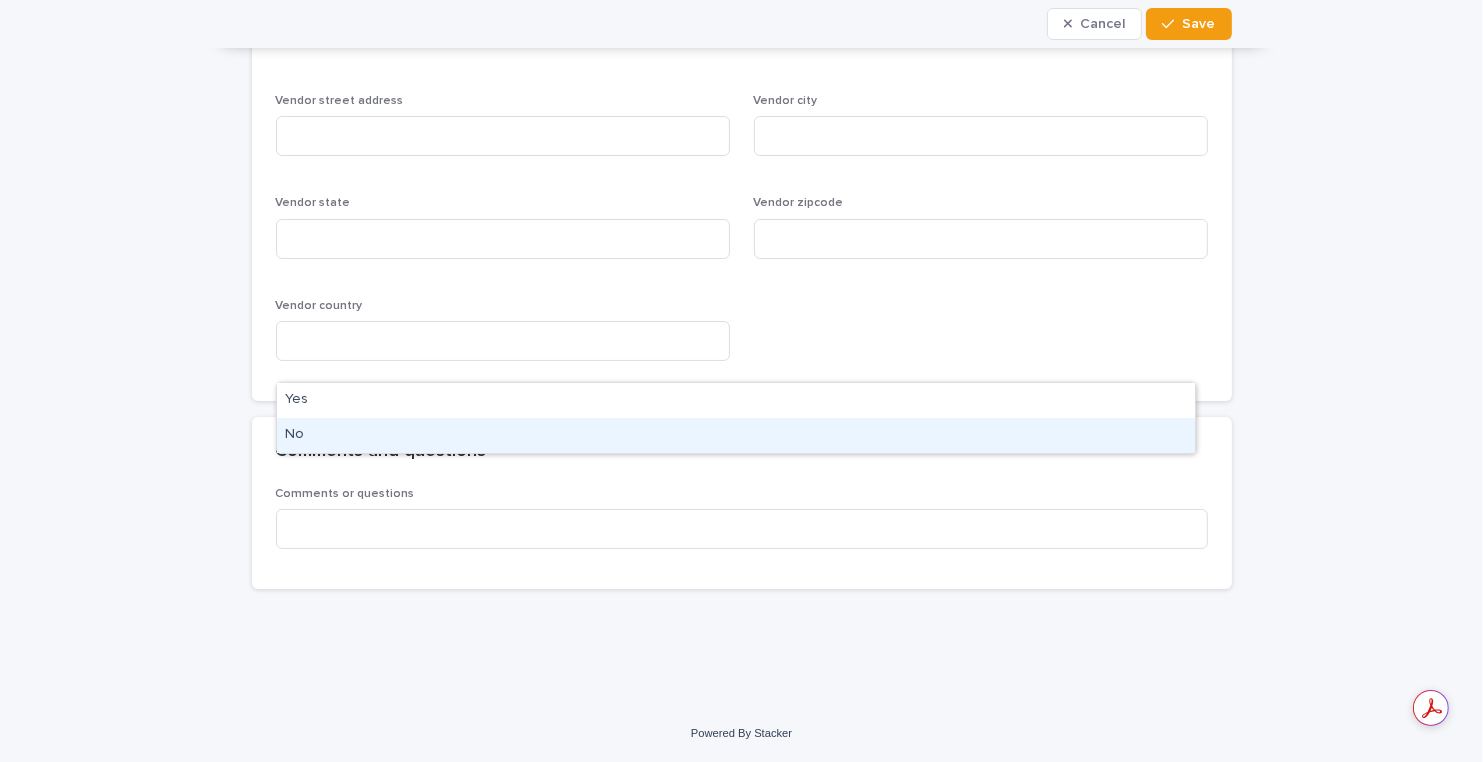 click on "No" at bounding box center [736, 435] 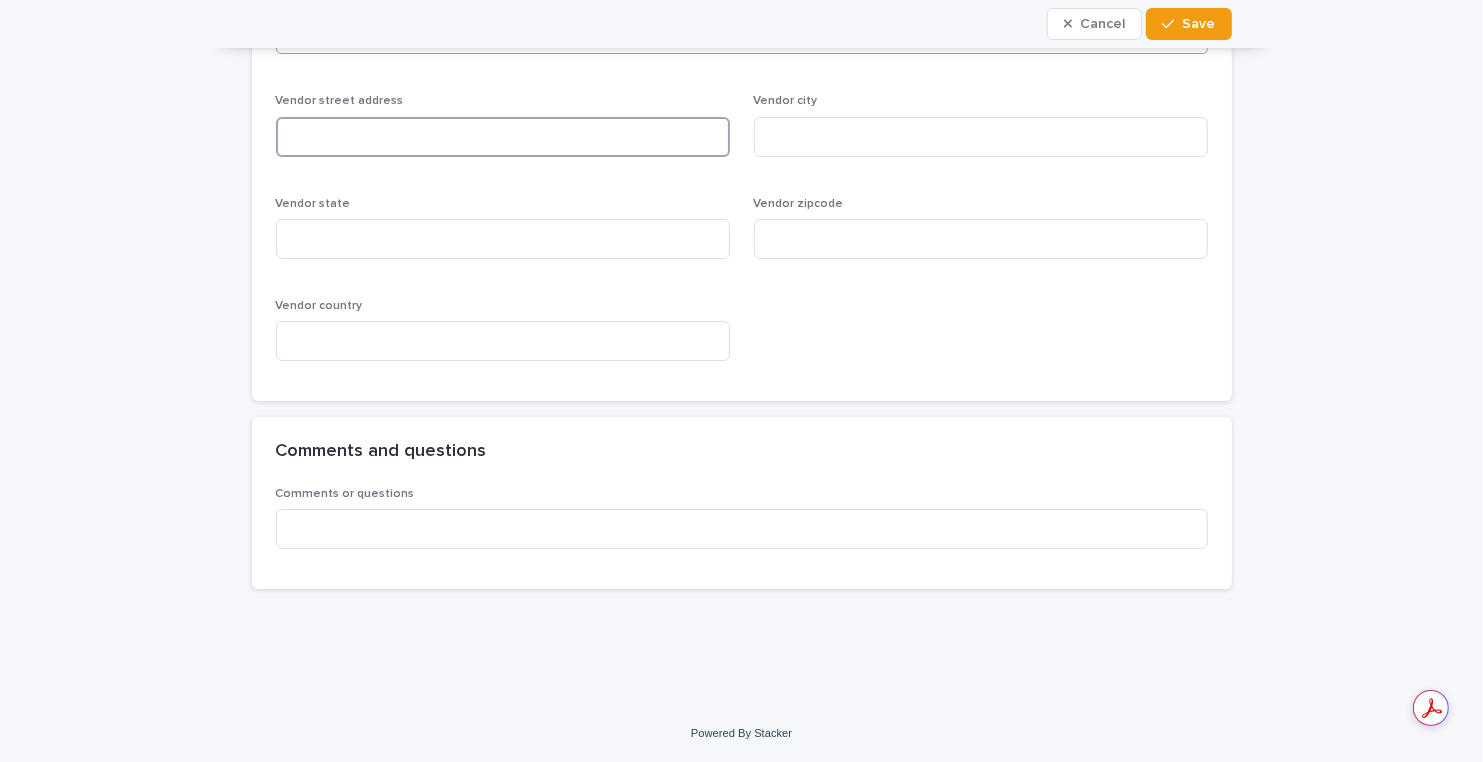 click at bounding box center (503, 137) 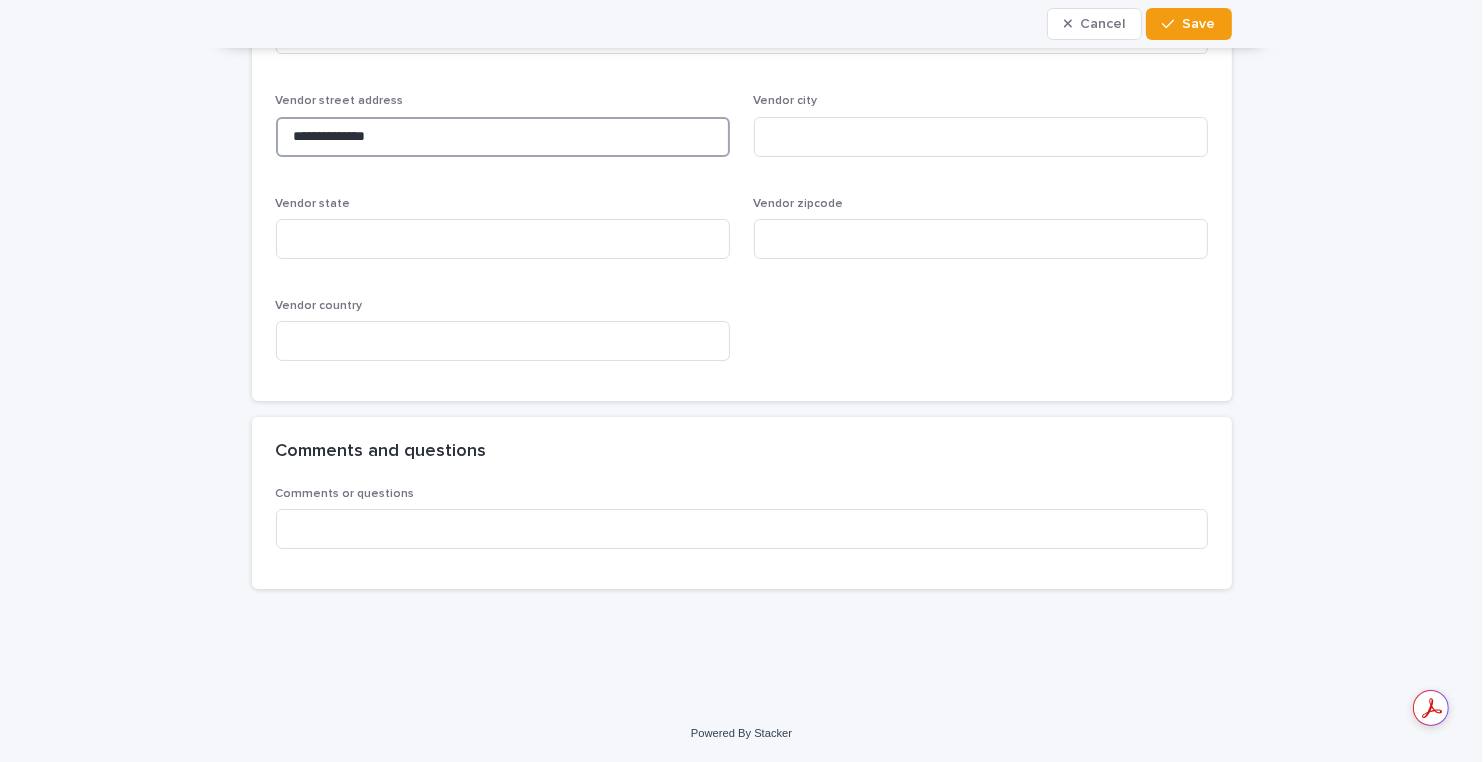 type on "**********" 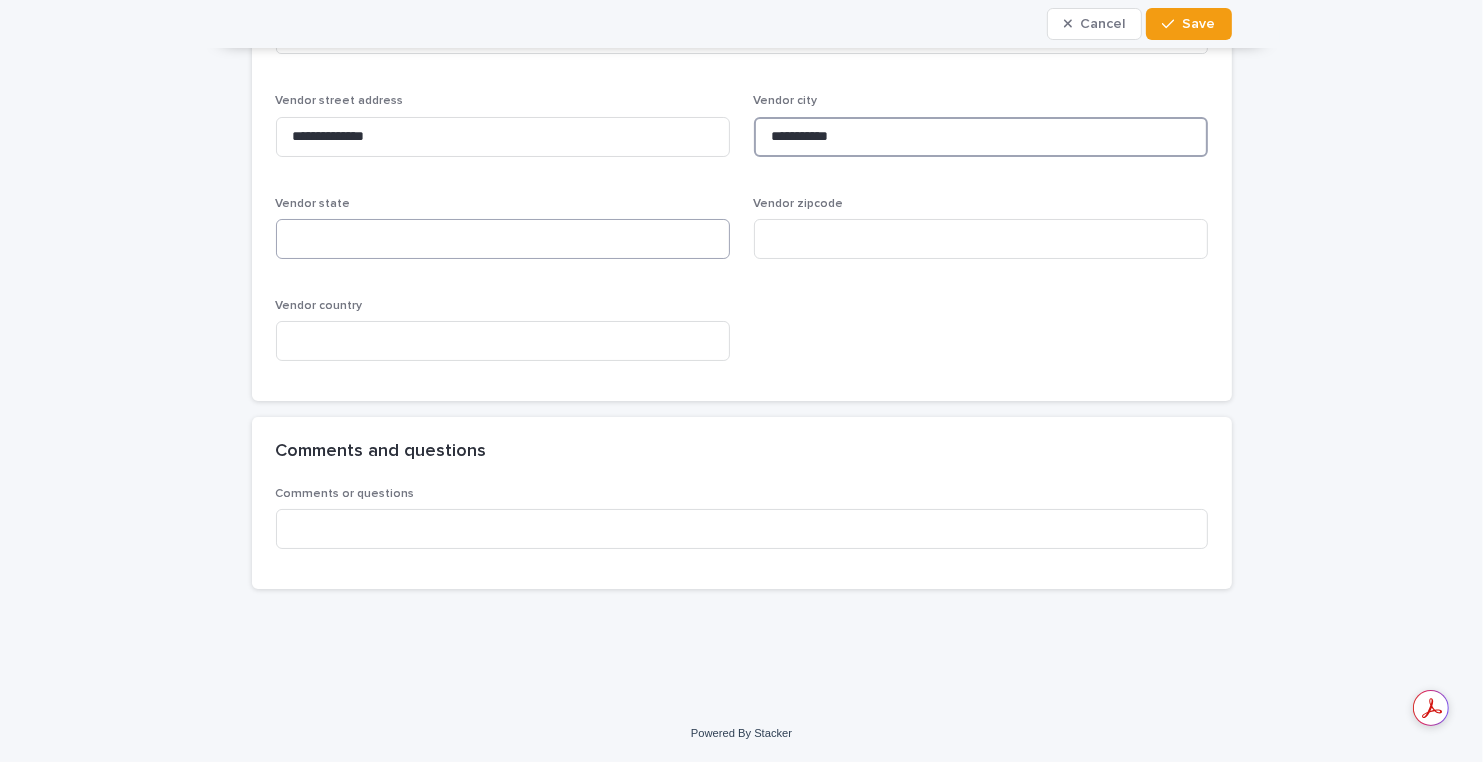 type on "**********" 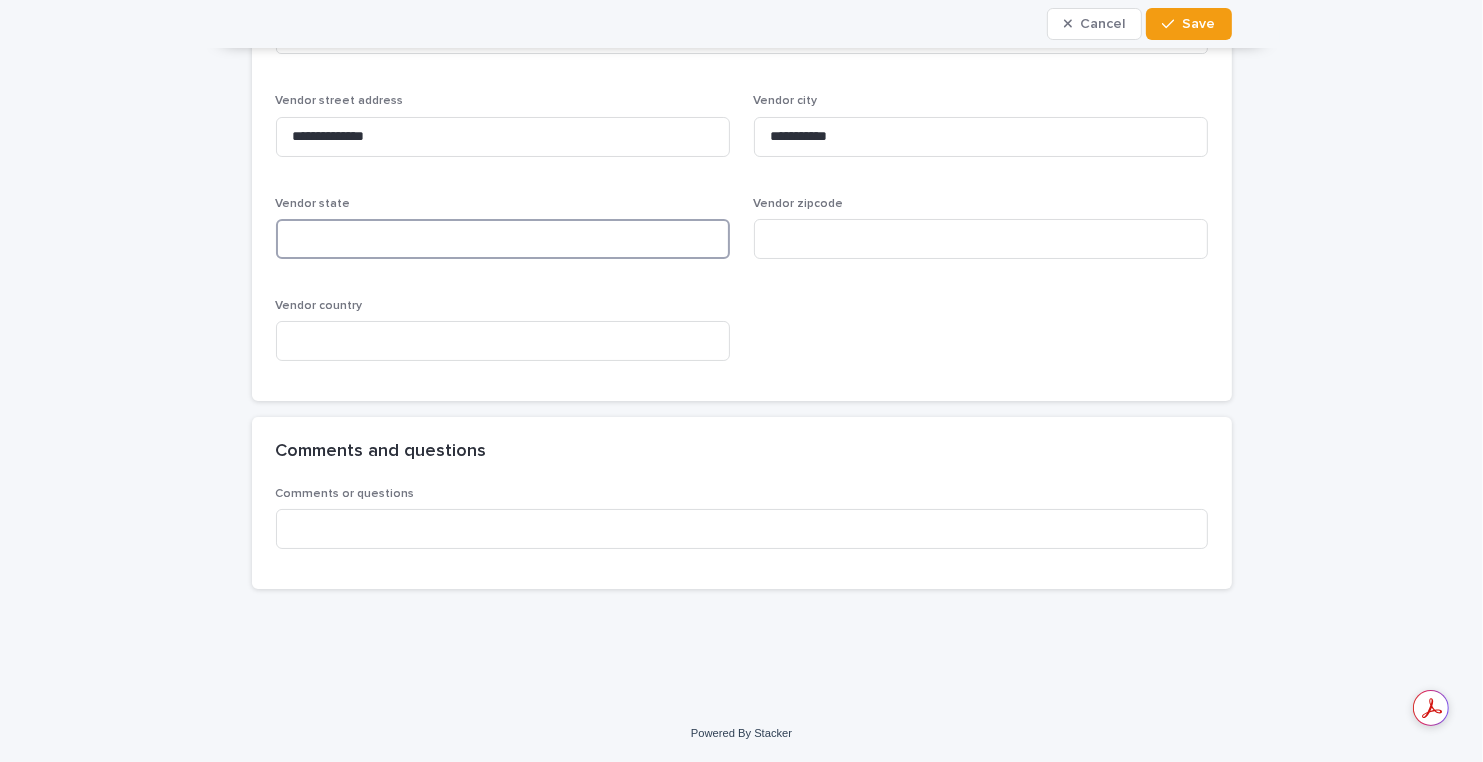 drag, startPoint x: 391, startPoint y: 616, endPoint x: 401, endPoint y: 615, distance: 10.049875 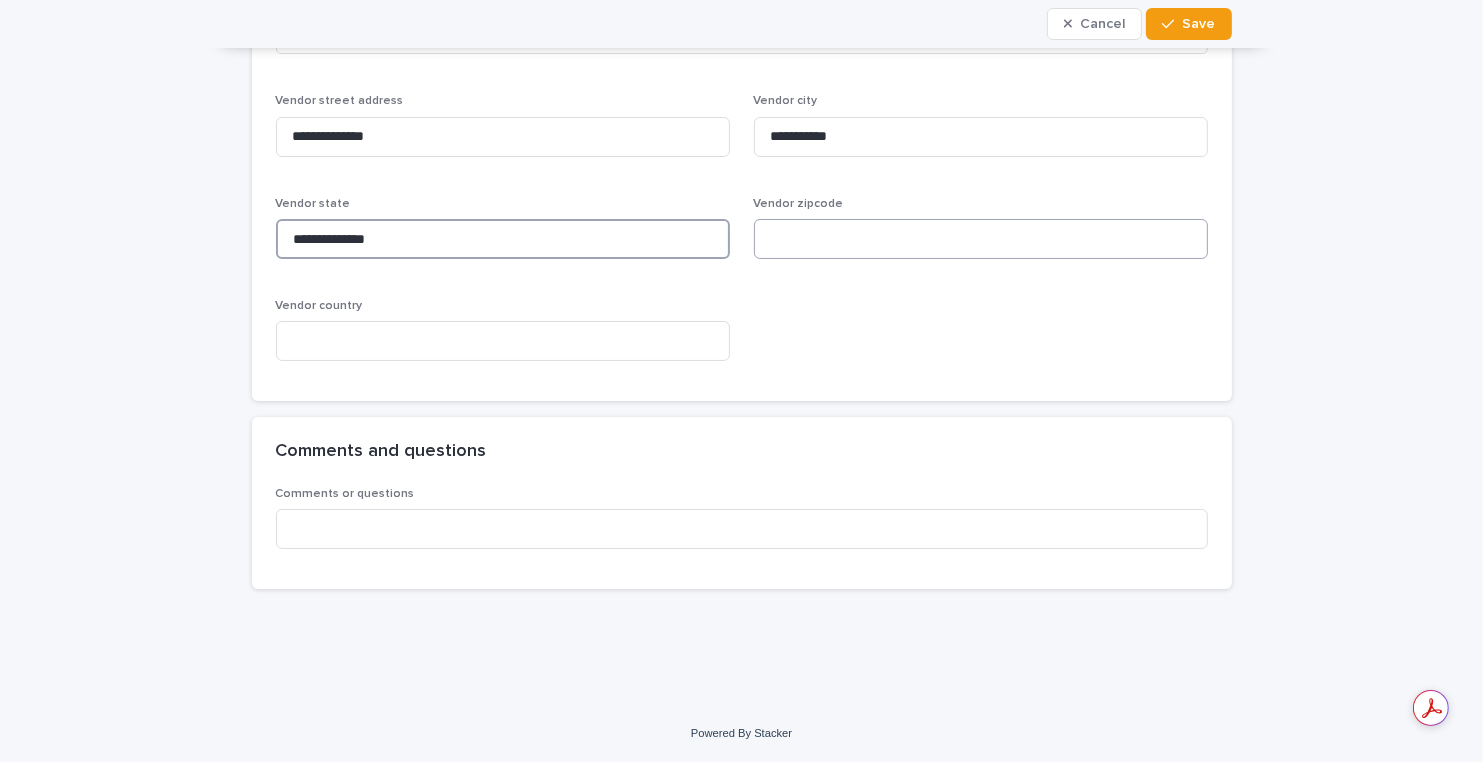 type on "**********" 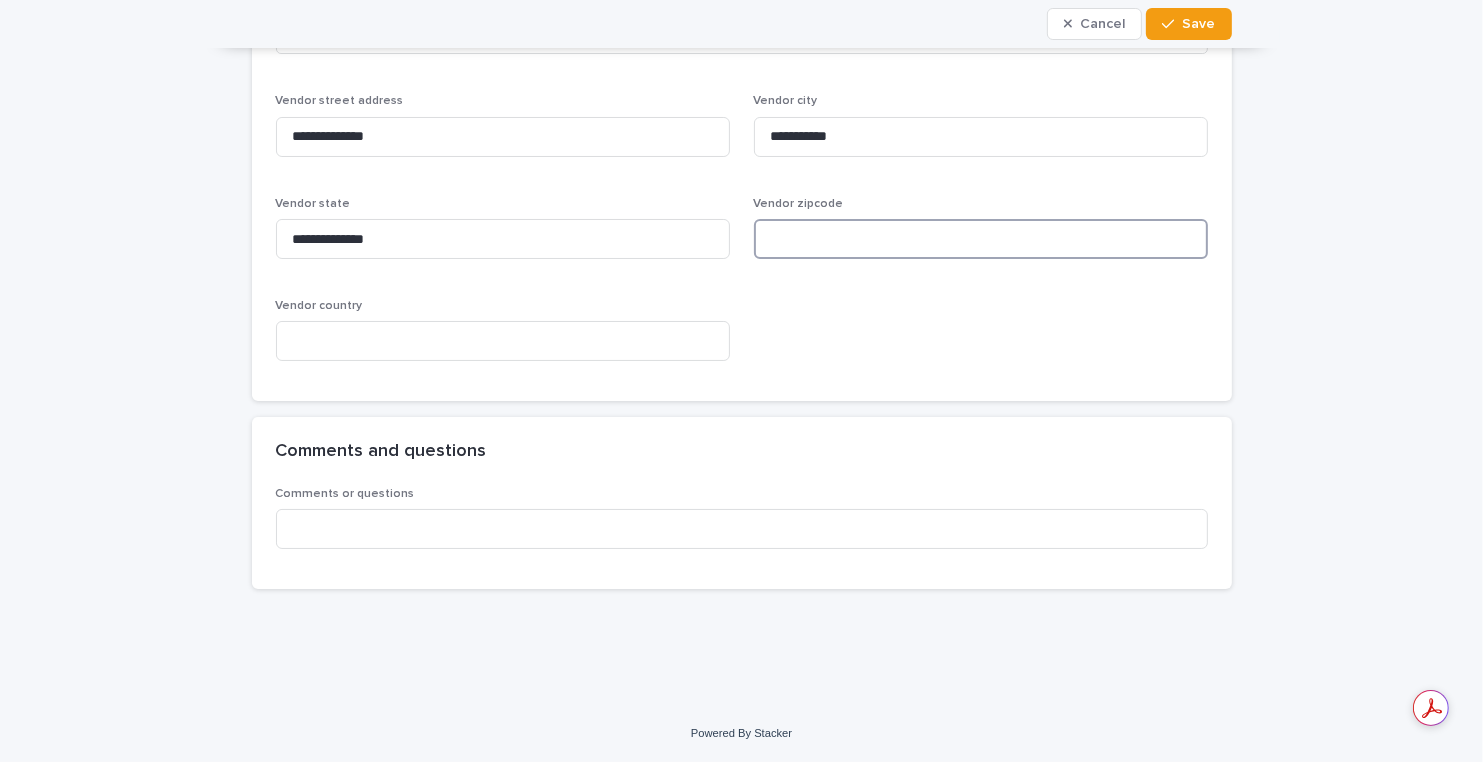 click at bounding box center (981, 239) 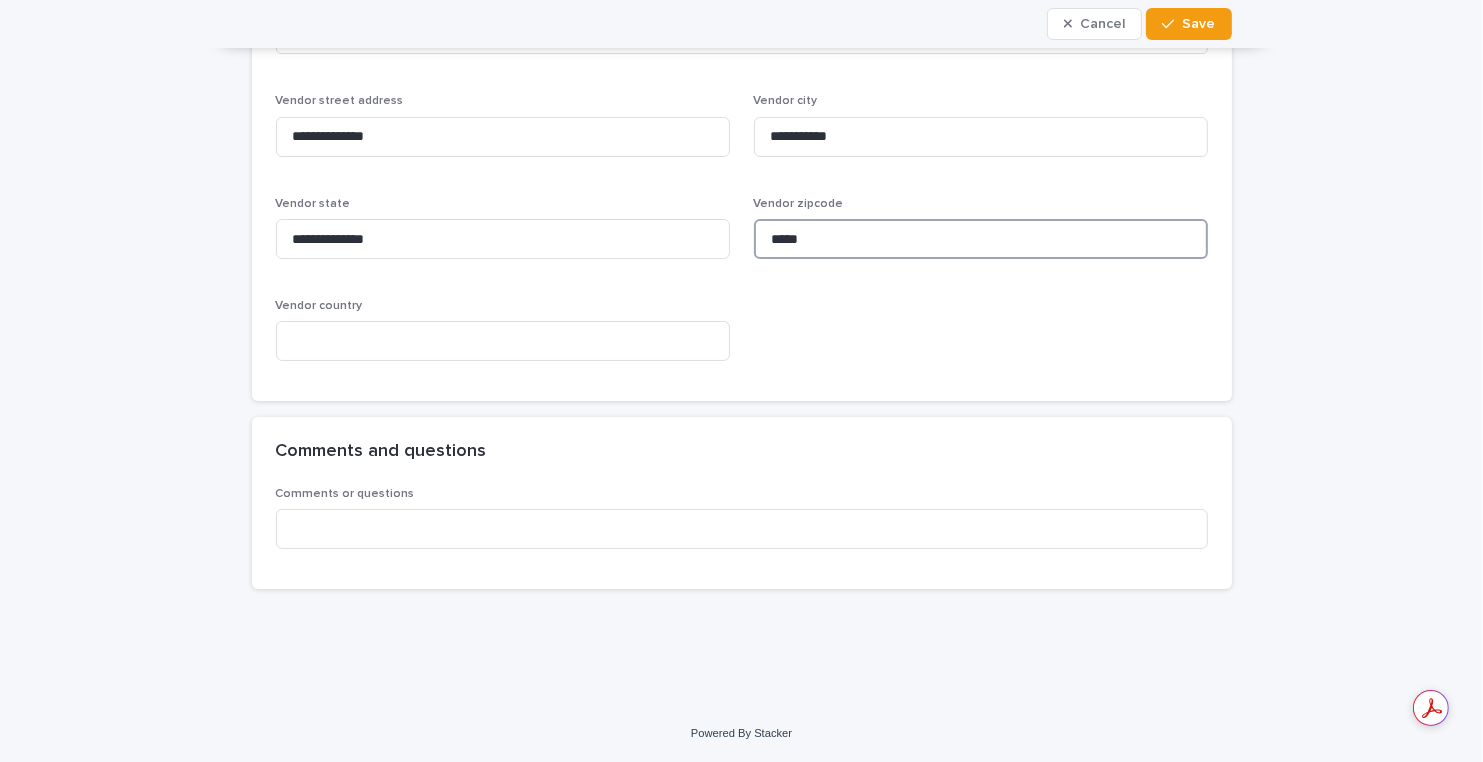 scroll, scrollTop: 2258, scrollLeft: 0, axis: vertical 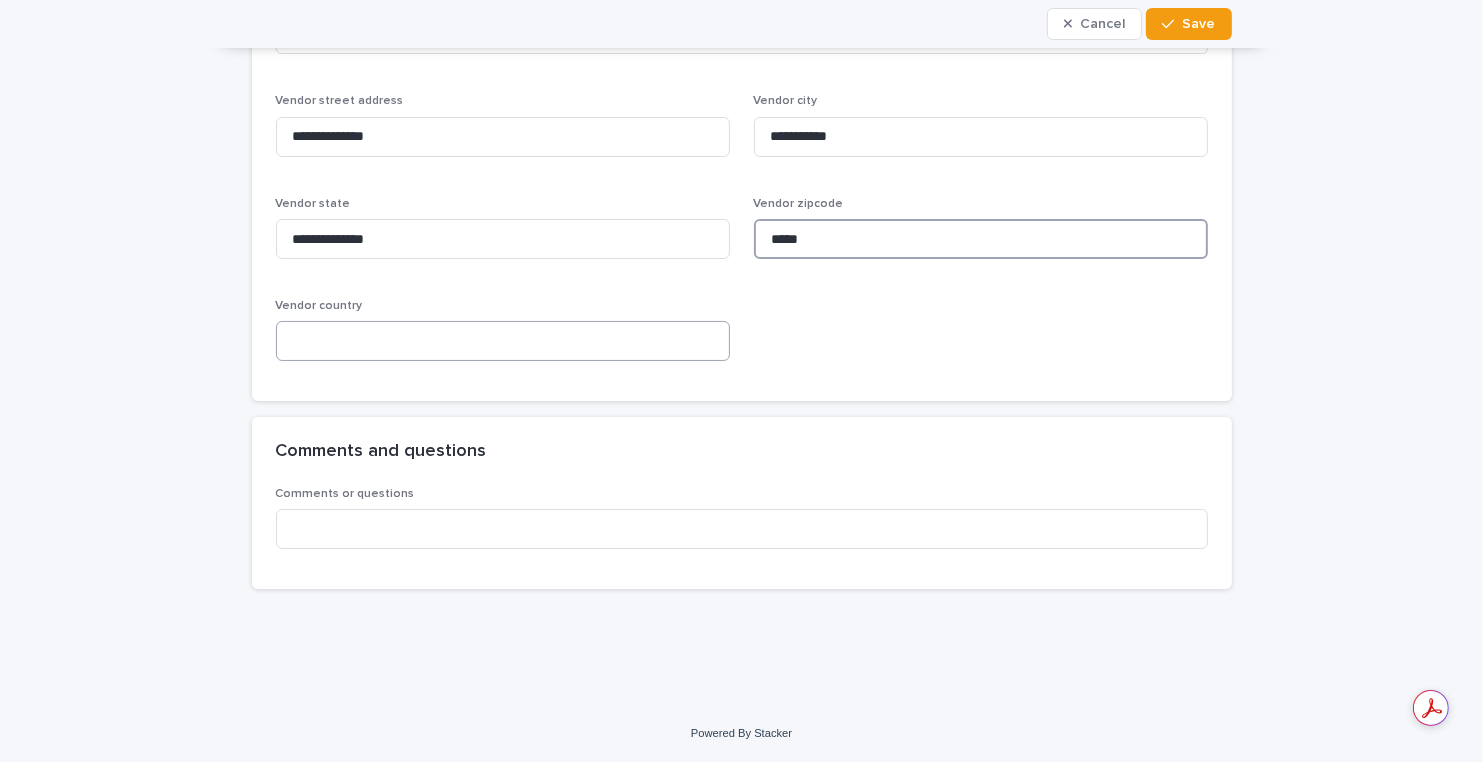 type on "*****" 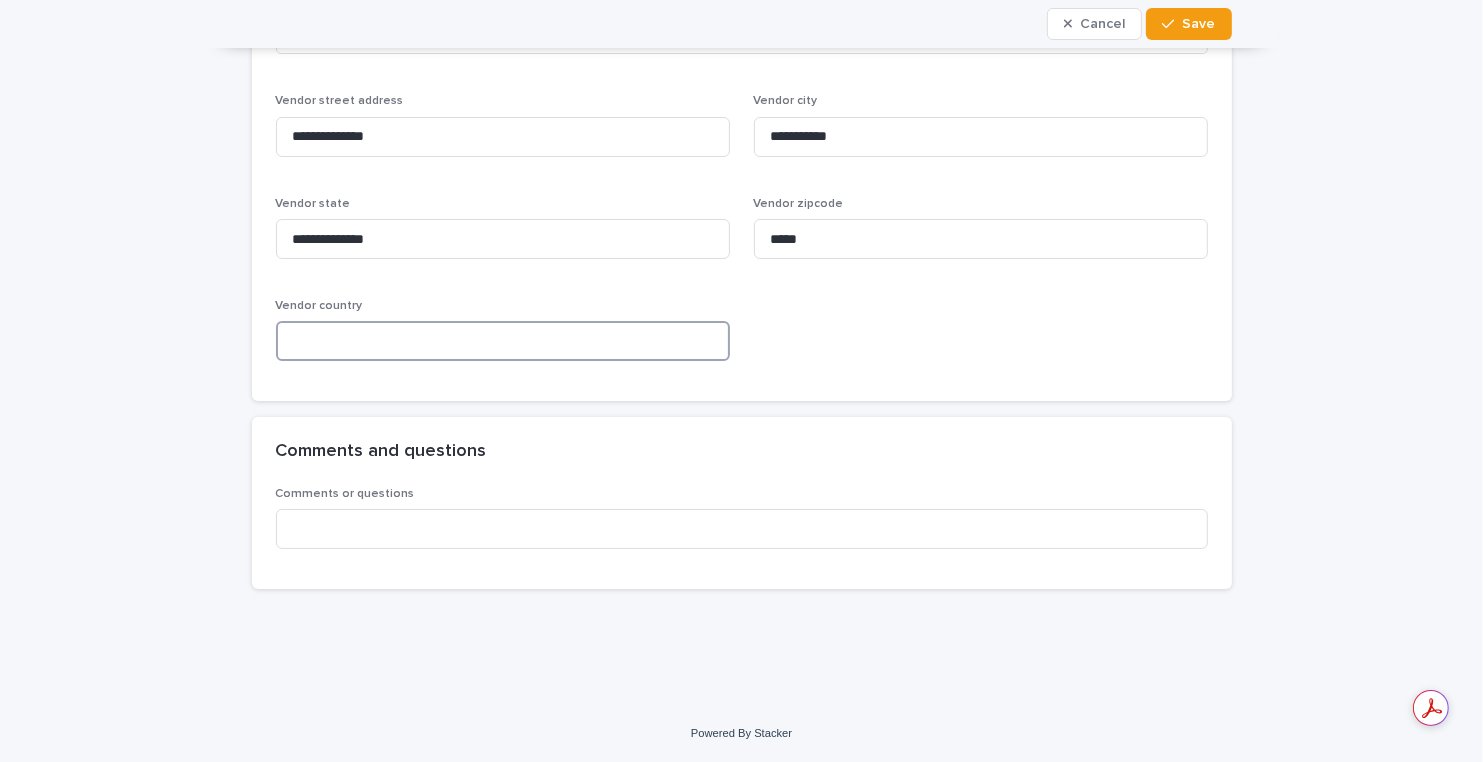 click at bounding box center (503, 341) 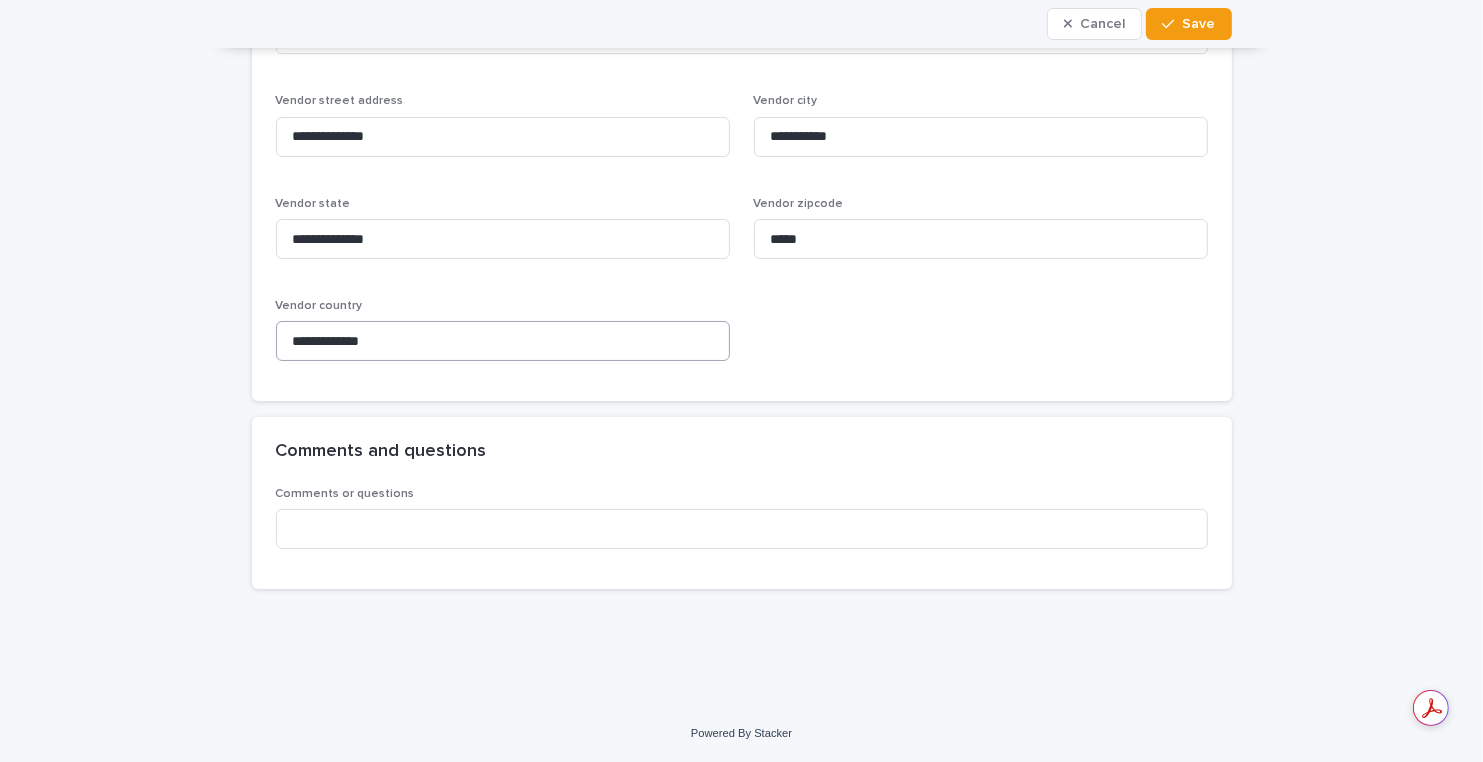 type on "**********" 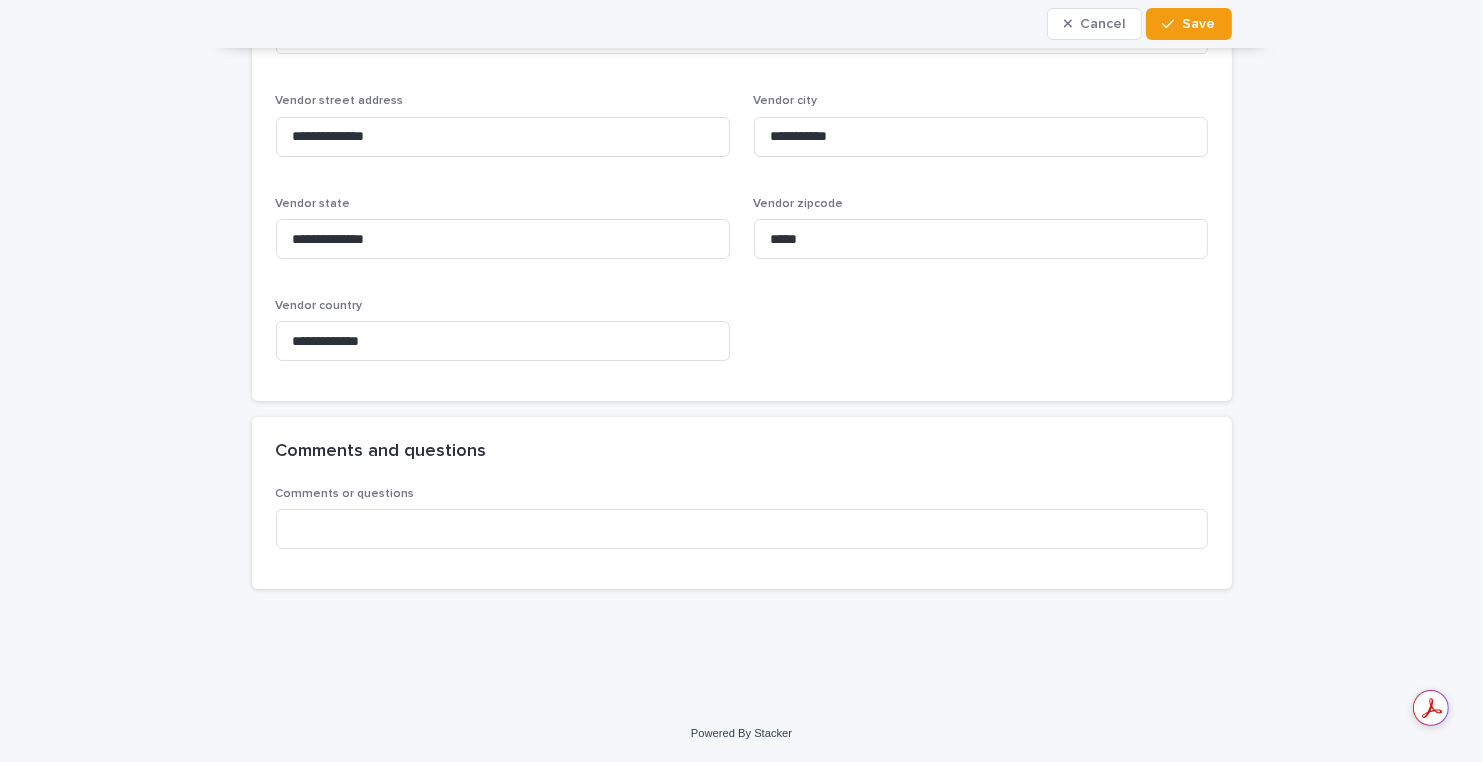 click on "**********" at bounding box center (742, 170) 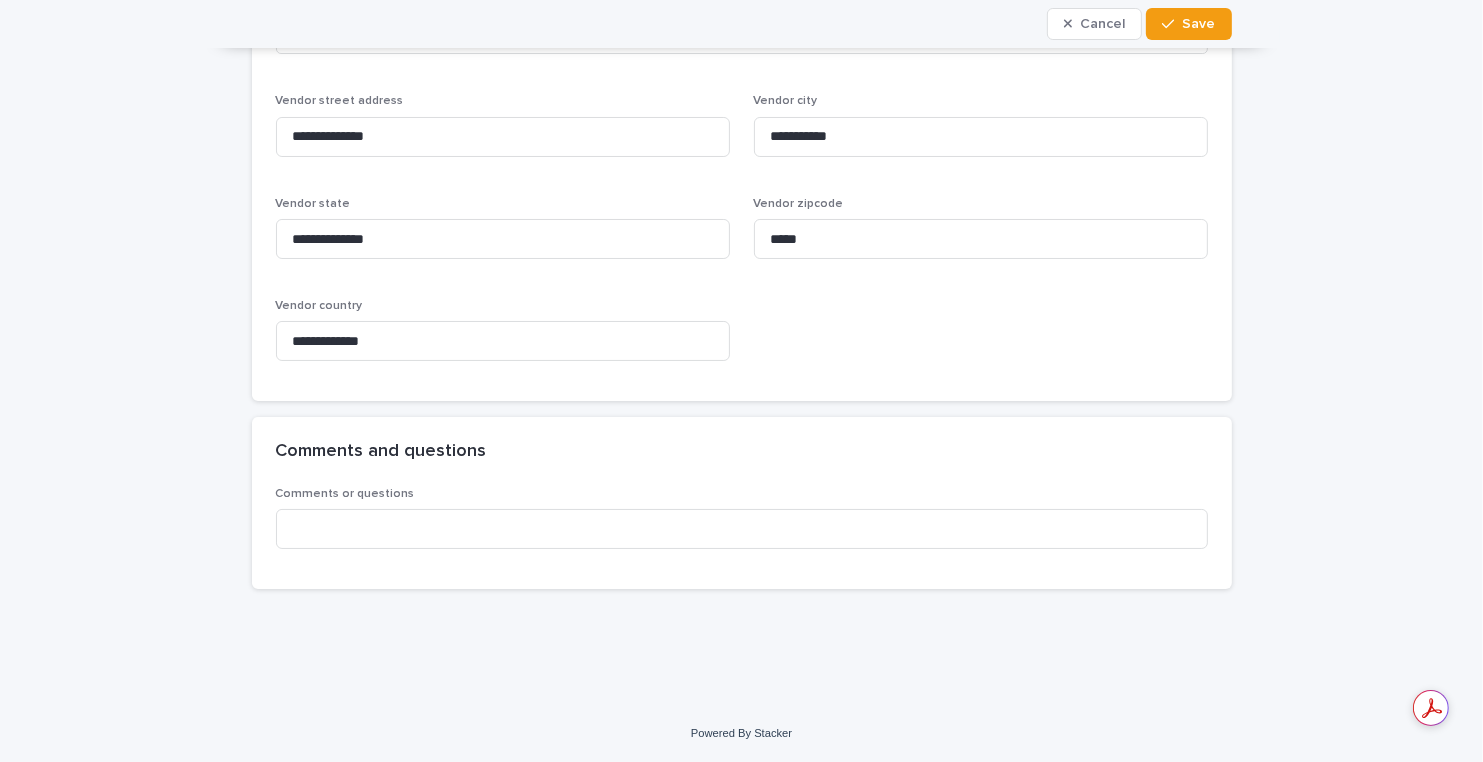 scroll, scrollTop: 2474, scrollLeft: 0, axis: vertical 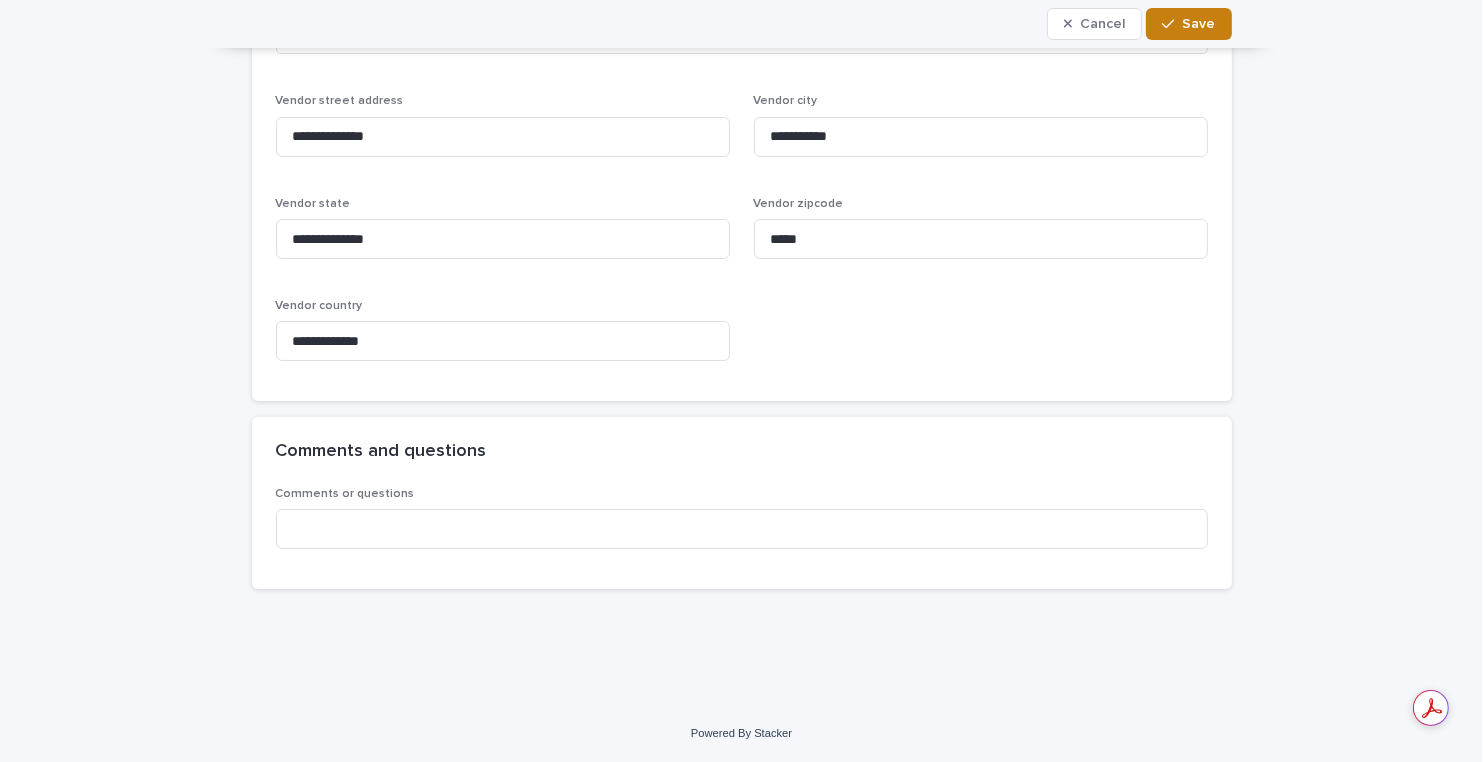 click on "Save" at bounding box center (1199, 24) 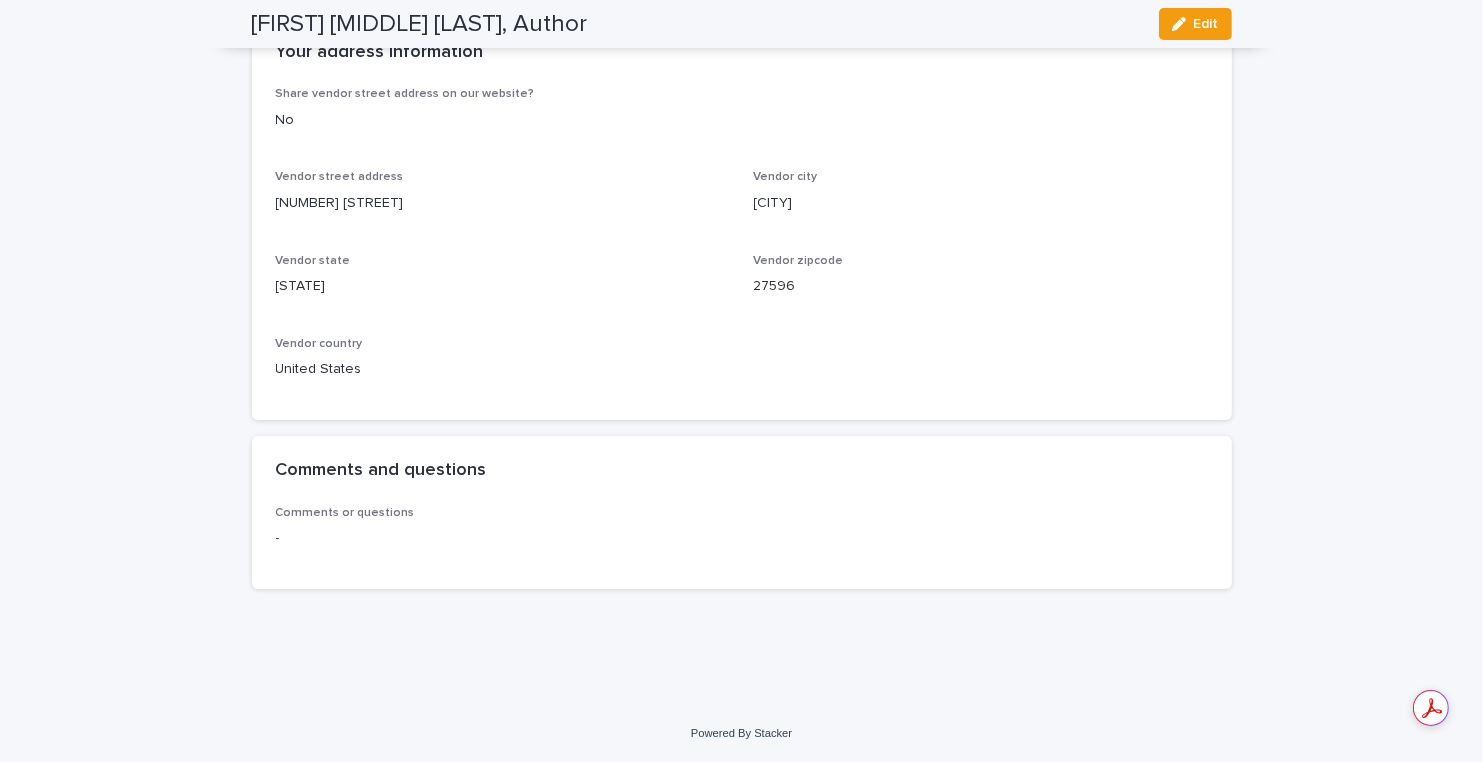 scroll, scrollTop: 1861, scrollLeft: 0, axis: vertical 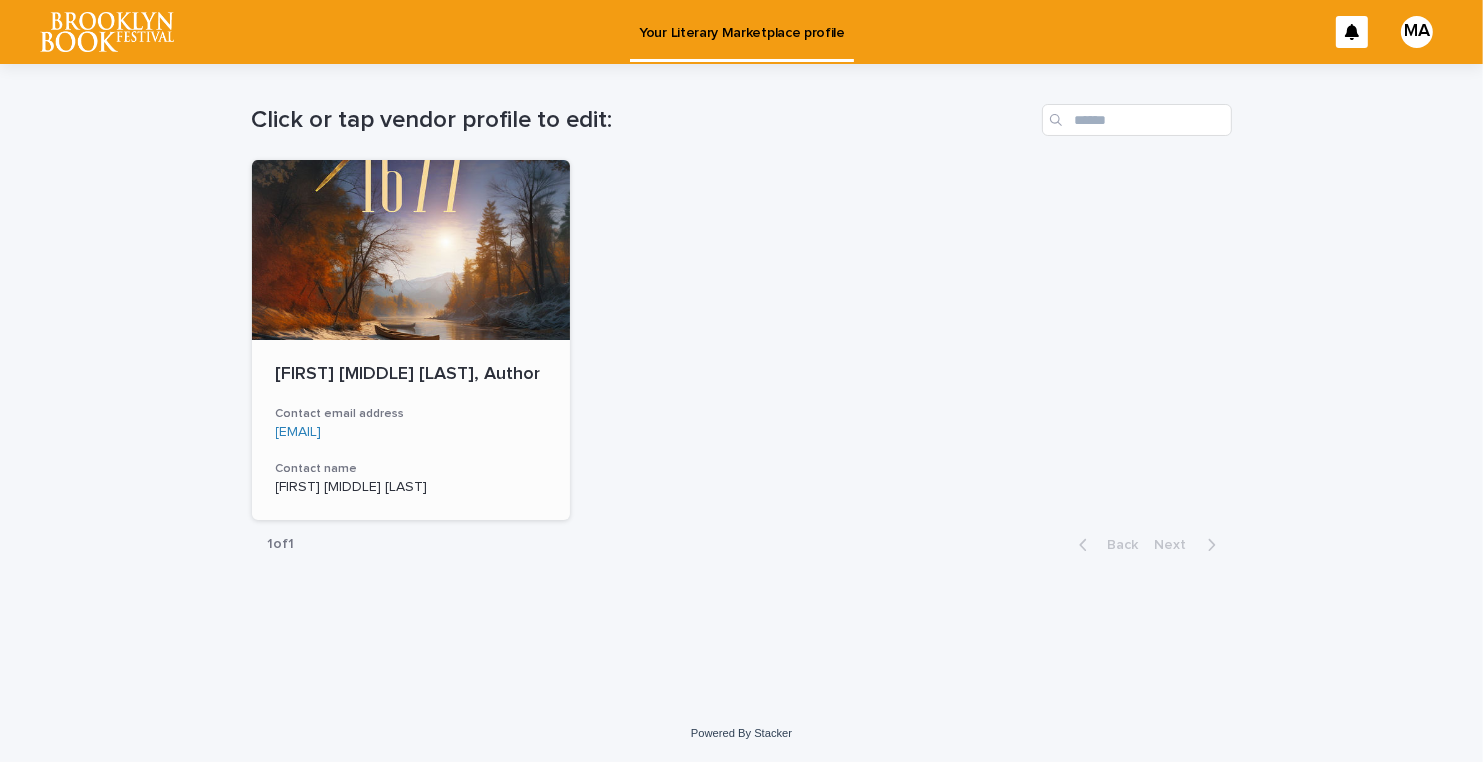 click at bounding box center (411, 250) 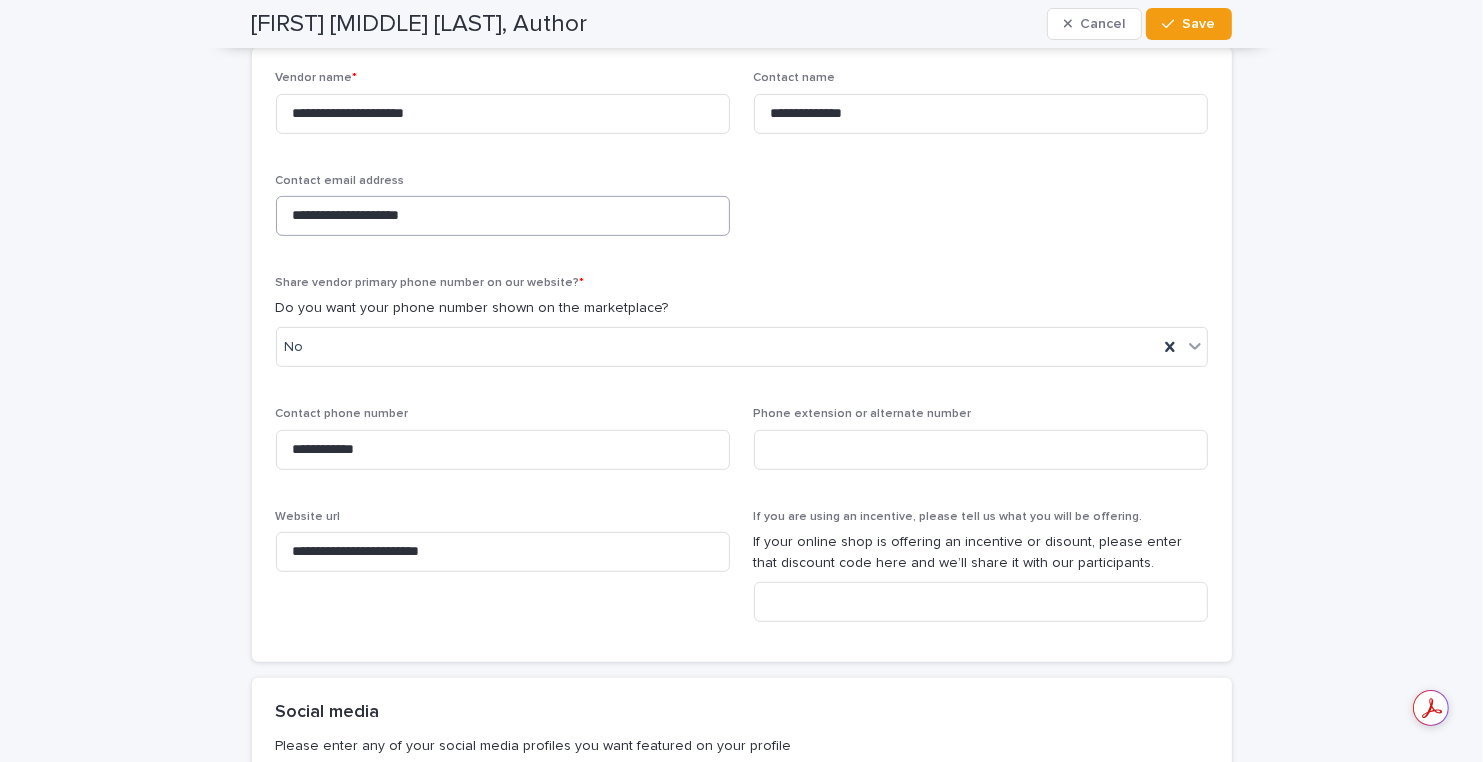 scroll, scrollTop: 750, scrollLeft: 0, axis: vertical 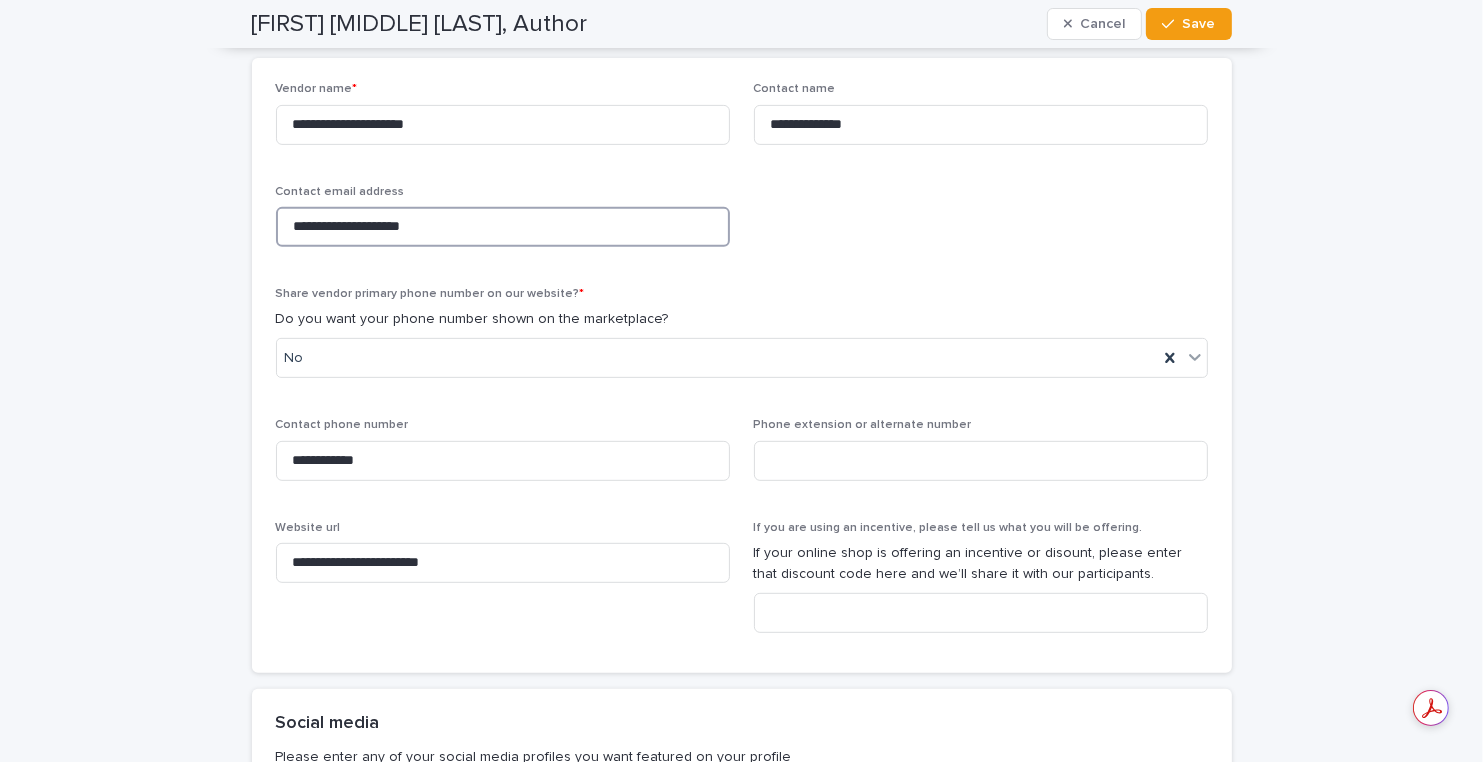 drag, startPoint x: 486, startPoint y: 481, endPoint x: 276, endPoint y: 472, distance: 210.19276 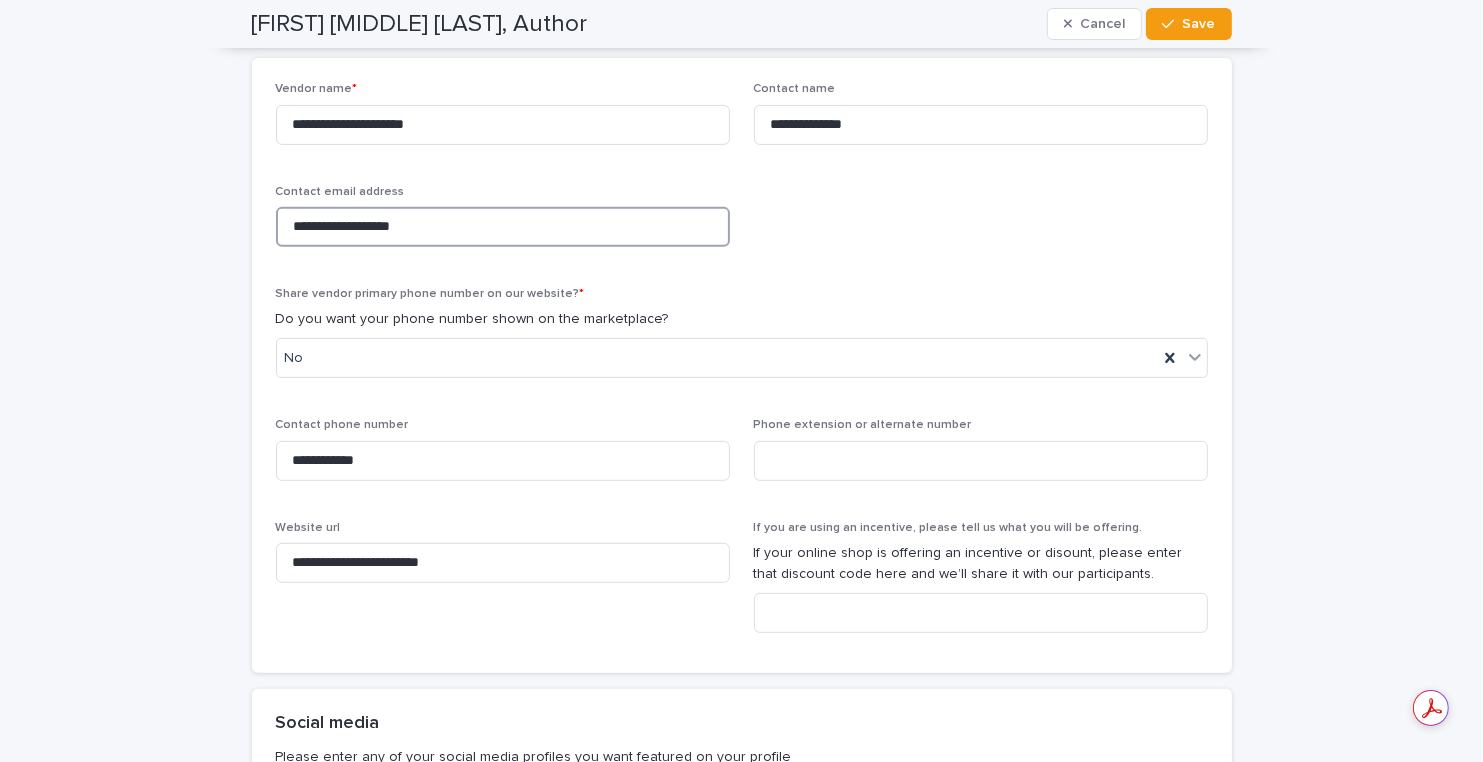 type on "**********" 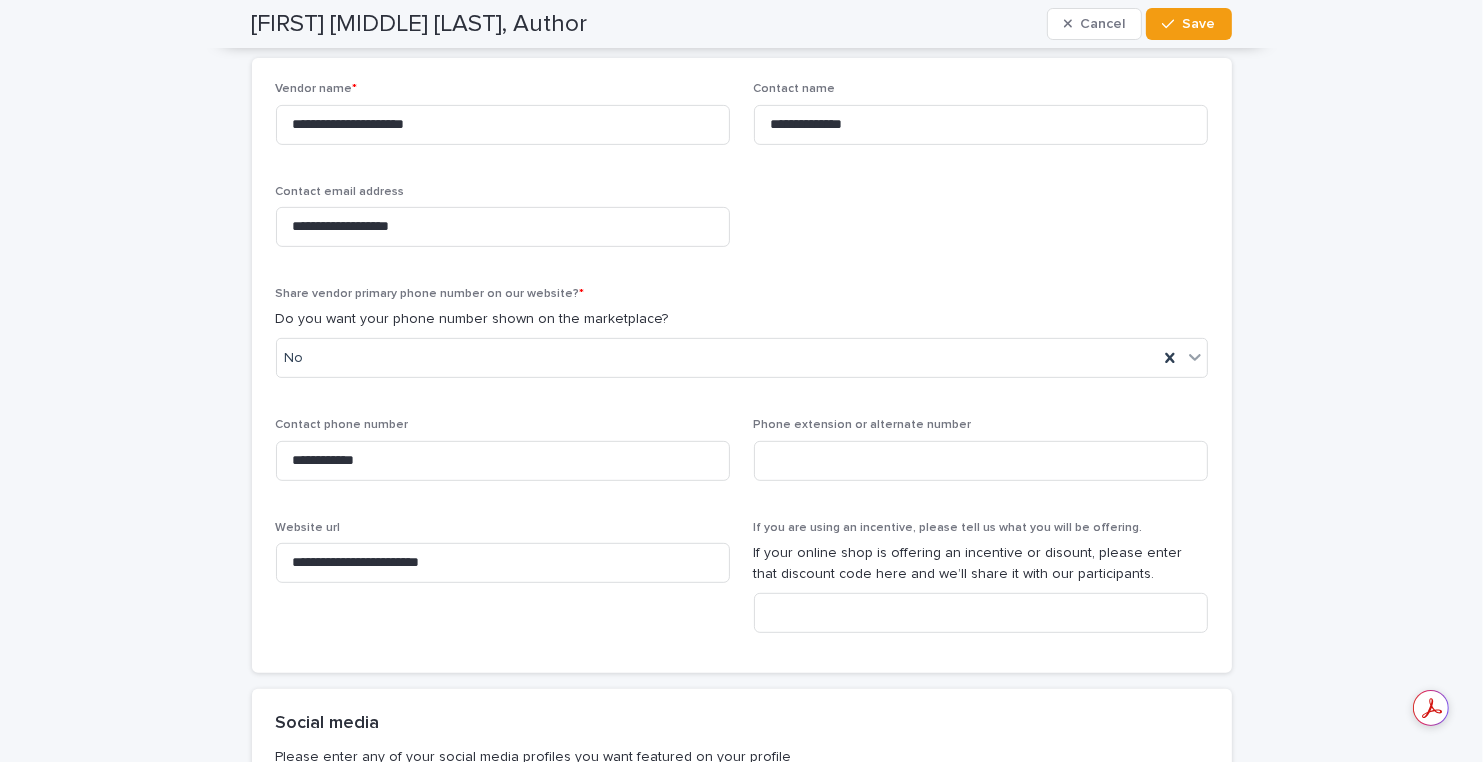click on "**********" at bounding box center (742, 365) 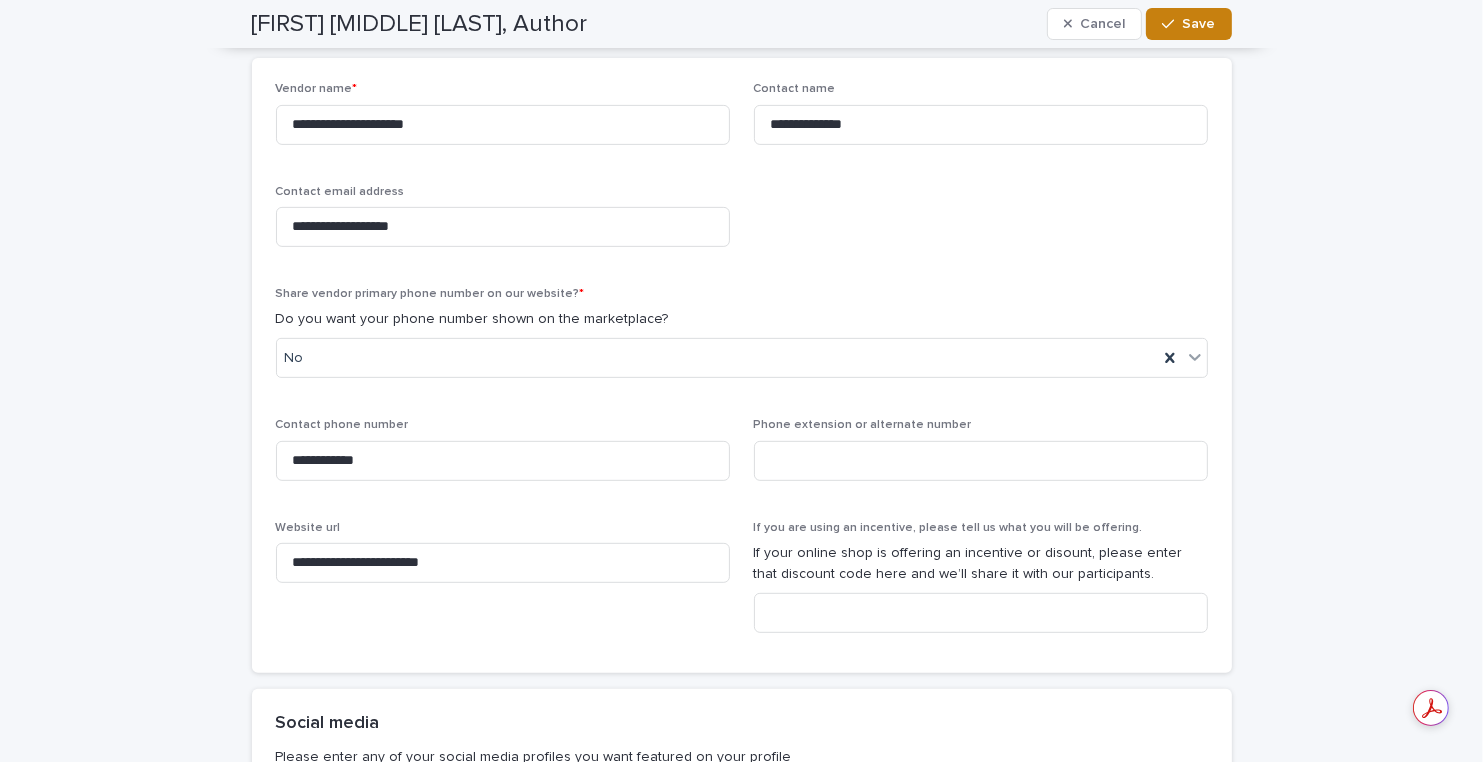 click 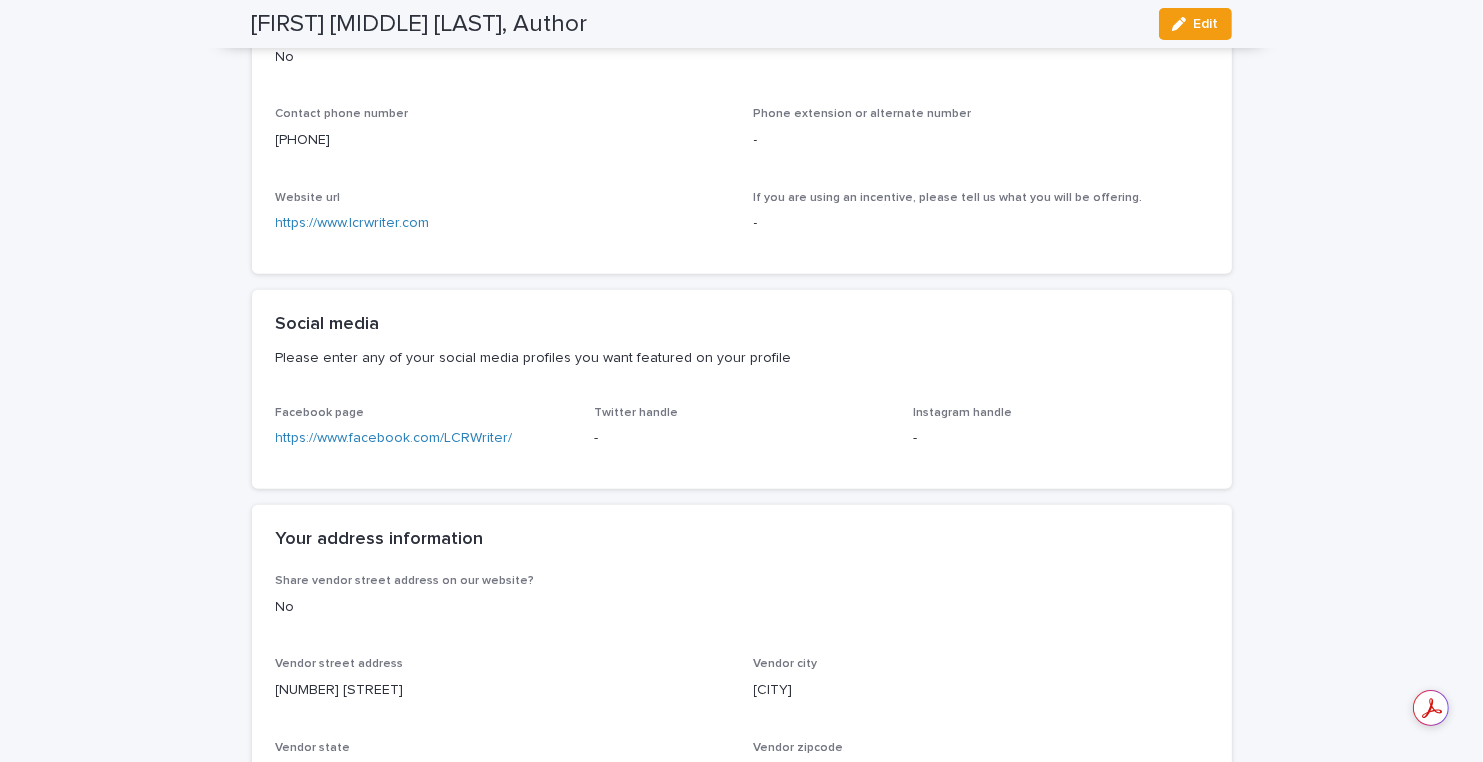 scroll, scrollTop: 923, scrollLeft: 0, axis: vertical 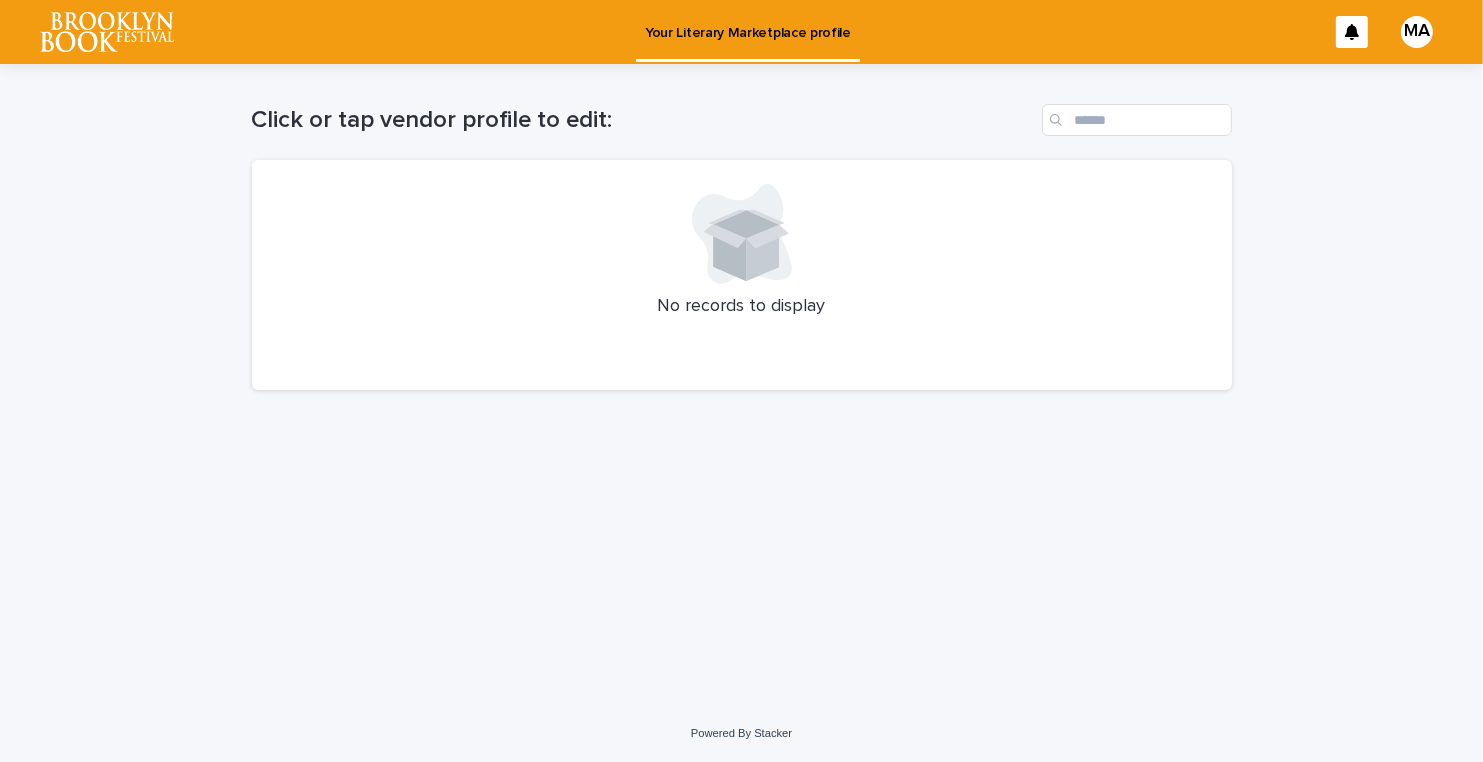 drag, startPoint x: 786, startPoint y: 280, endPoint x: 844, endPoint y: 293, distance: 59.439045 